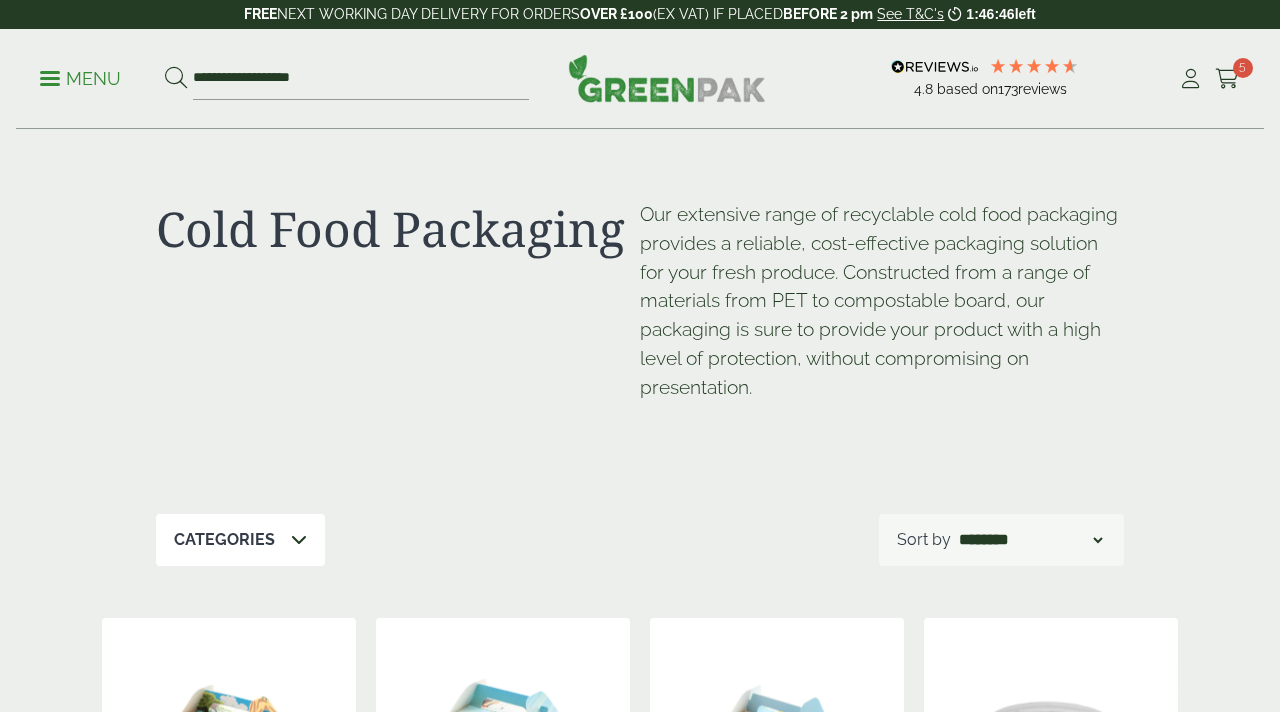 scroll, scrollTop: 455, scrollLeft: 0, axis: vertical 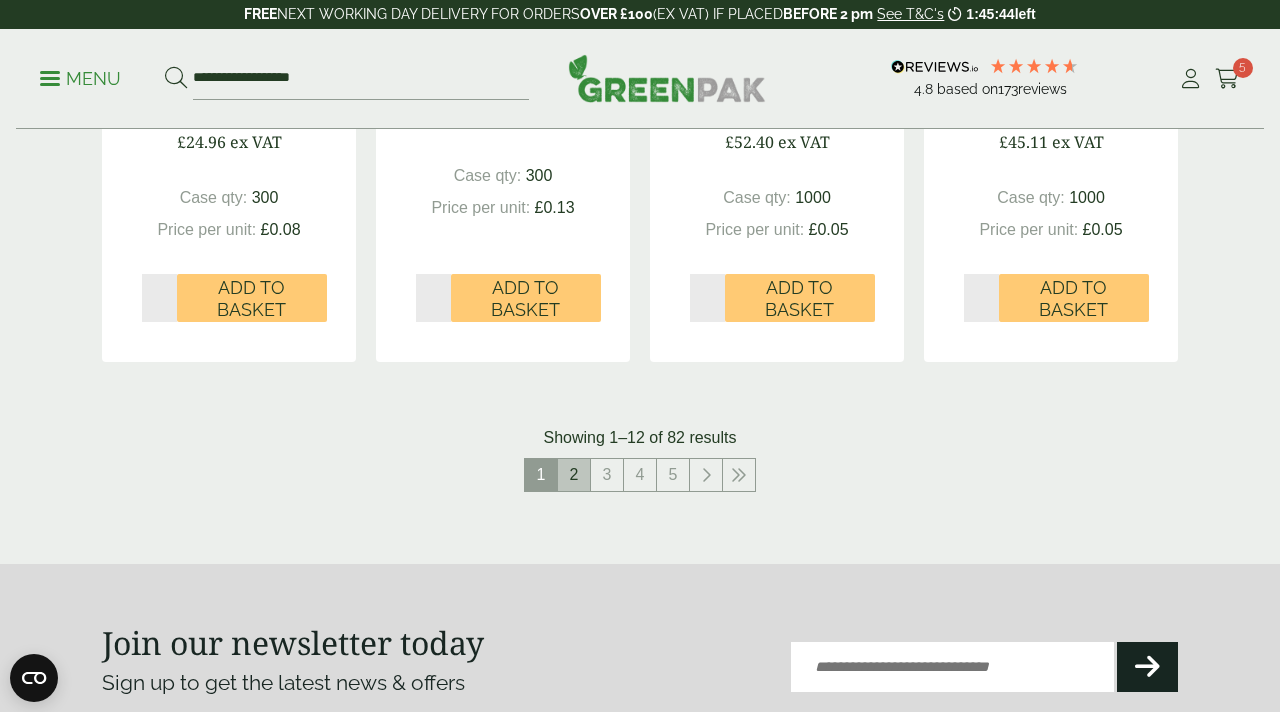 click on "2" at bounding box center [574, 475] 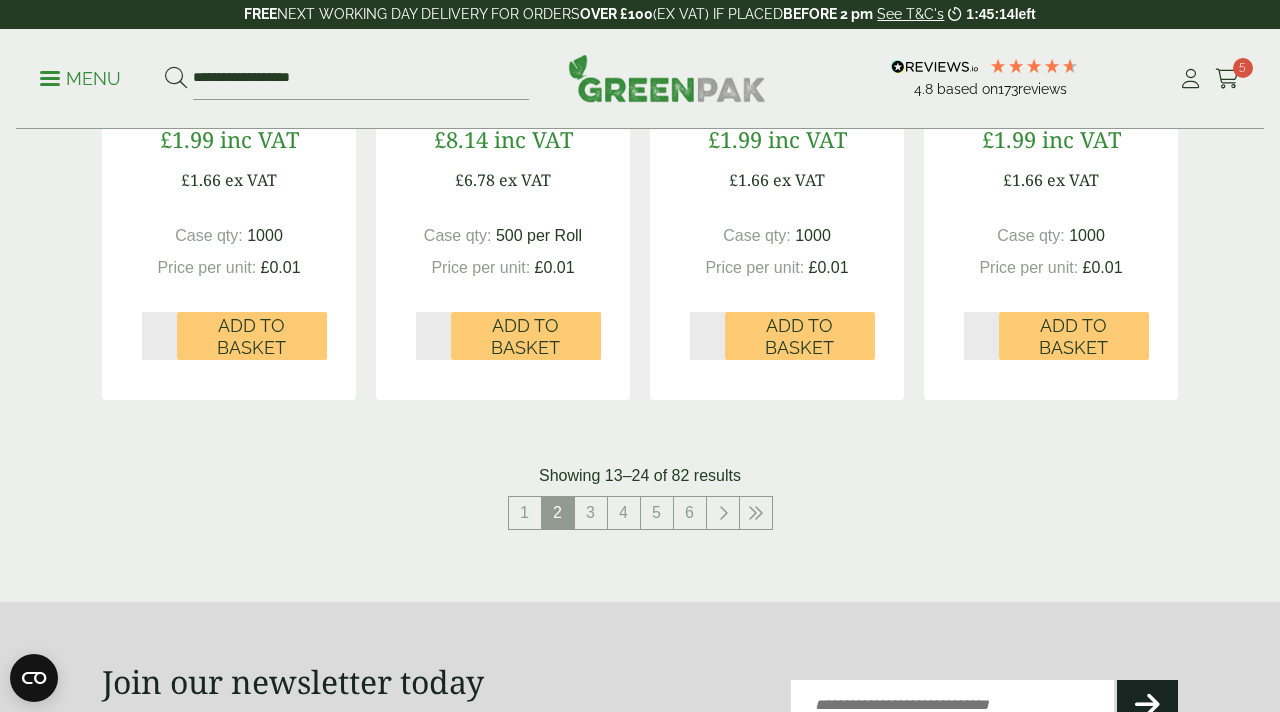 scroll, scrollTop: 2280, scrollLeft: 0, axis: vertical 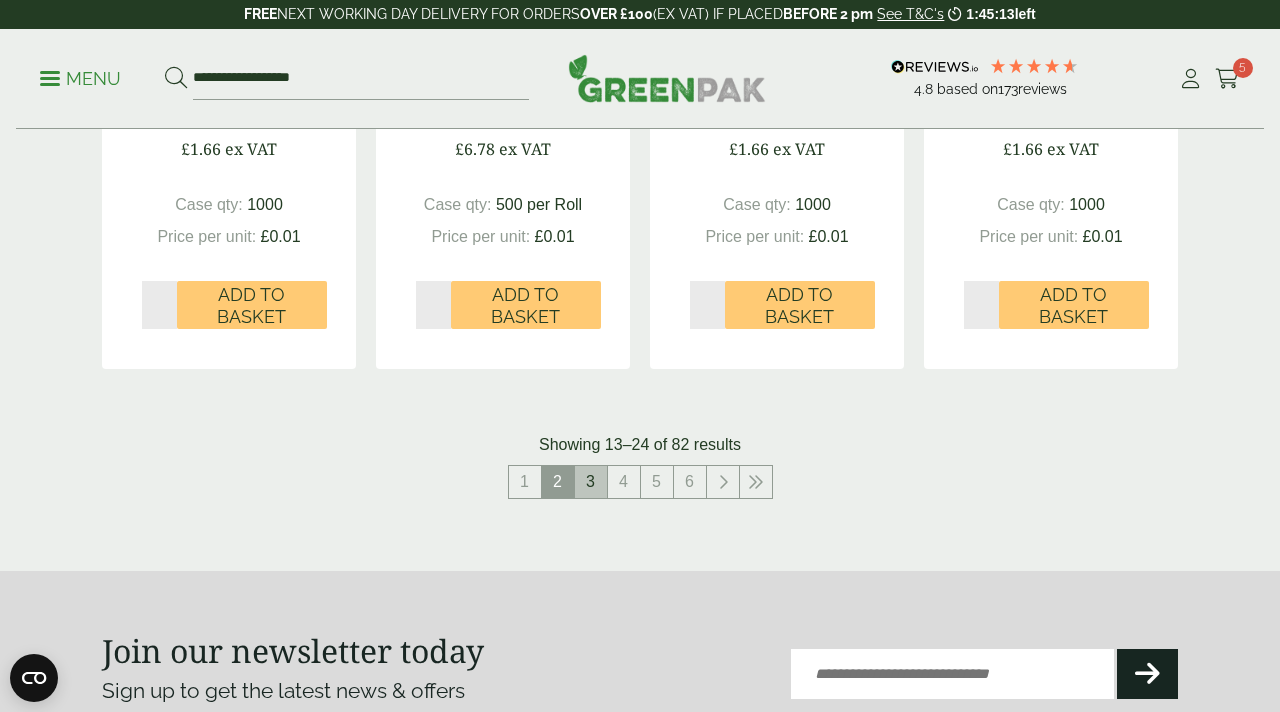 click on "3" at bounding box center (591, 482) 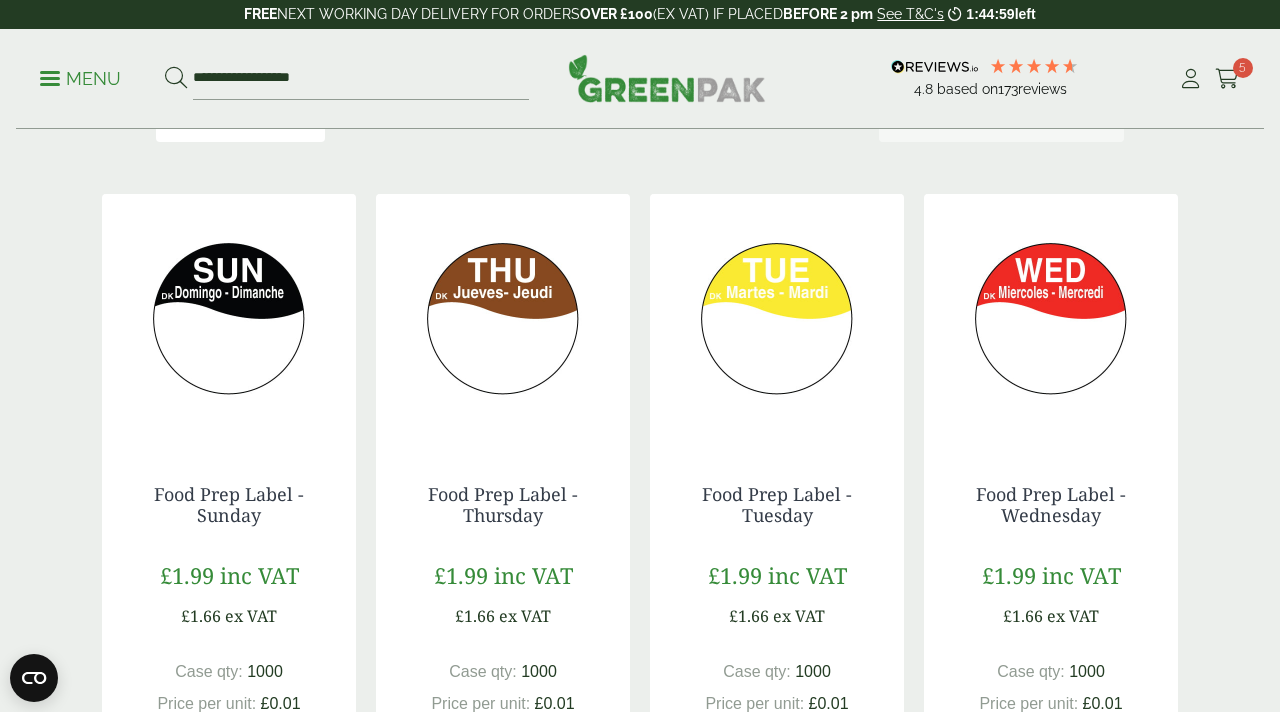 scroll, scrollTop: 440, scrollLeft: 0, axis: vertical 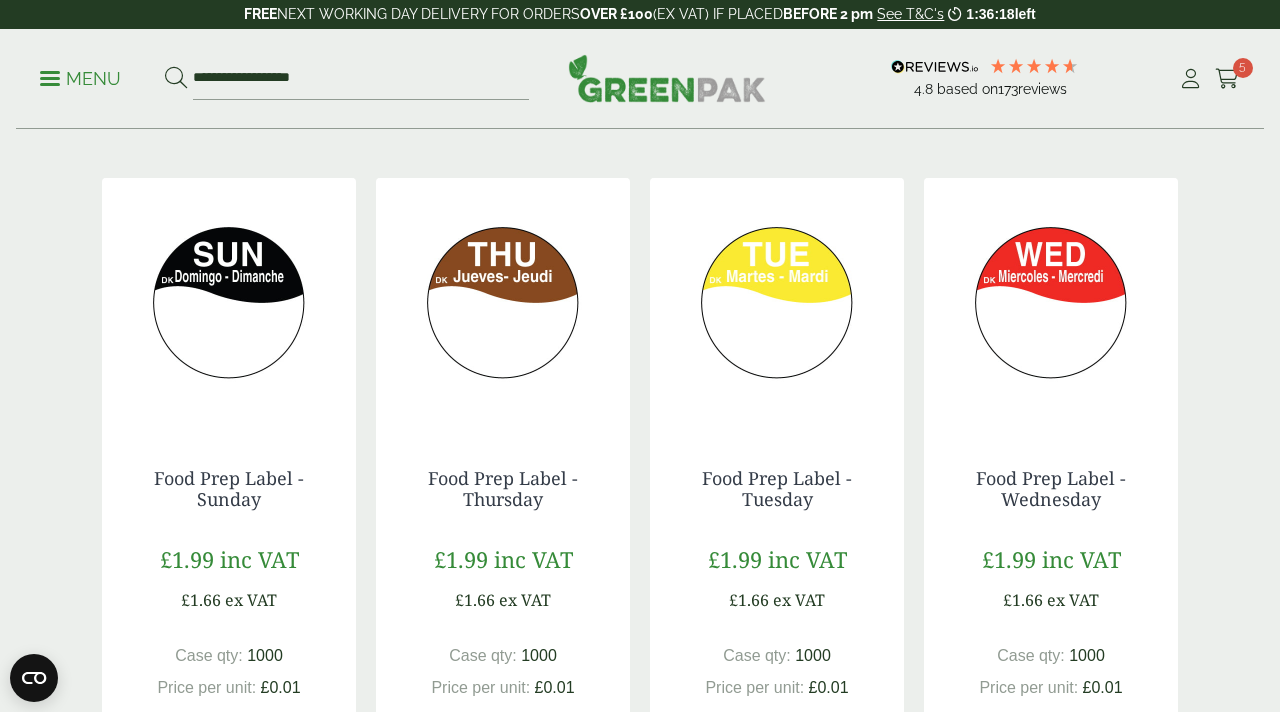 click at bounding box center [667, 78] 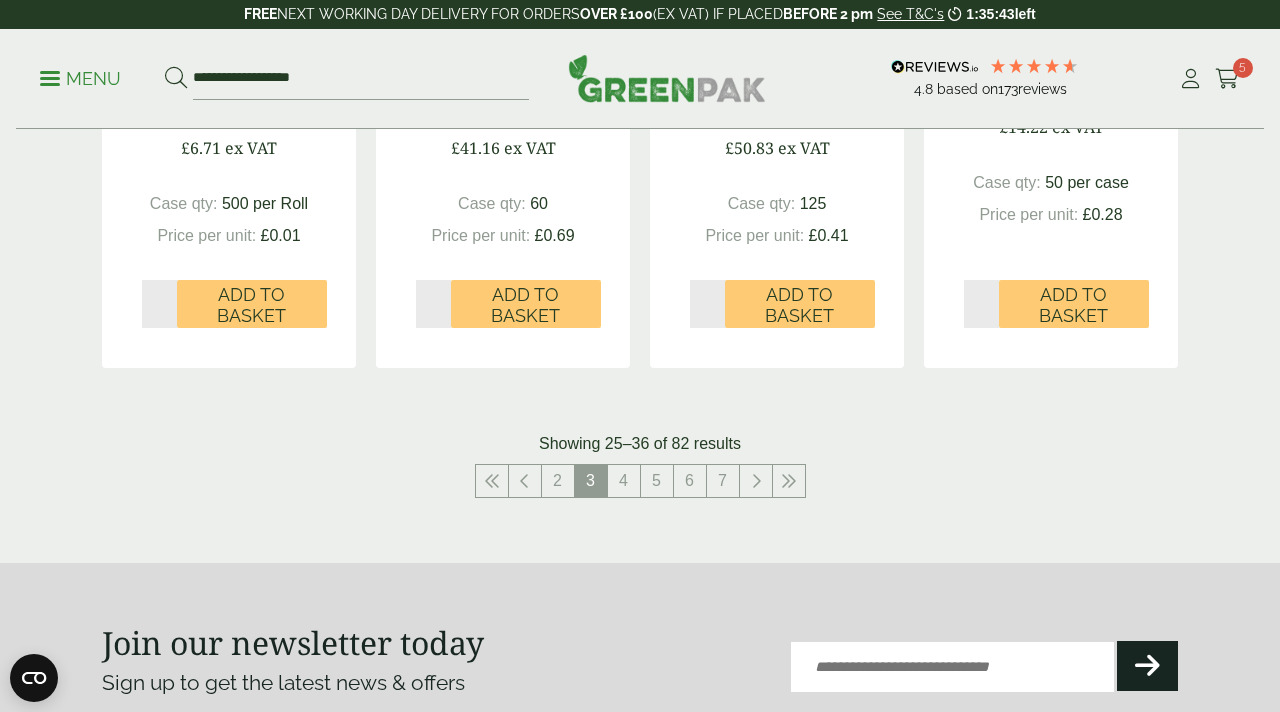 scroll, scrollTop: 2220, scrollLeft: 0, axis: vertical 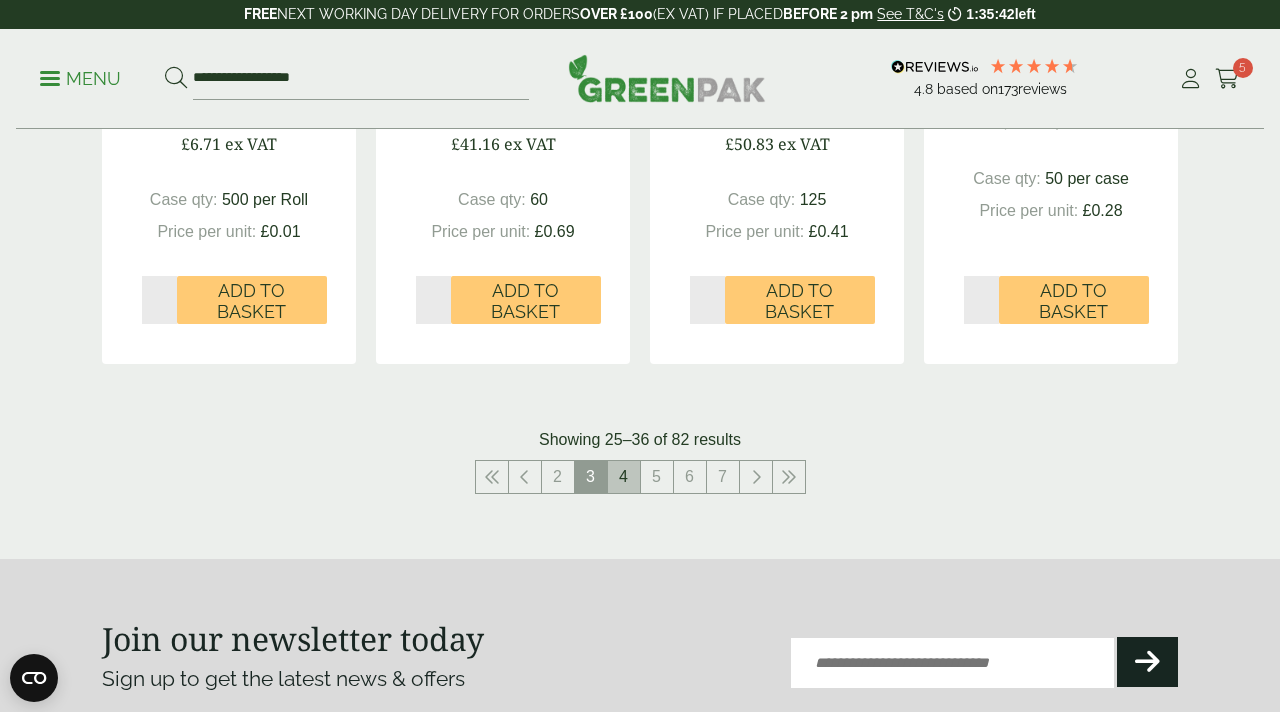 click on "4" at bounding box center [624, 477] 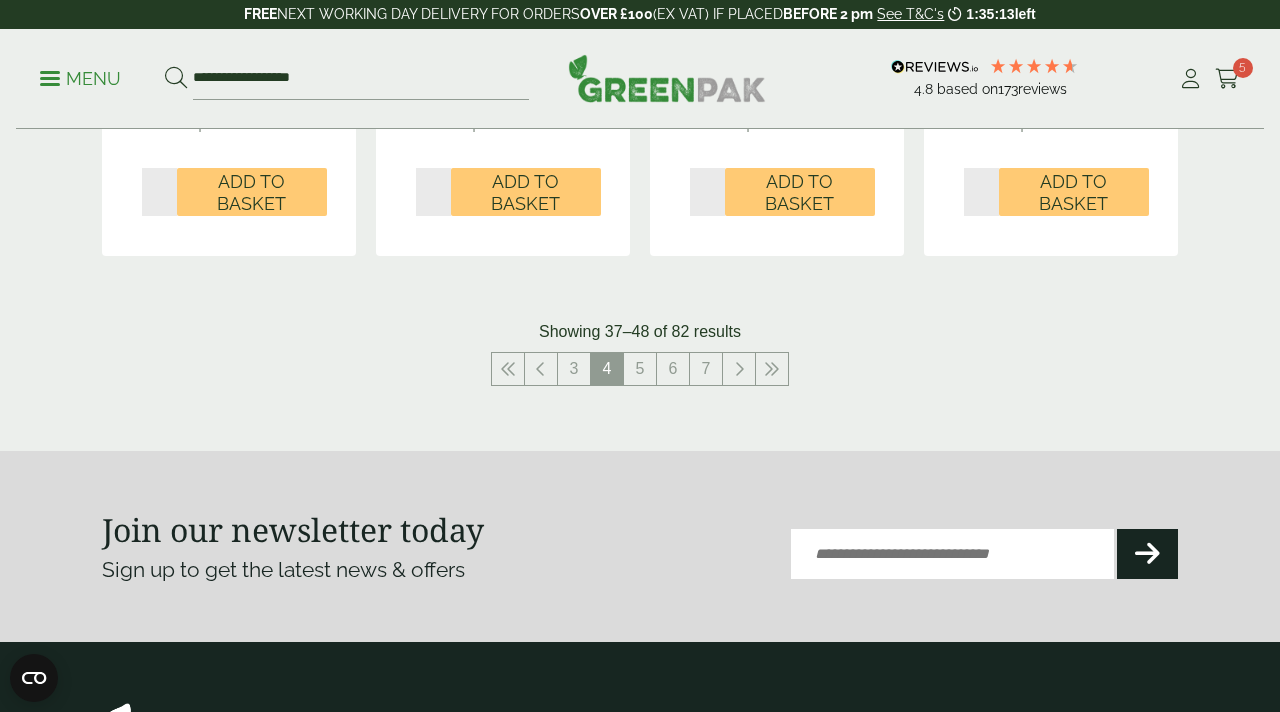 scroll, scrollTop: 2490, scrollLeft: 0, axis: vertical 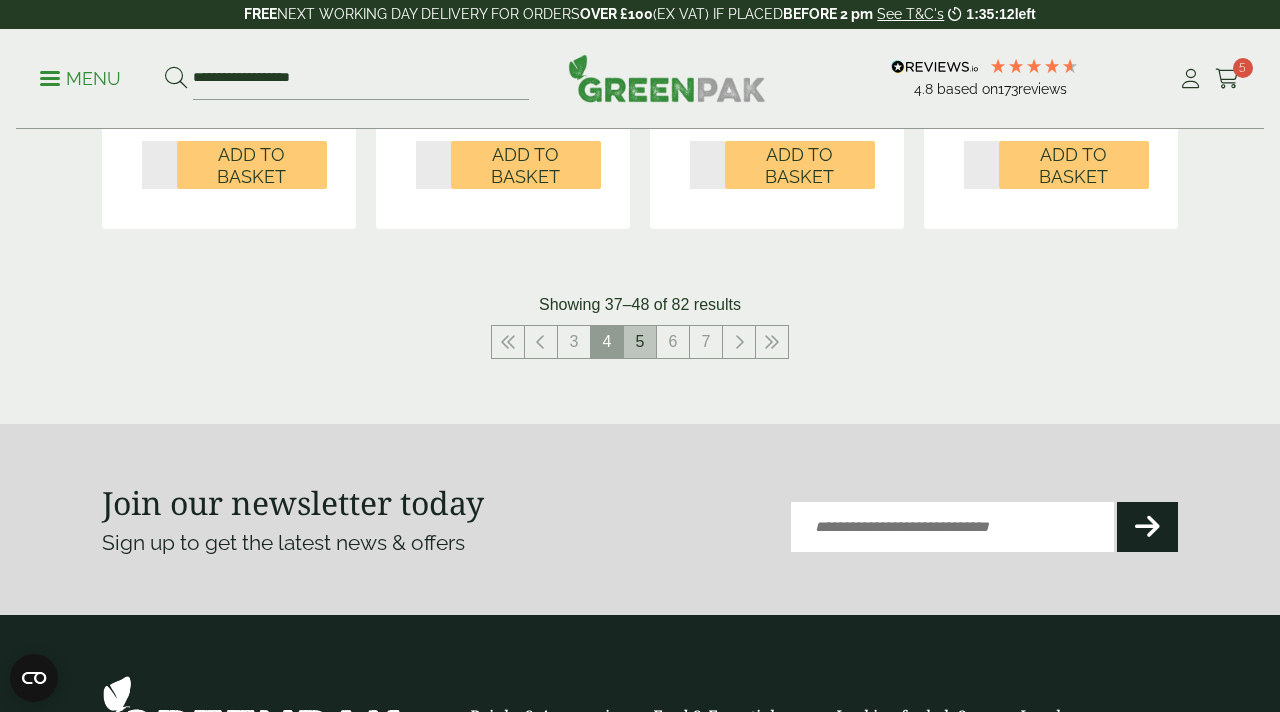 click on "5" at bounding box center (640, 342) 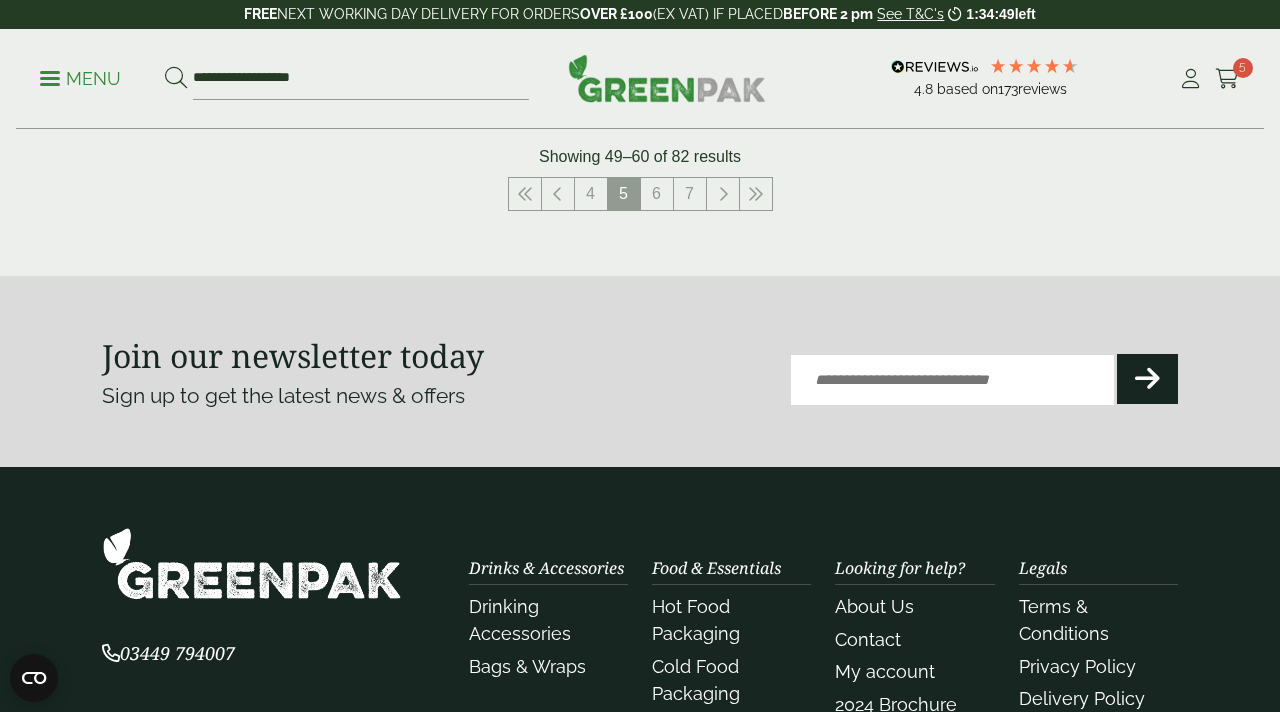 scroll, scrollTop: 2556, scrollLeft: 0, axis: vertical 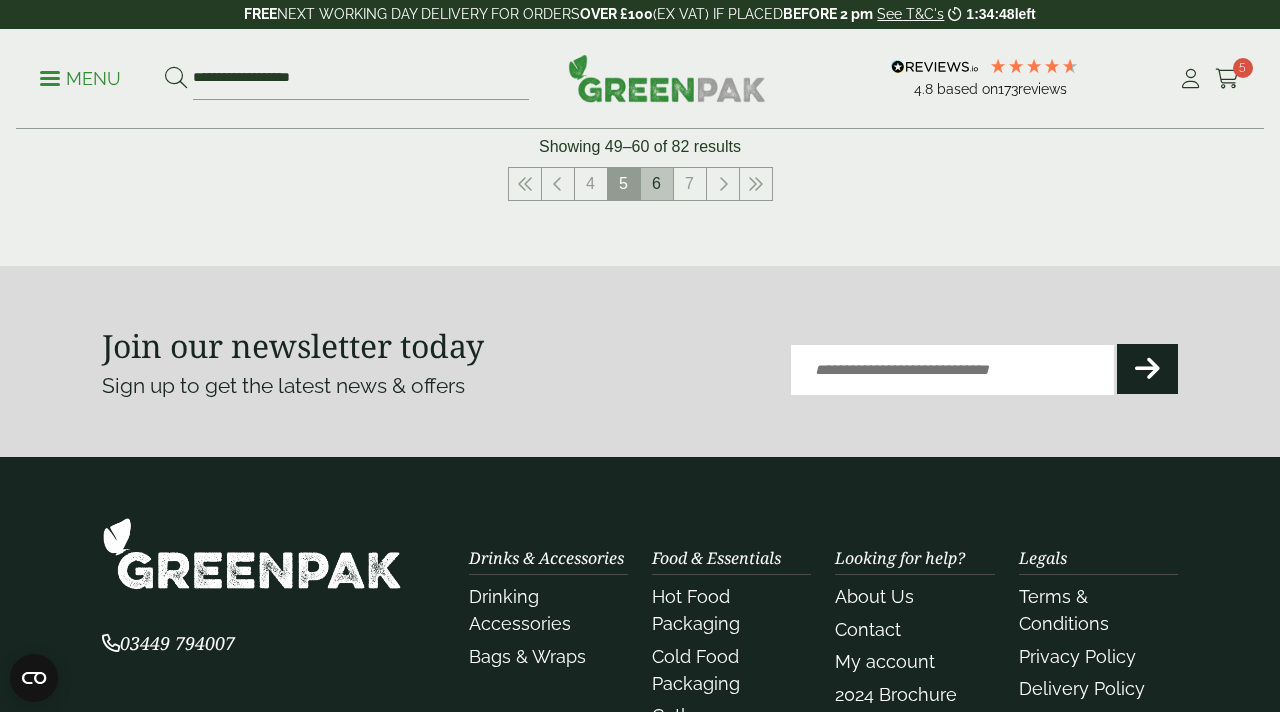 click on "6" at bounding box center (657, 184) 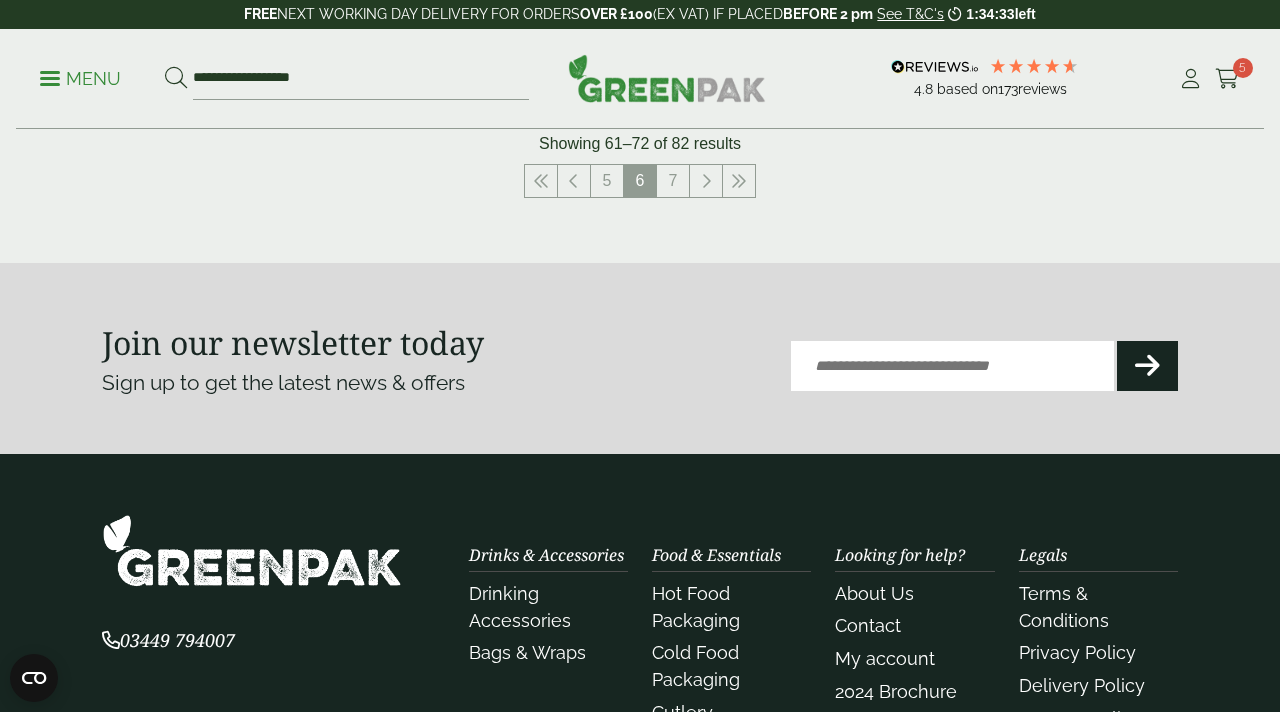 scroll, scrollTop: 2586, scrollLeft: 0, axis: vertical 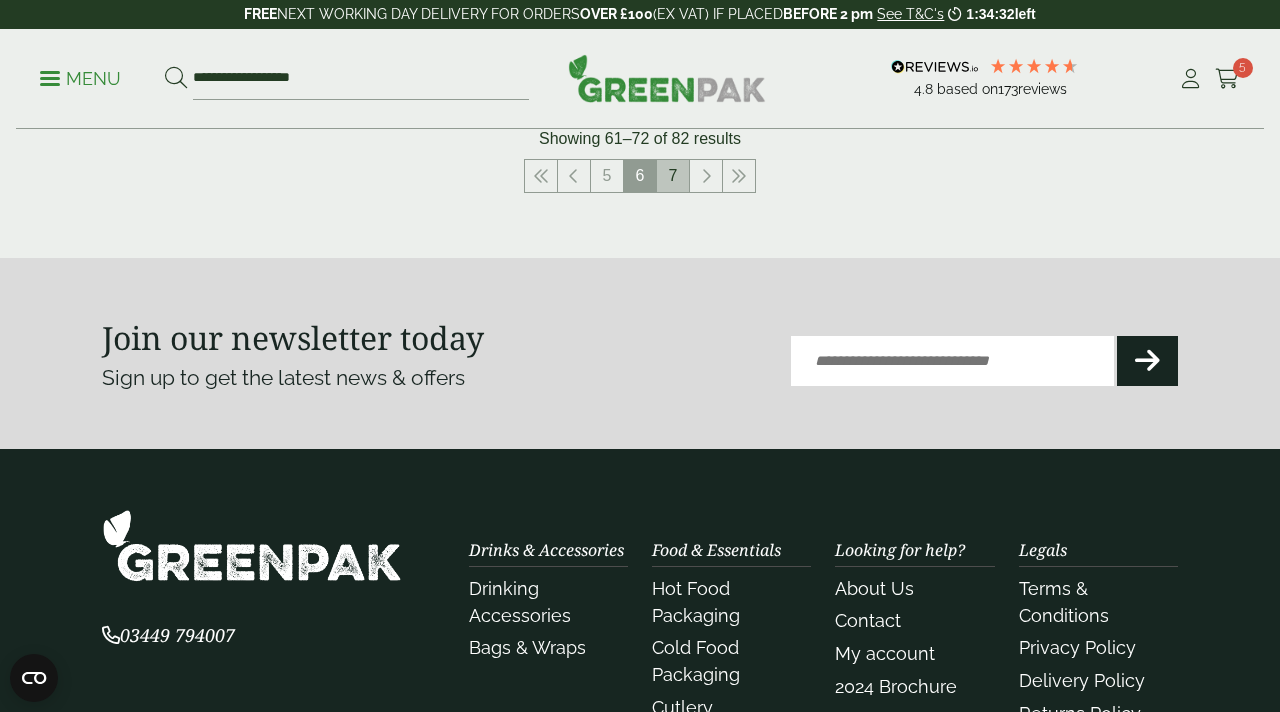 click on "7" at bounding box center [673, 176] 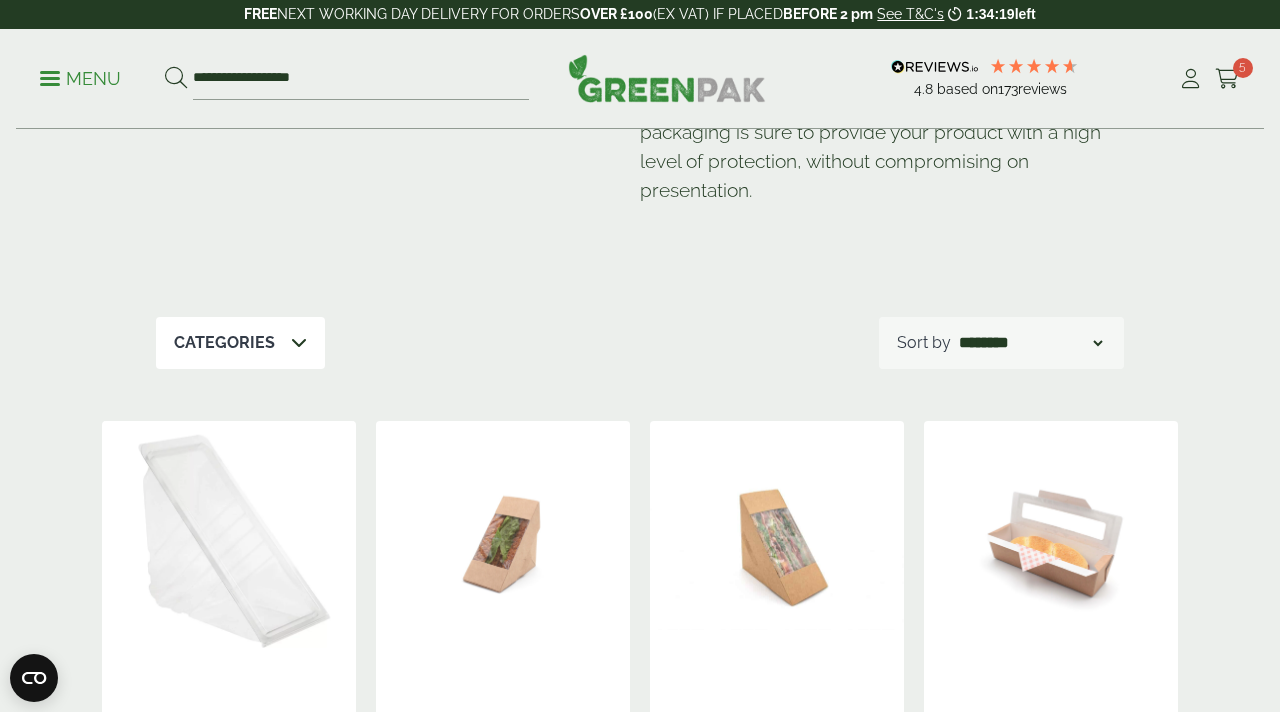 scroll, scrollTop: 196, scrollLeft: 0, axis: vertical 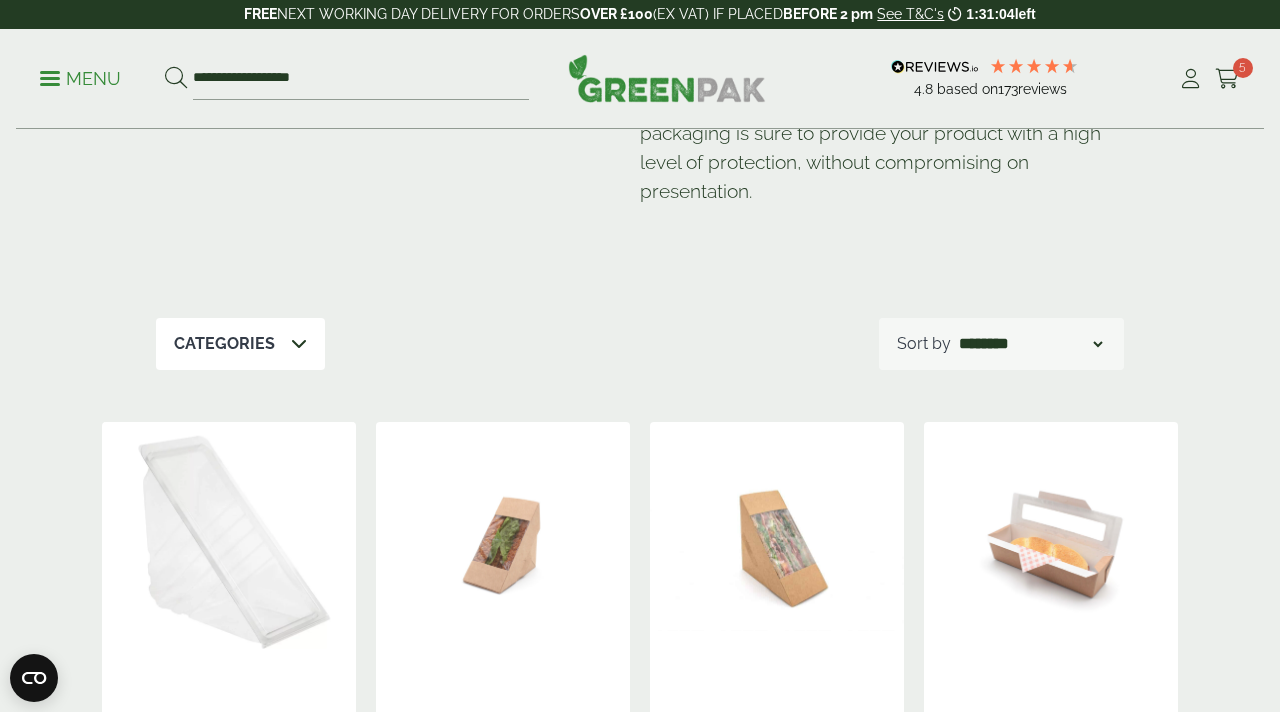 click on "Menu" at bounding box center [80, 79] 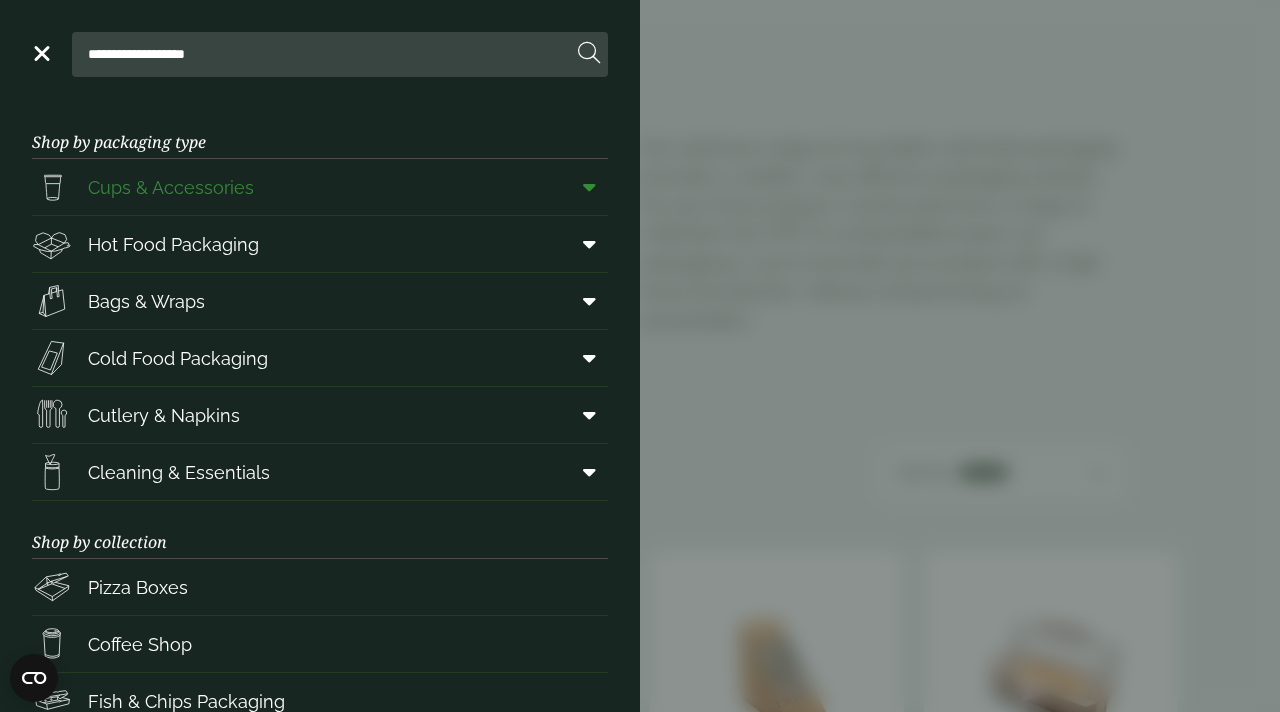 click on "Cups & Accessories" at bounding box center (171, 187) 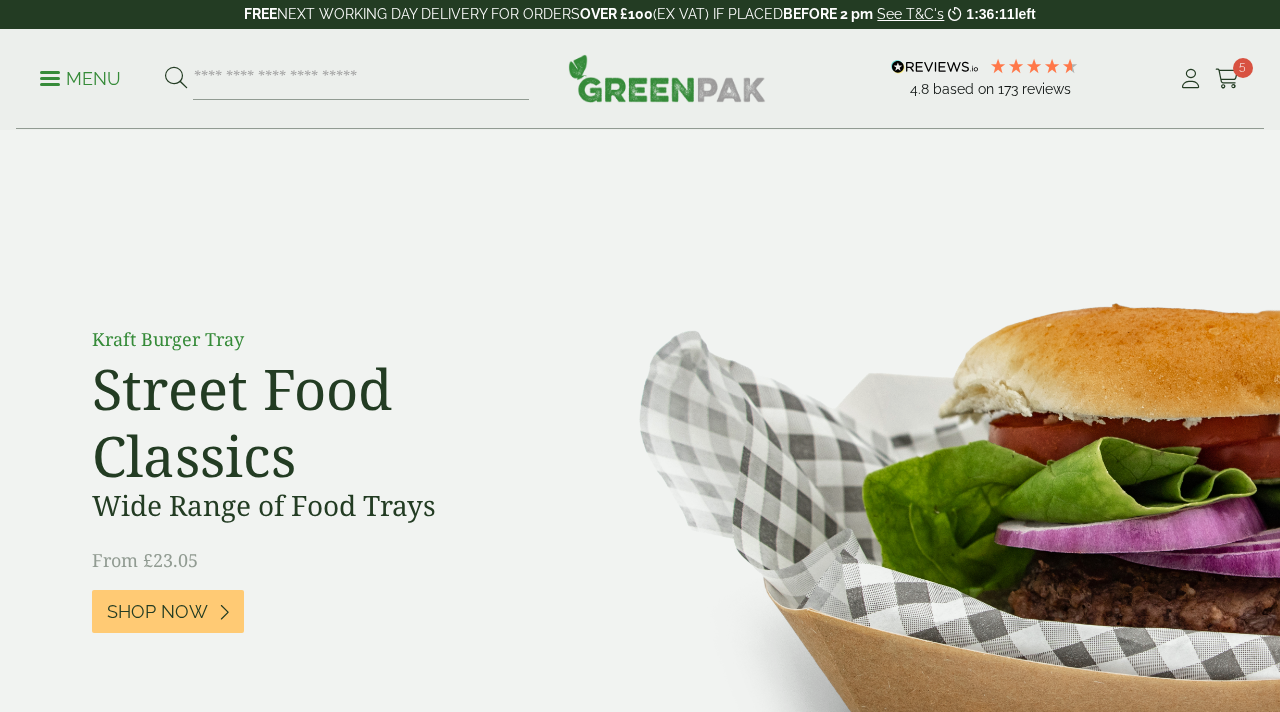 scroll, scrollTop: 837, scrollLeft: 0, axis: vertical 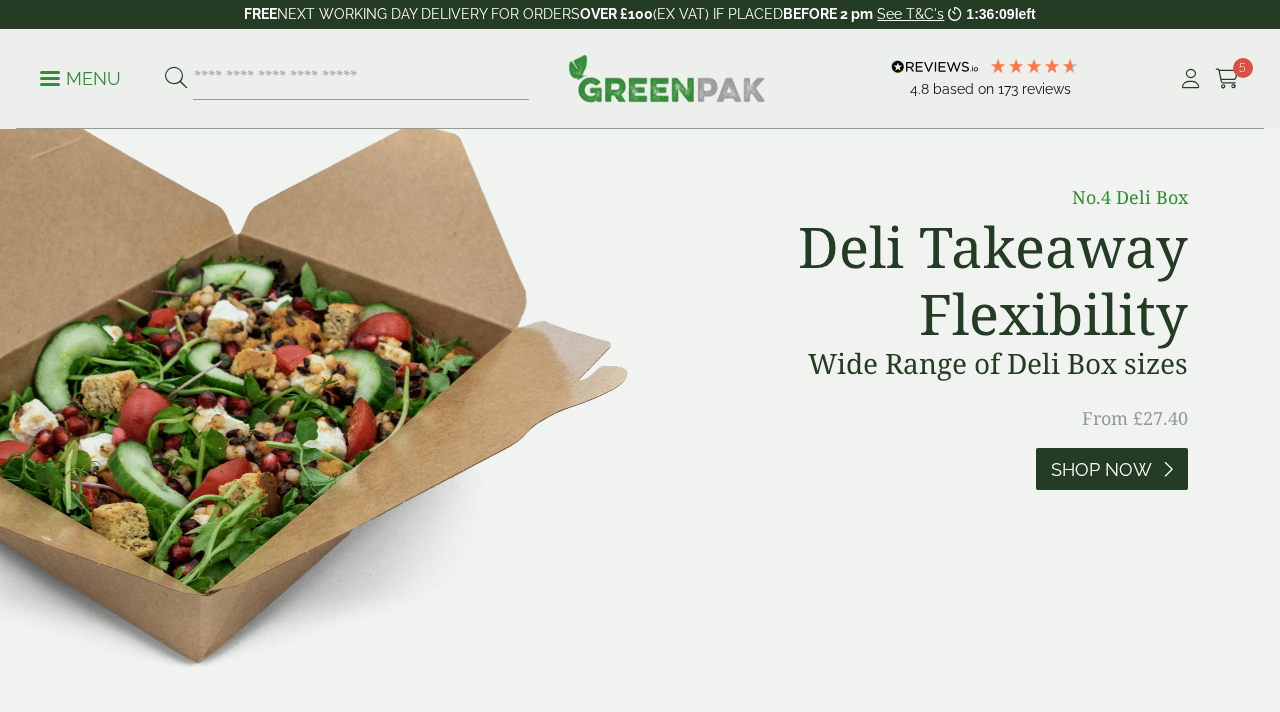click on "Shop Now" at bounding box center (1101, 470) 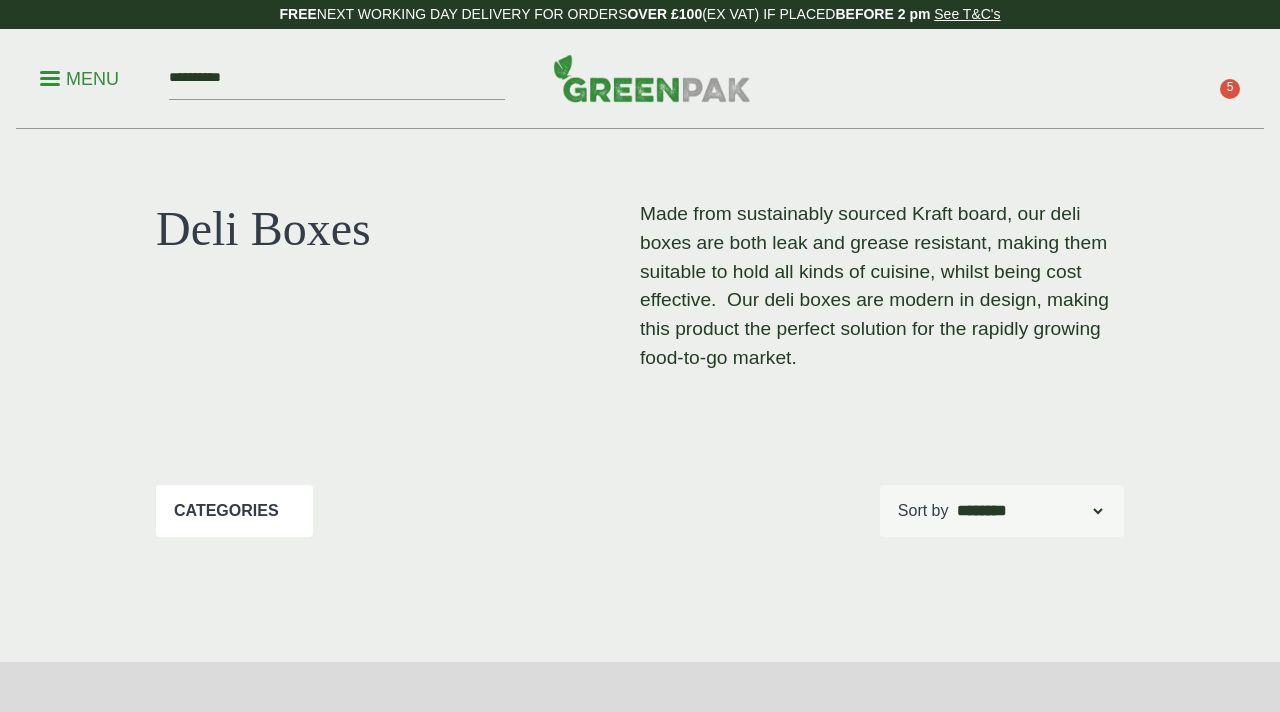 scroll, scrollTop: 0, scrollLeft: 0, axis: both 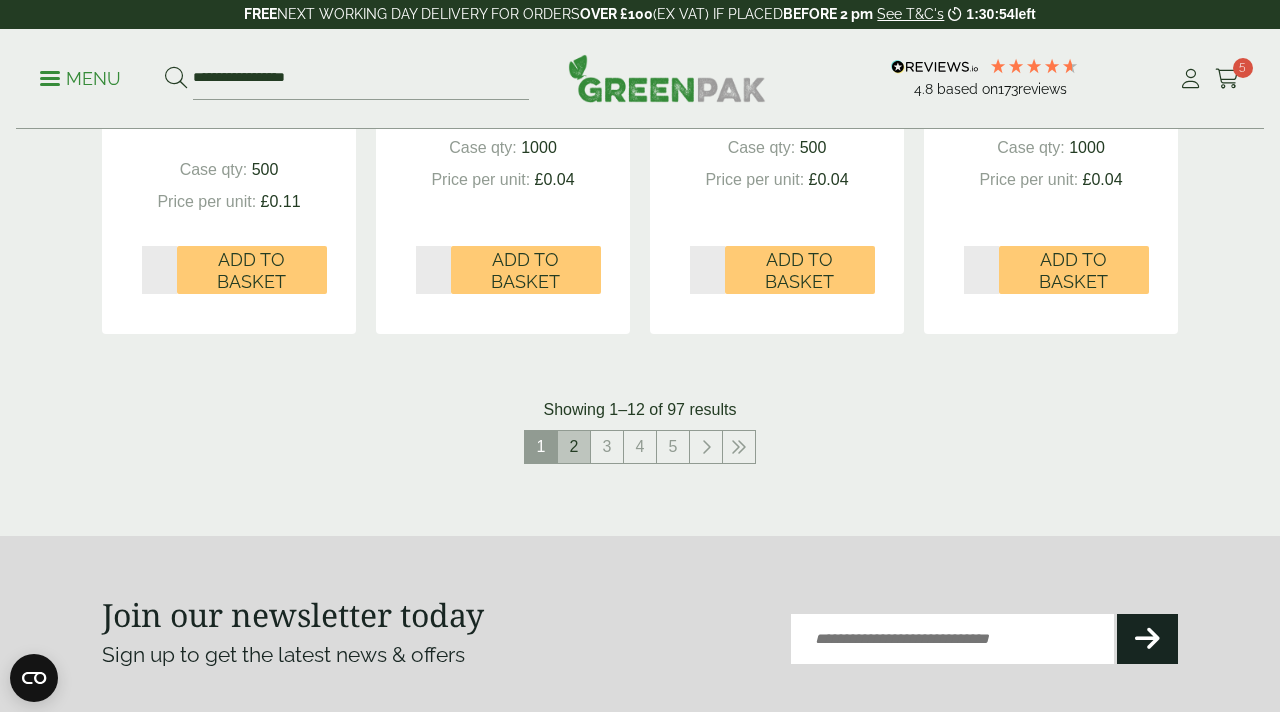 click on "2" at bounding box center (574, 447) 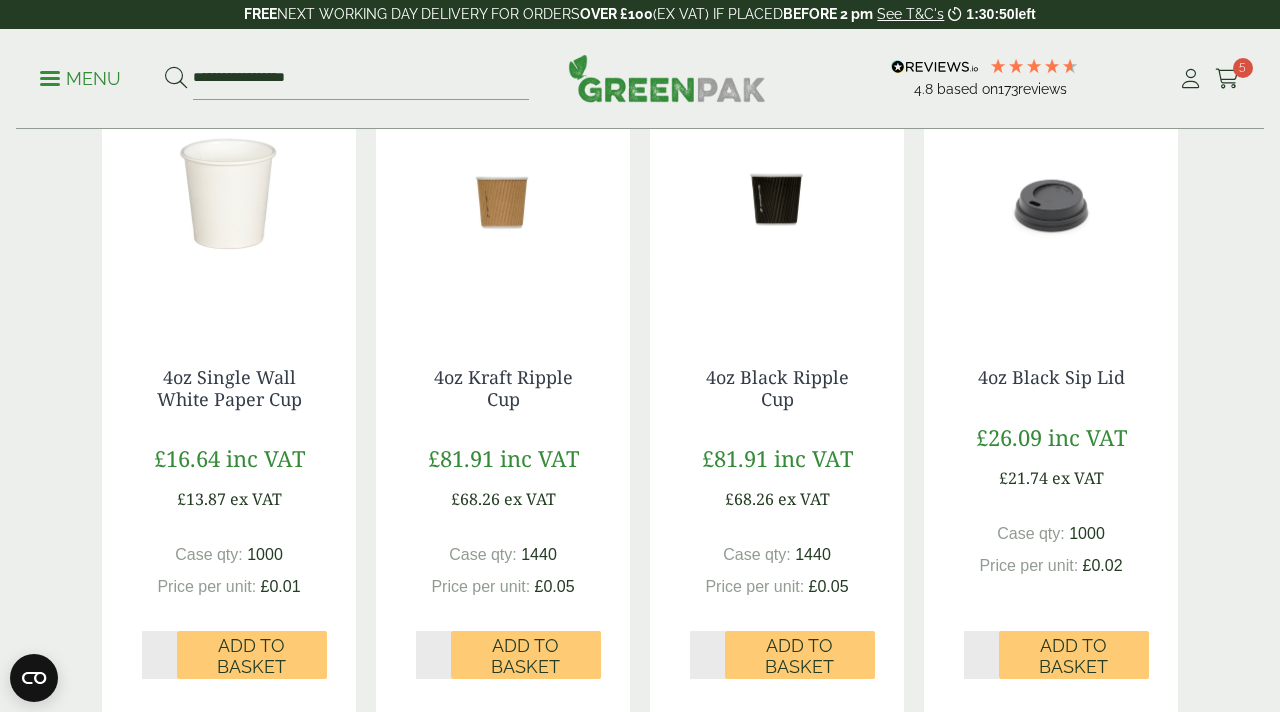 scroll, scrollTop: 1777, scrollLeft: 0, axis: vertical 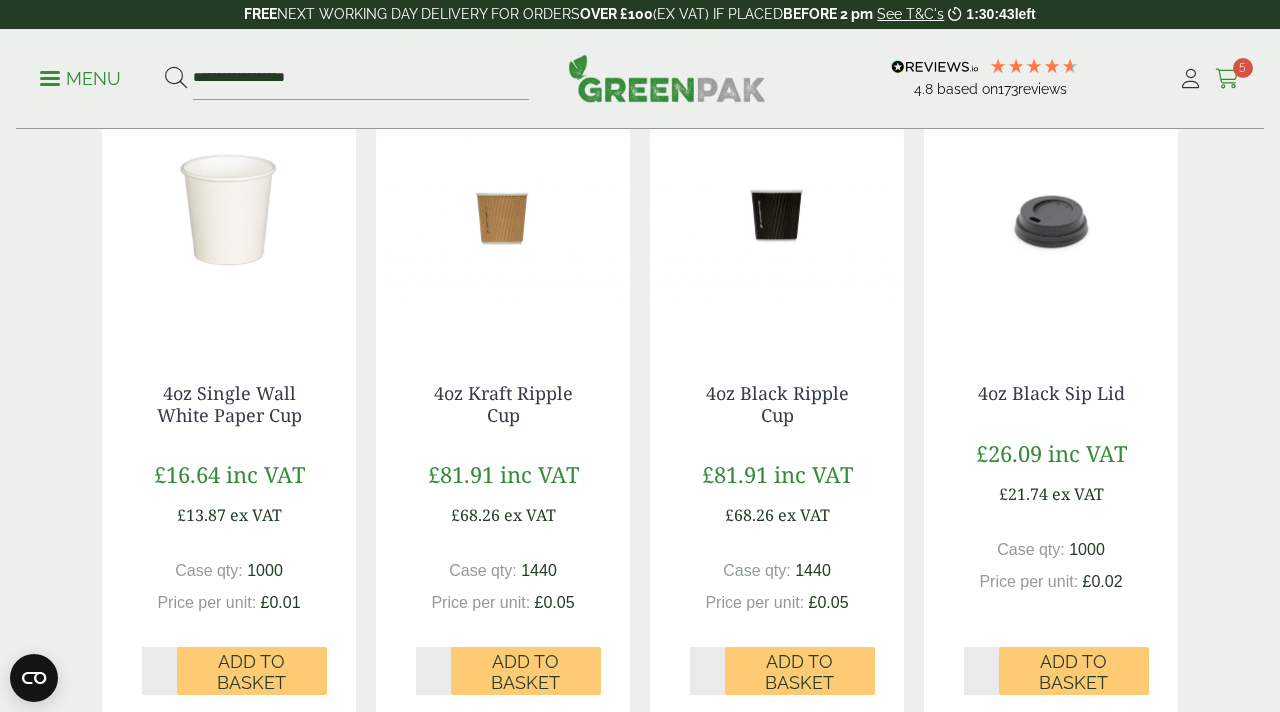 click at bounding box center (1227, 79) 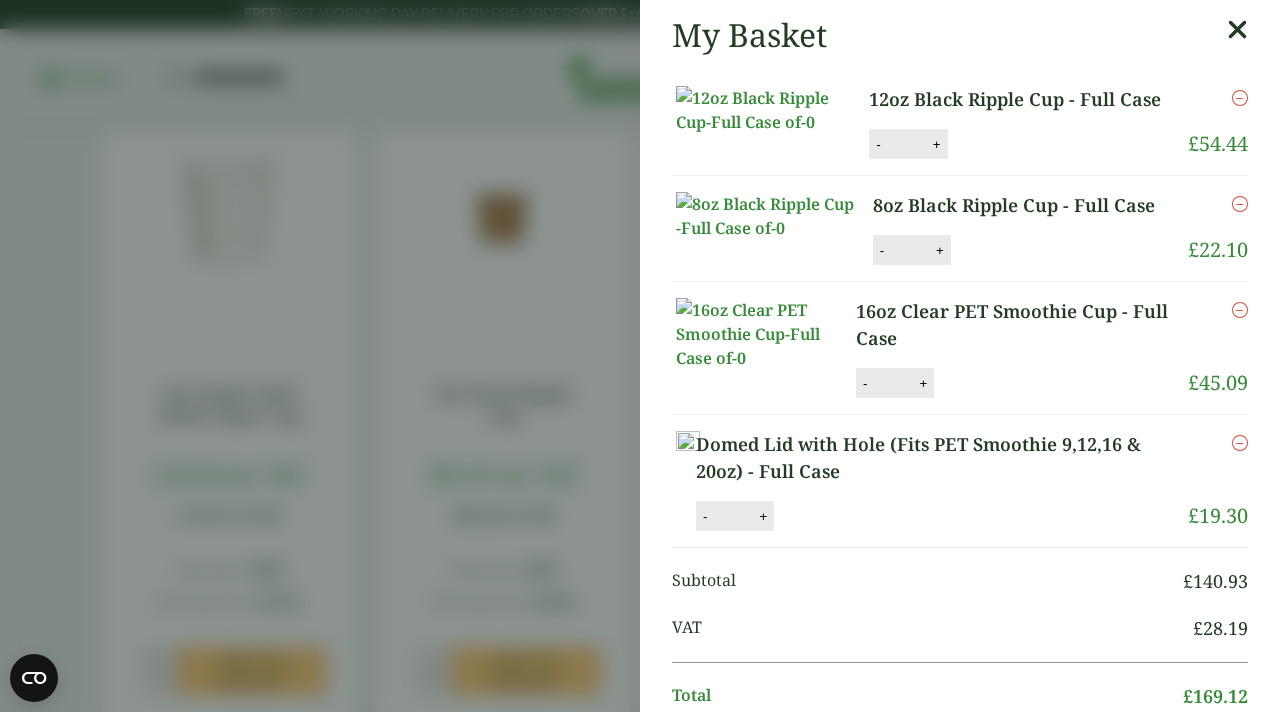 click on "My Basket
12oz Black Ripple Cup - Full Case
12oz Black Ripple Cup - Full Case quantity
- * +
Update
Remove
£ 54.44" at bounding box center [640, 356] 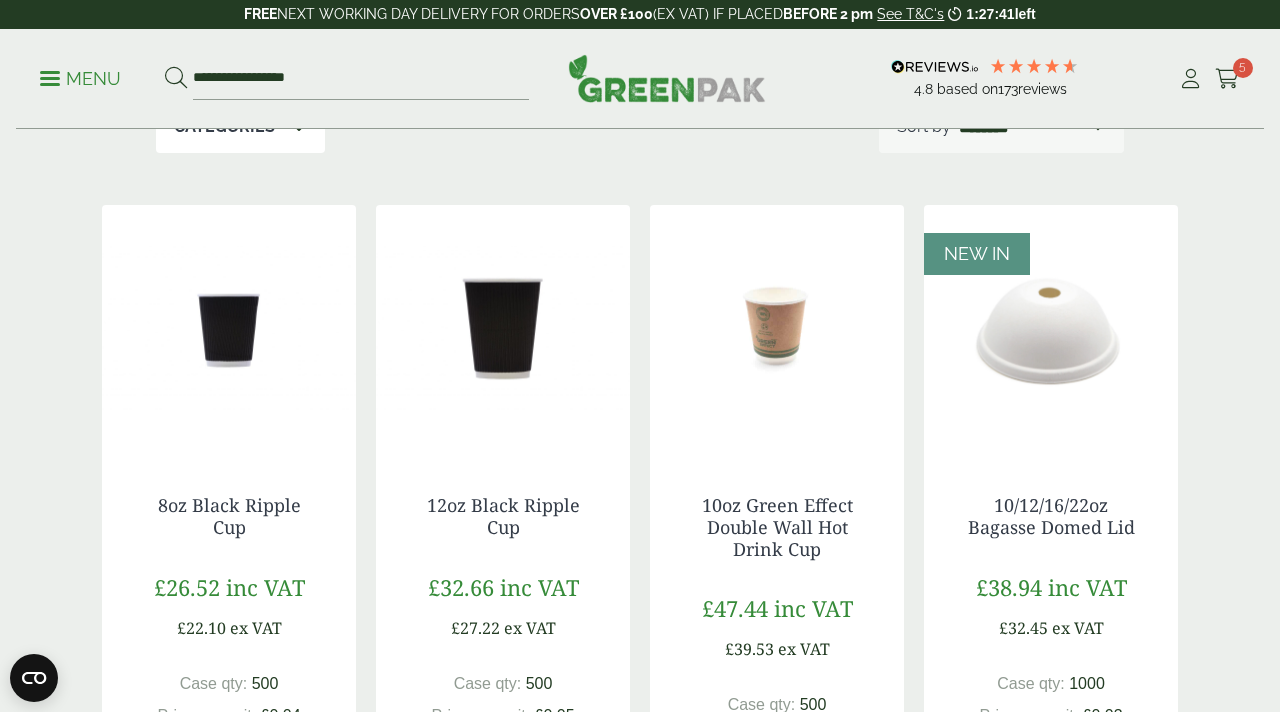 scroll, scrollTop: 304, scrollLeft: 0, axis: vertical 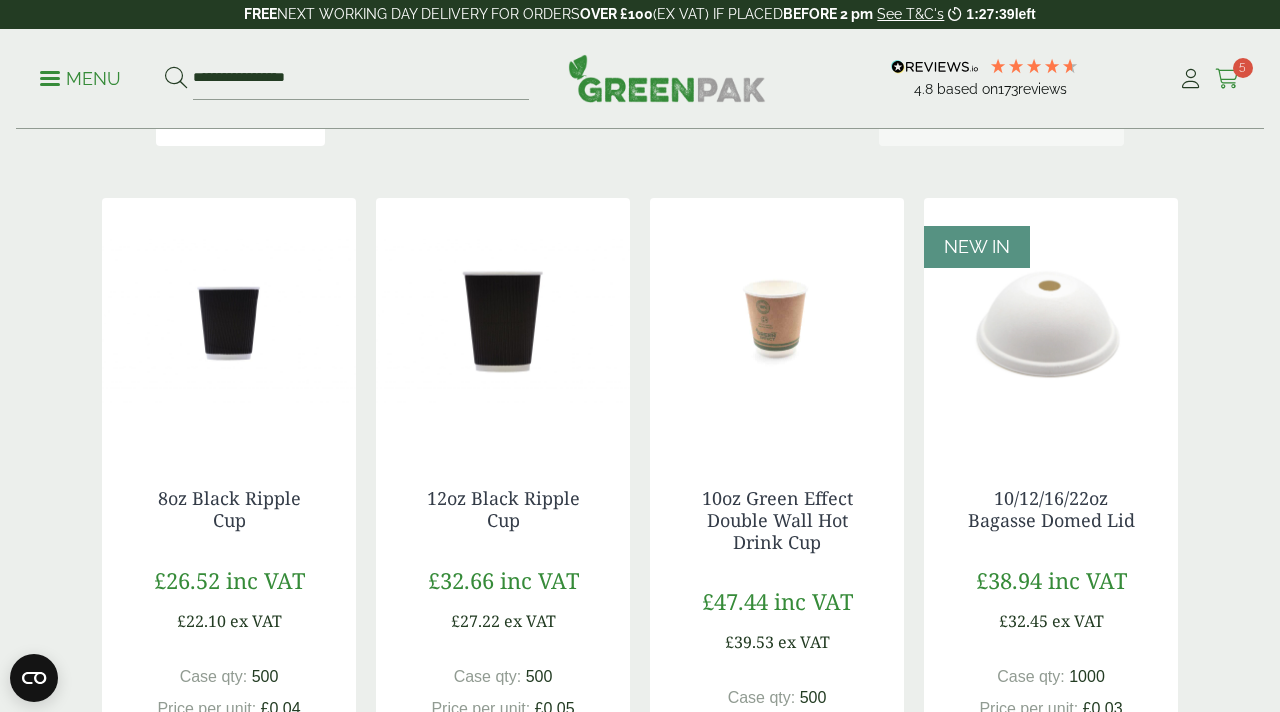 click at bounding box center (1227, 79) 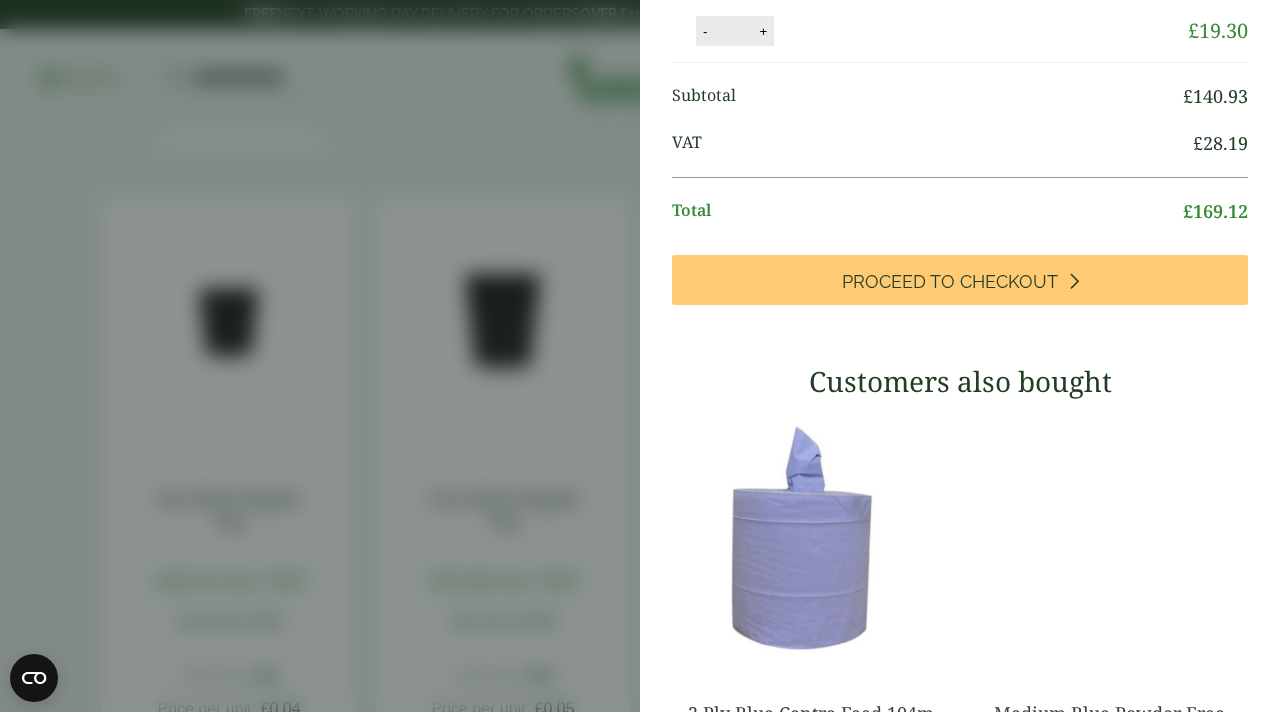 scroll, scrollTop: 0, scrollLeft: 0, axis: both 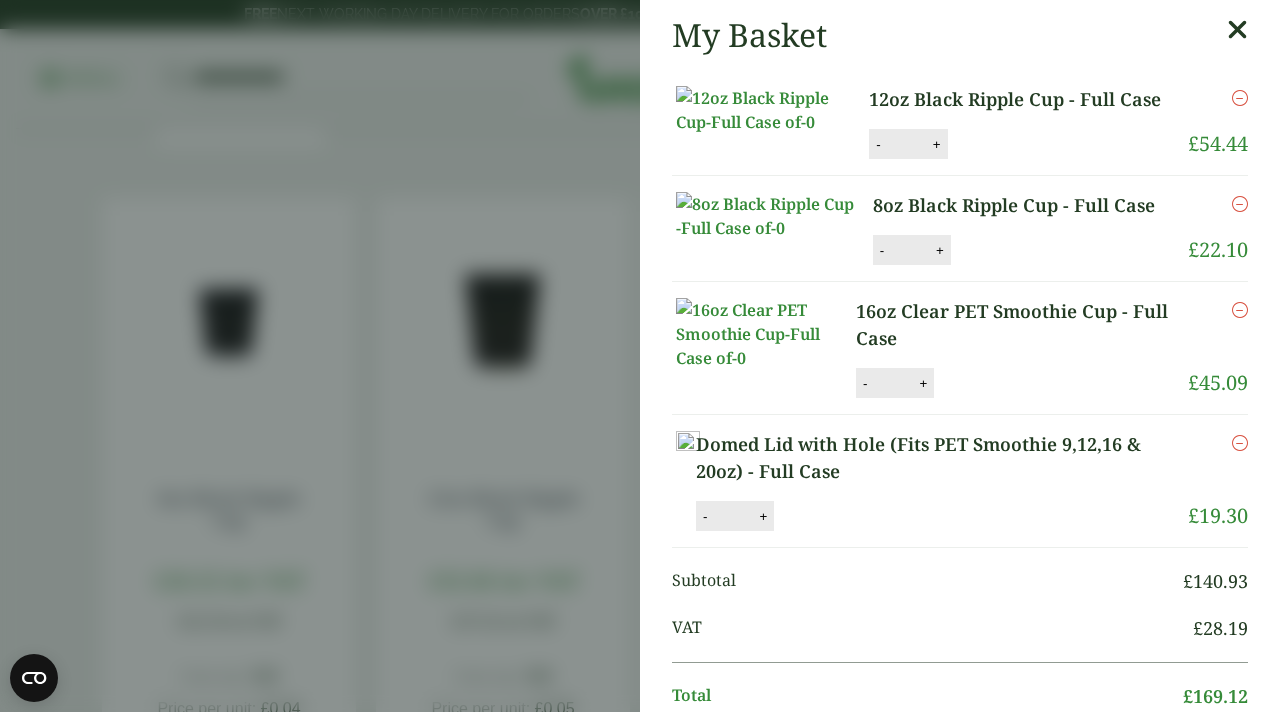 click on "My Basket
12oz Black Ripple Cup - Full Case
12oz Black Ripple Cup - Full Case quantity
- * +
Update
Remove
£ 54.44" at bounding box center (640, 356) 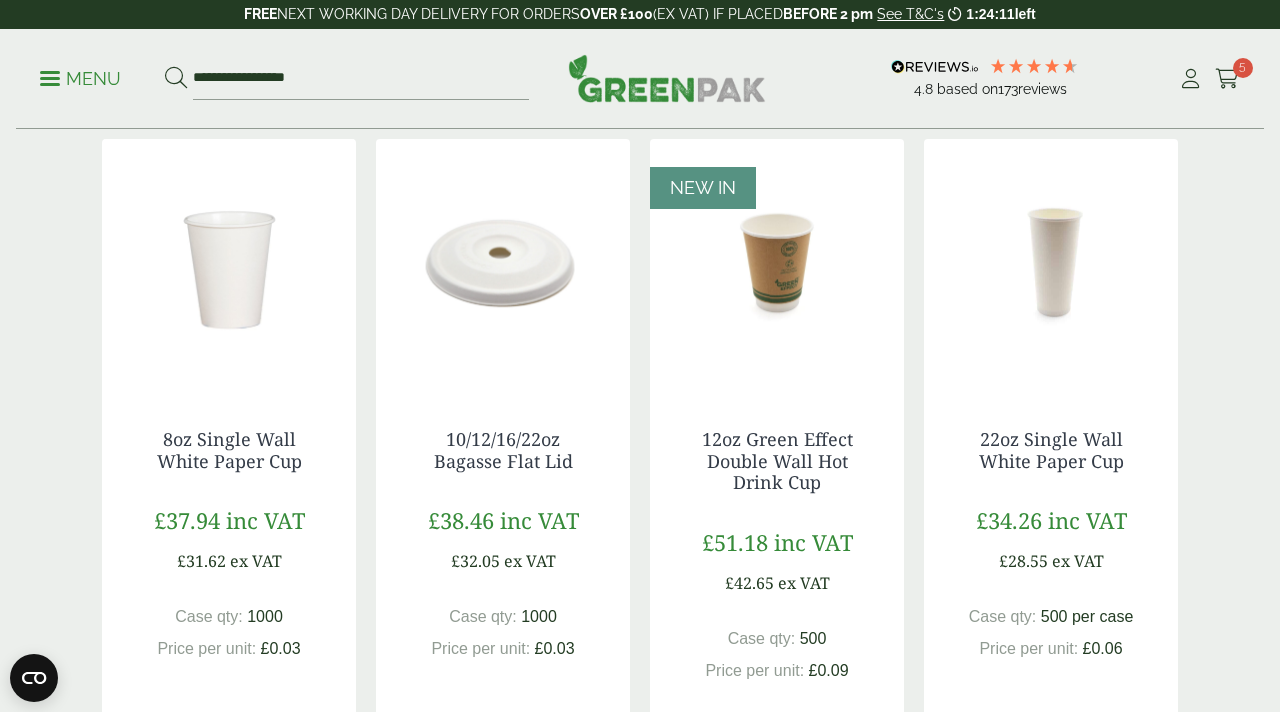 scroll, scrollTop: 1041, scrollLeft: 0, axis: vertical 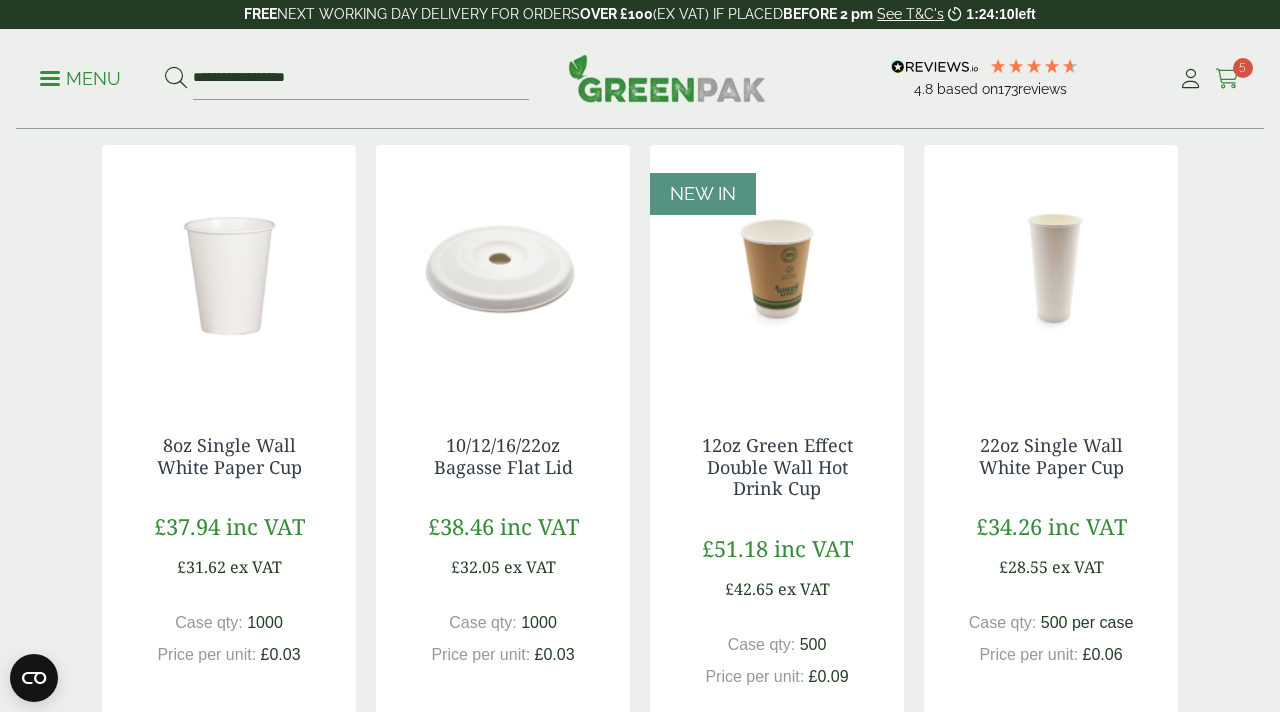 click at bounding box center [1227, 79] 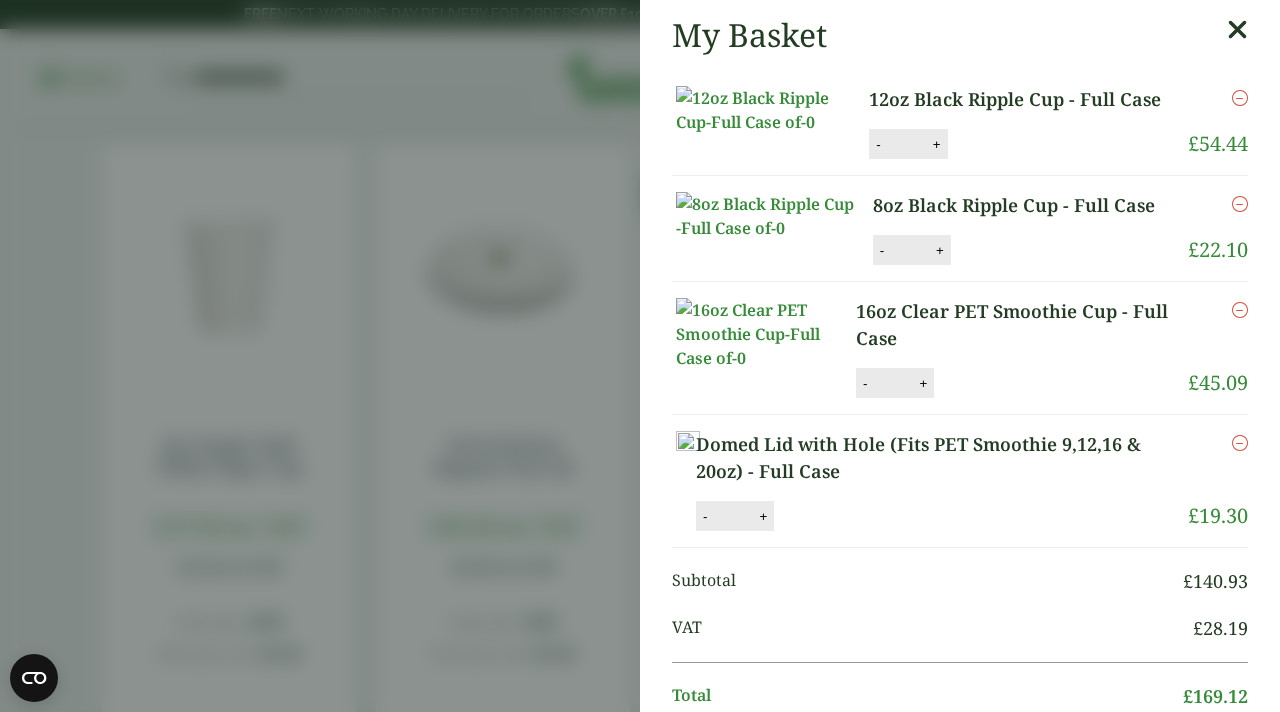 click on "My Basket
12oz Black Ripple Cup - Full Case
12oz Black Ripple Cup - Full Case quantity
- * +
Update
Remove
£ 54.44" at bounding box center (640, 356) 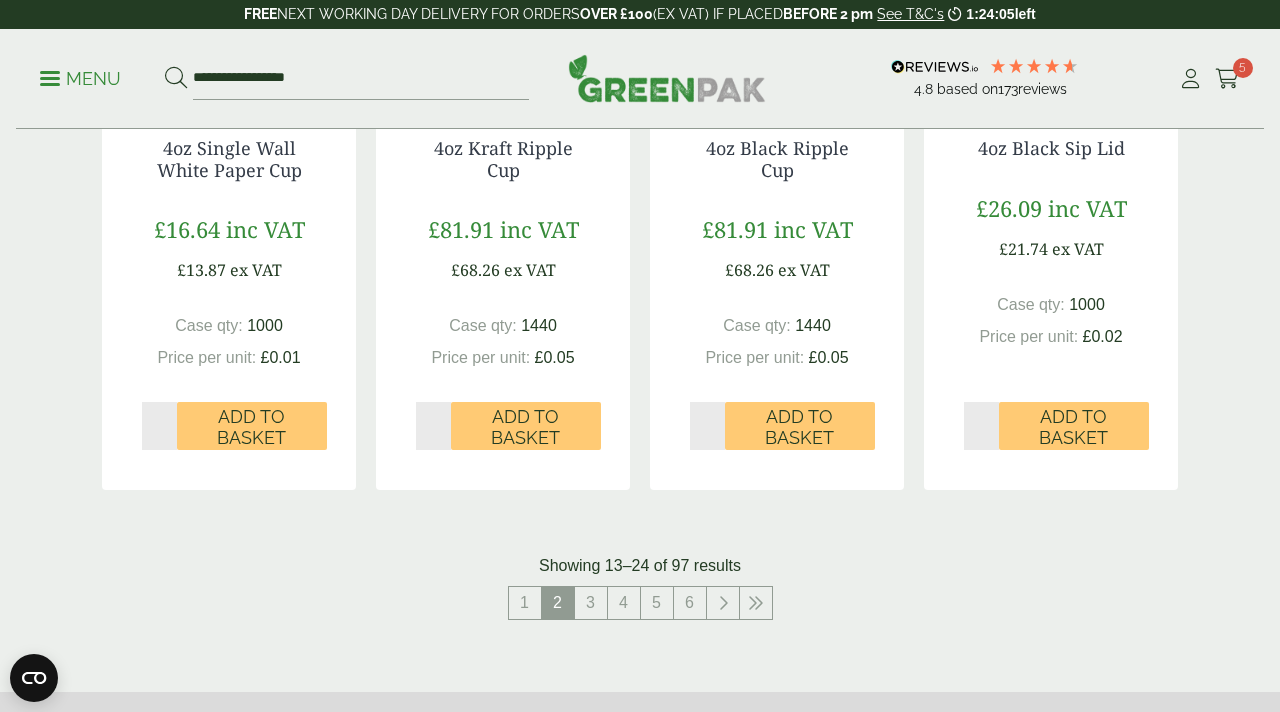 scroll, scrollTop: 2031, scrollLeft: 0, axis: vertical 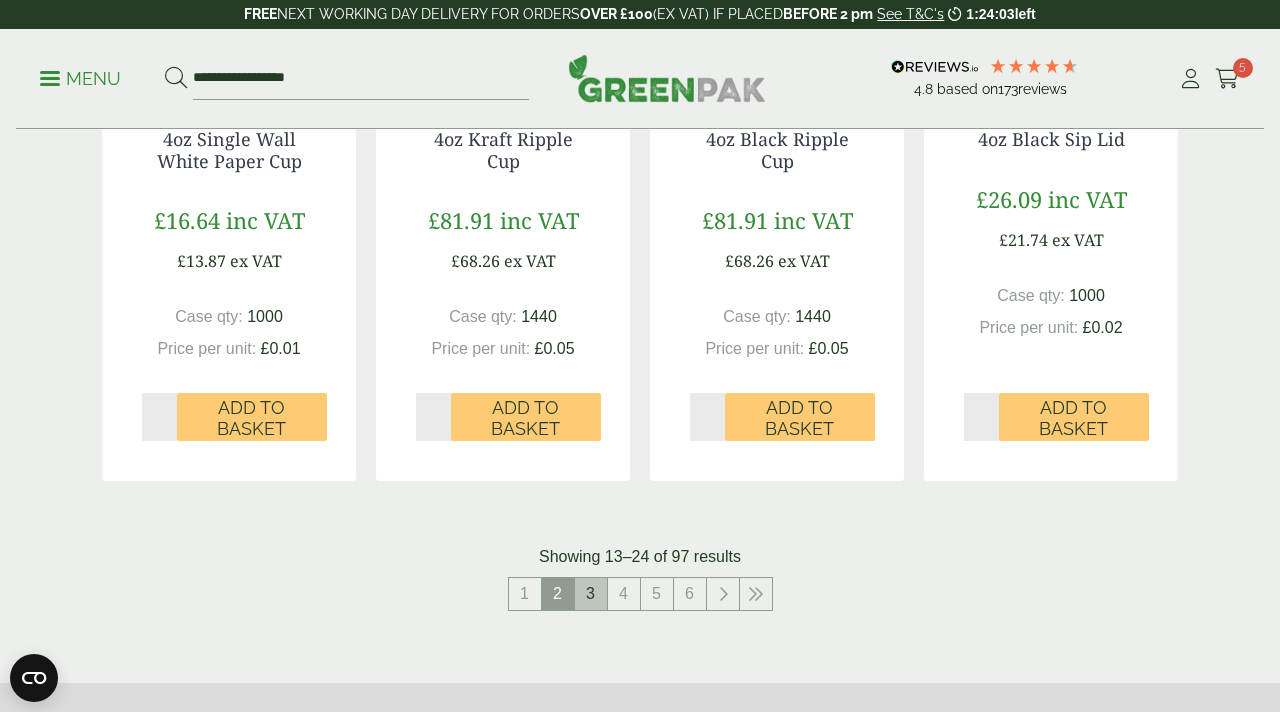 click on "3" at bounding box center [591, 594] 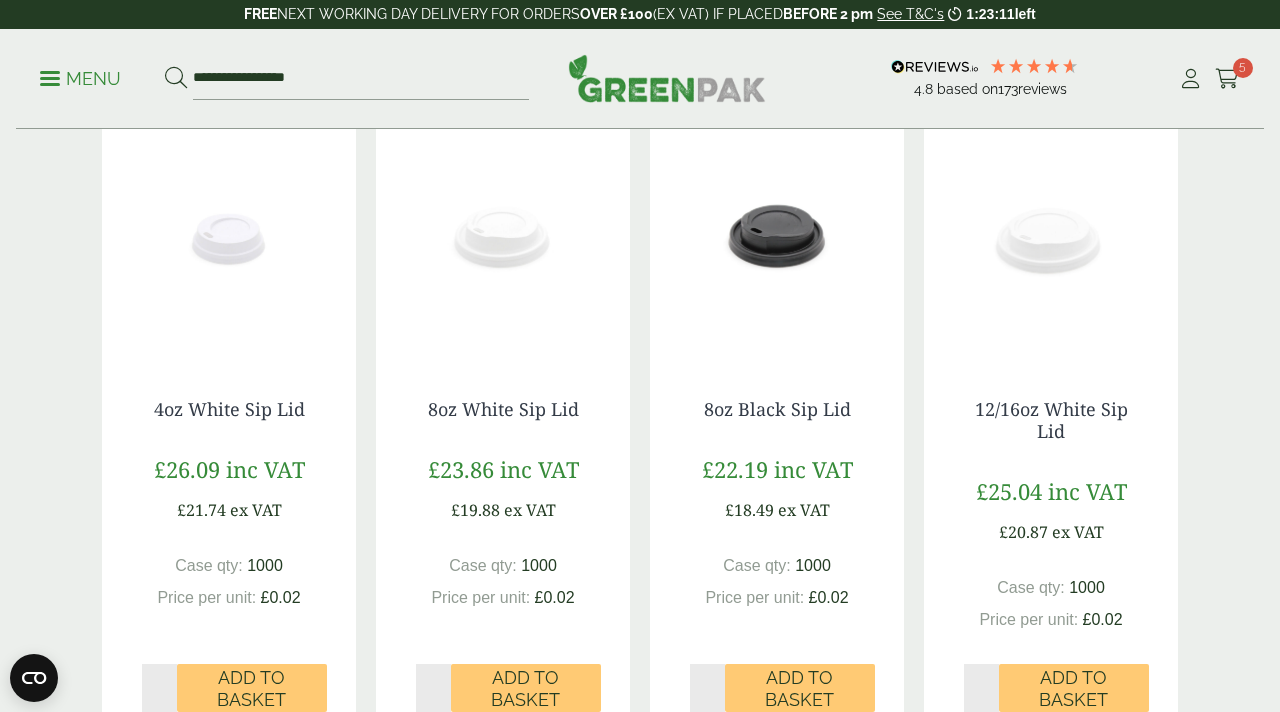 scroll, scrollTop: 387, scrollLeft: 0, axis: vertical 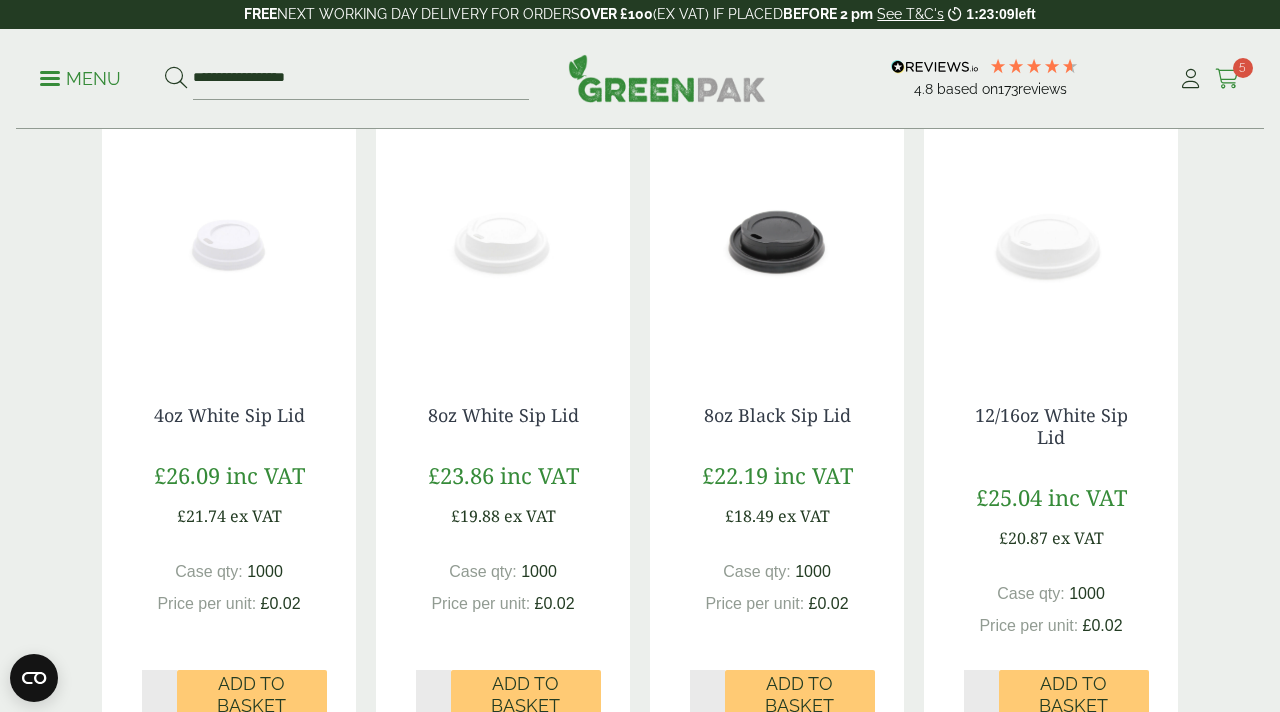 click at bounding box center (1227, 79) 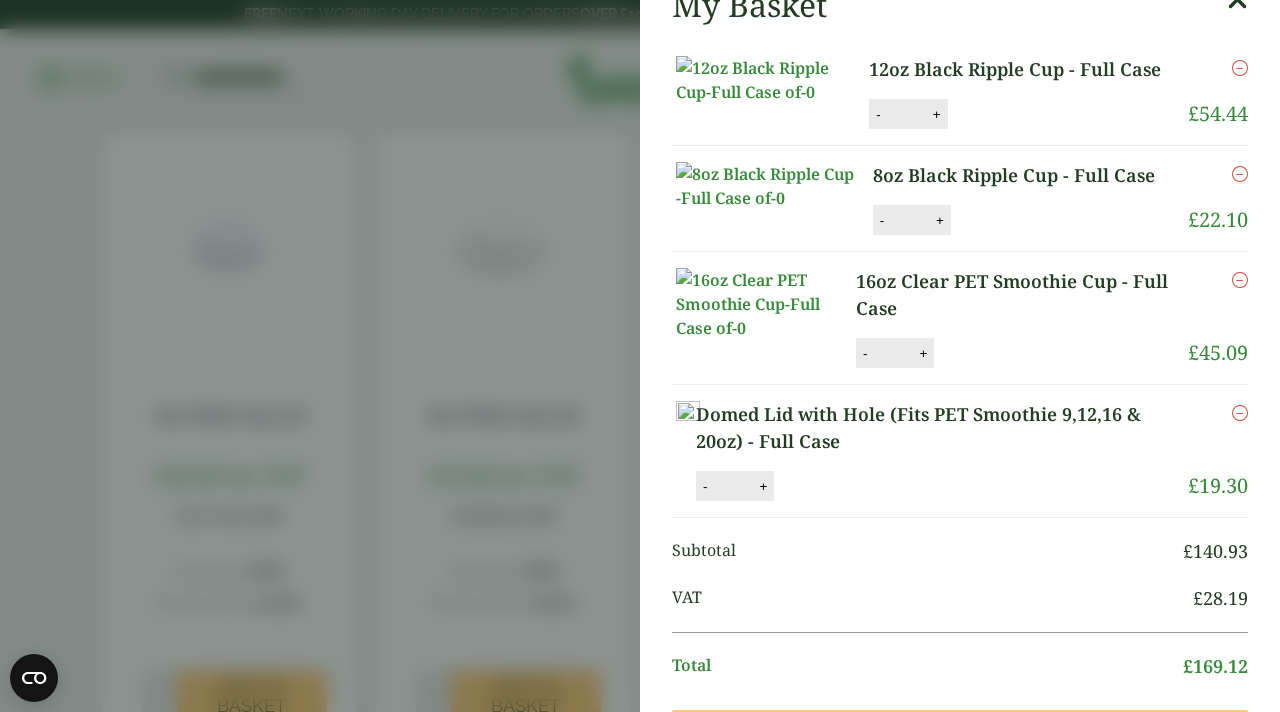 scroll, scrollTop: 0, scrollLeft: 0, axis: both 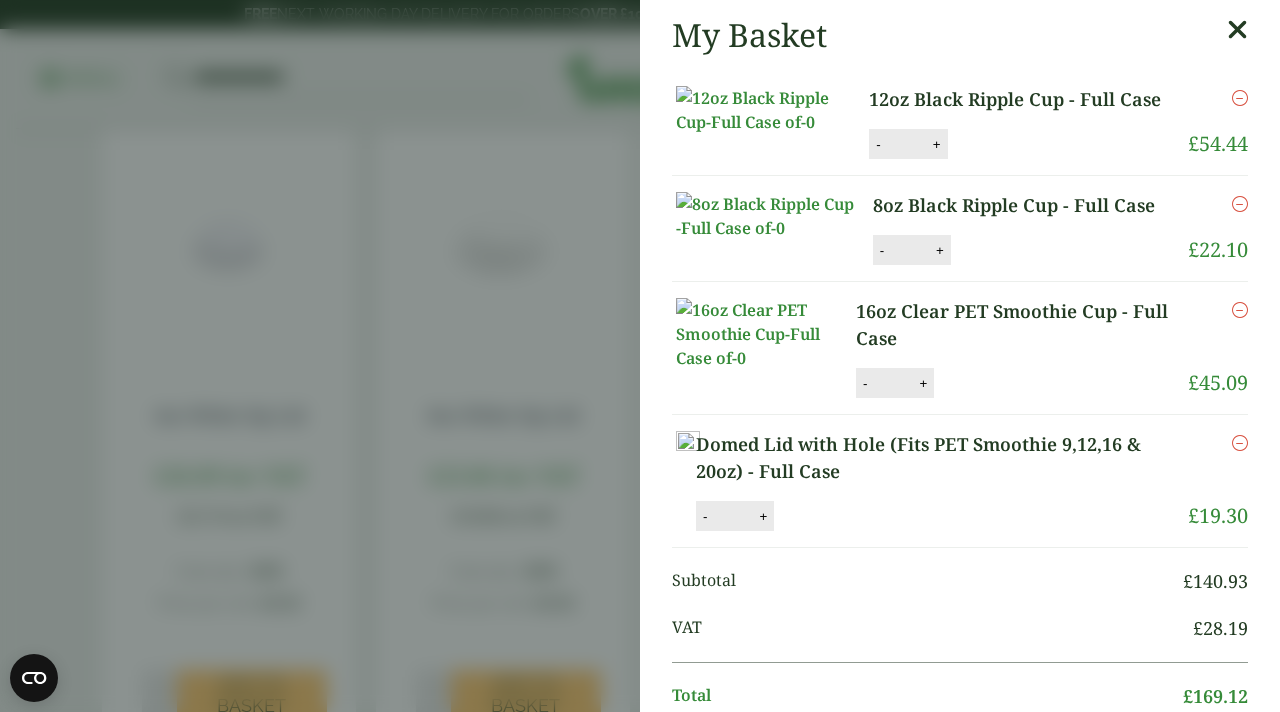 click on "My Basket
12oz Black Ripple Cup - Full Case
12oz Black Ripple Cup - Full Case quantity
- * +
Update
Remove
£ 54.44" at bounding box center [640, 356] 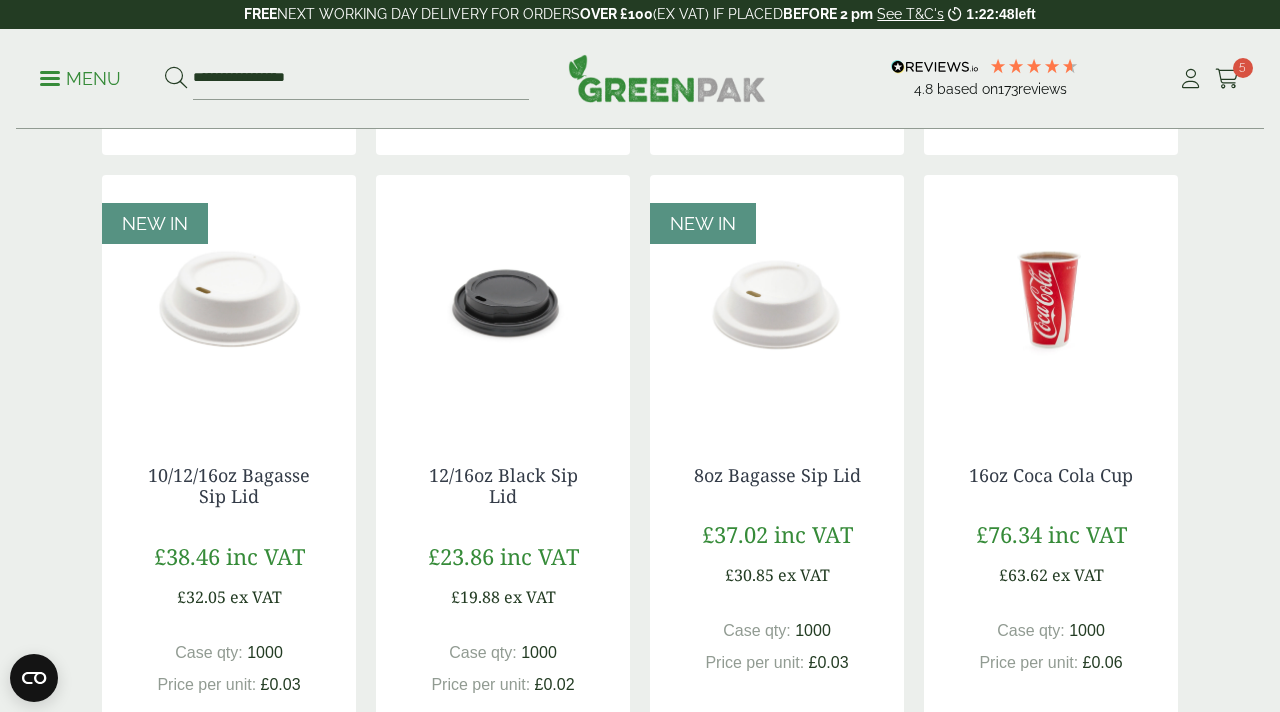 scroll, scrollTop: 993, scrollLeft: 0, axis: vertical 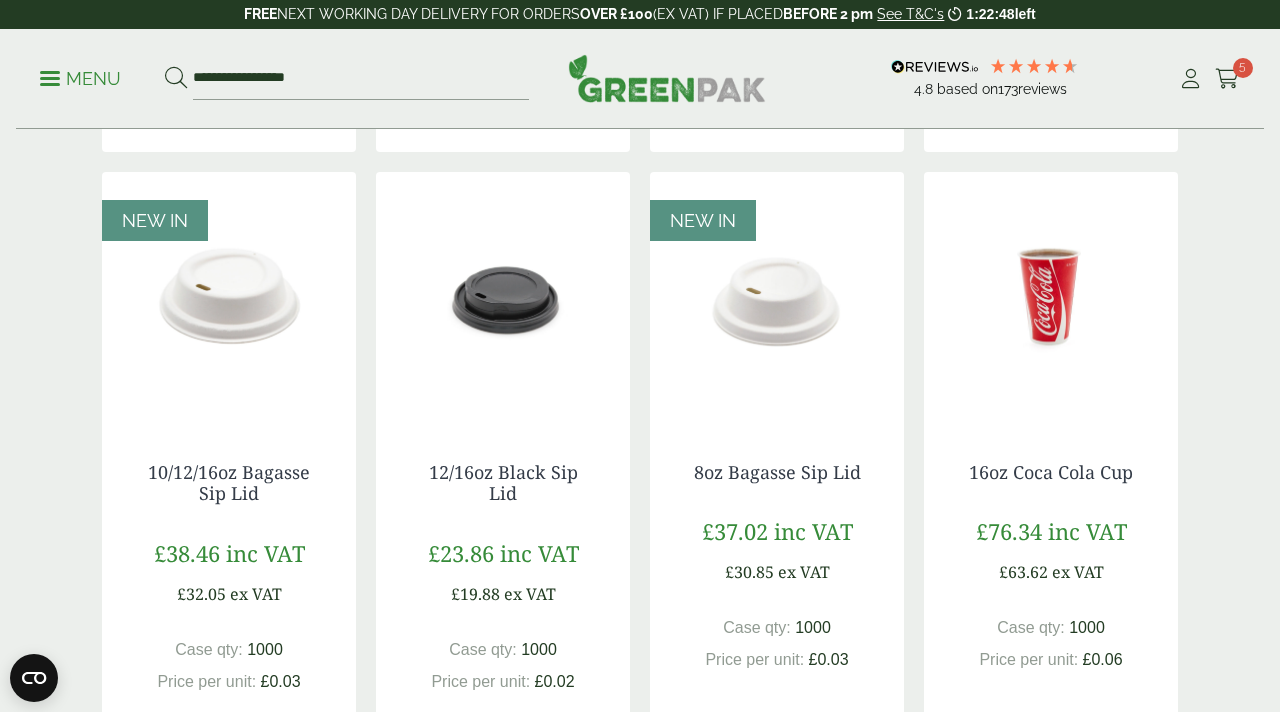 click at bounding box center (503, 297) 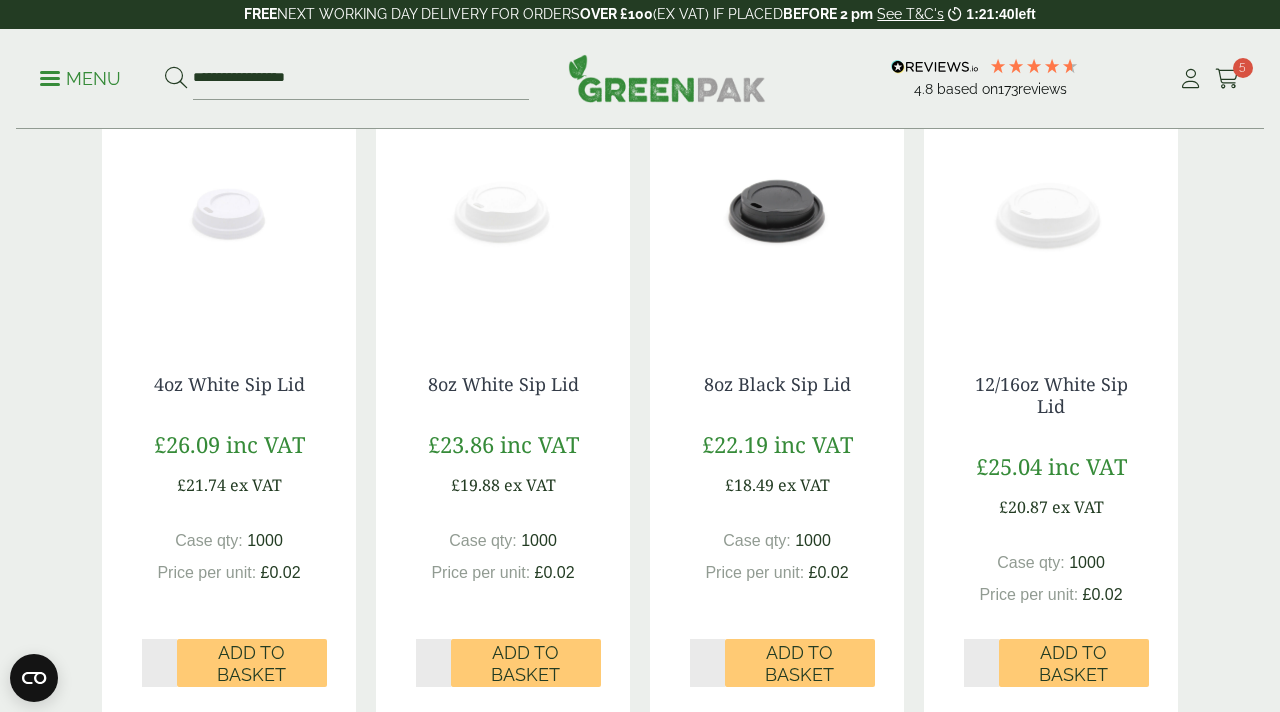 scroll, scrollTop: 414, scrollLeft: 0, axis: vertical 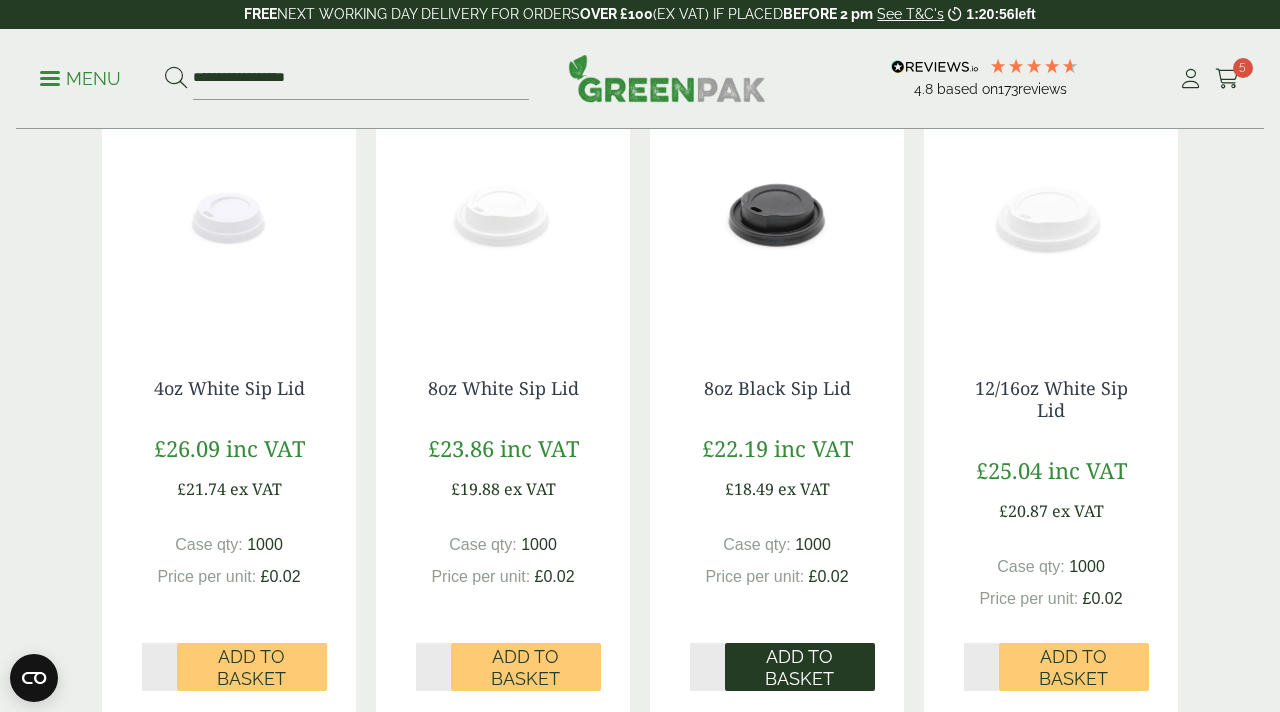 click on "Add to Basket" at bounding box center (800, 667) 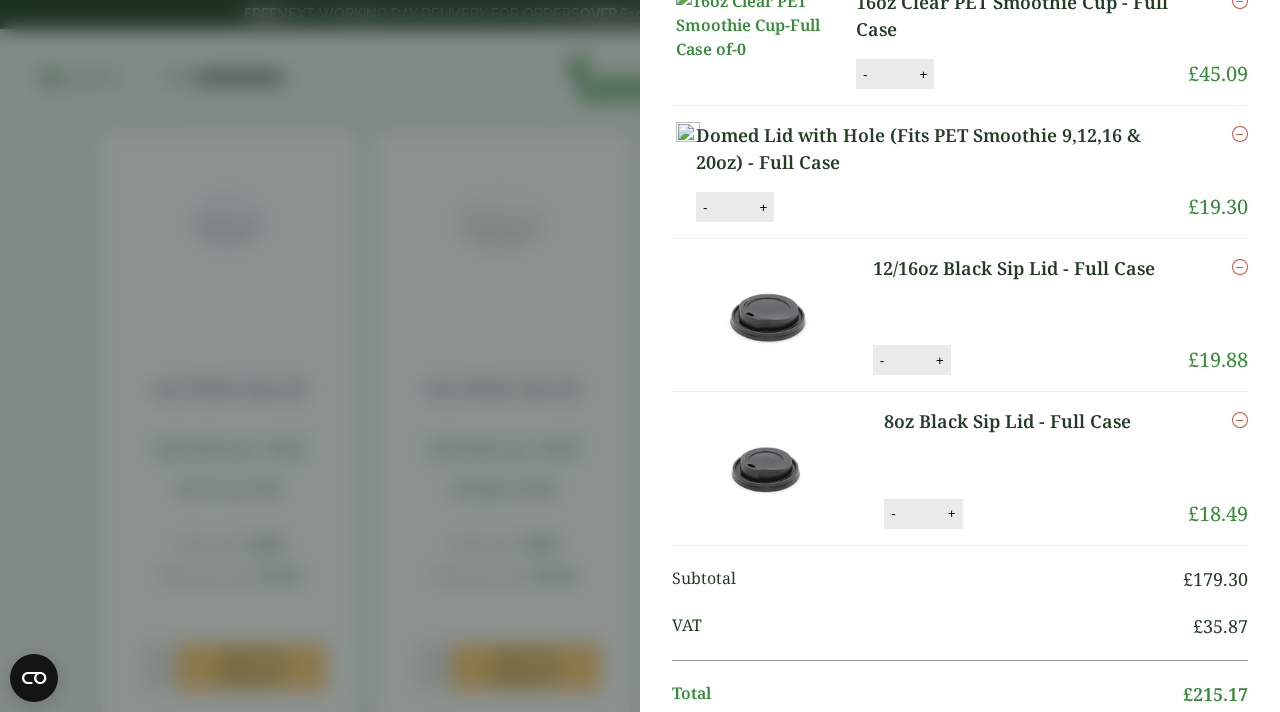 scroll, scrollTop: 335, scrollLeft: 0, axis: vertical 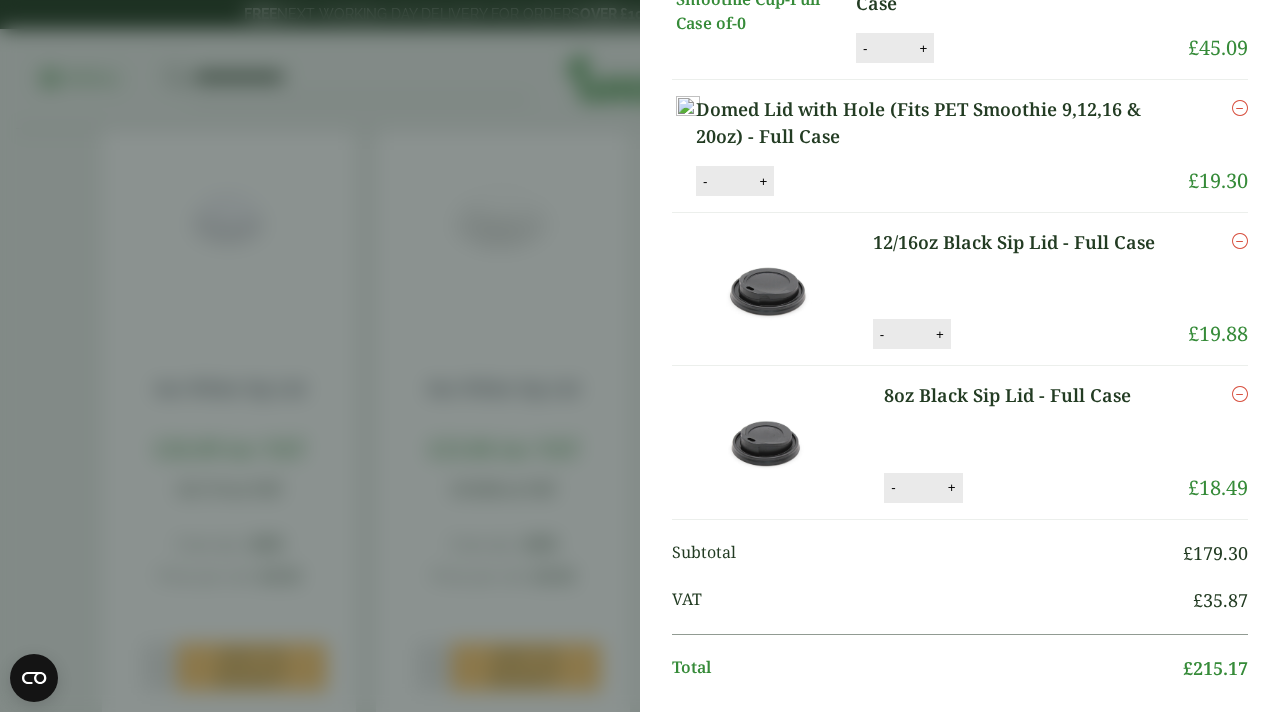 click on "My Basket
12oz Black Ripple Cup - Full Case
12oz Black Ripple Cup - Full Case quantity
- * +
Update
Remove
£ 54.44" at bounding box center (640, 356) 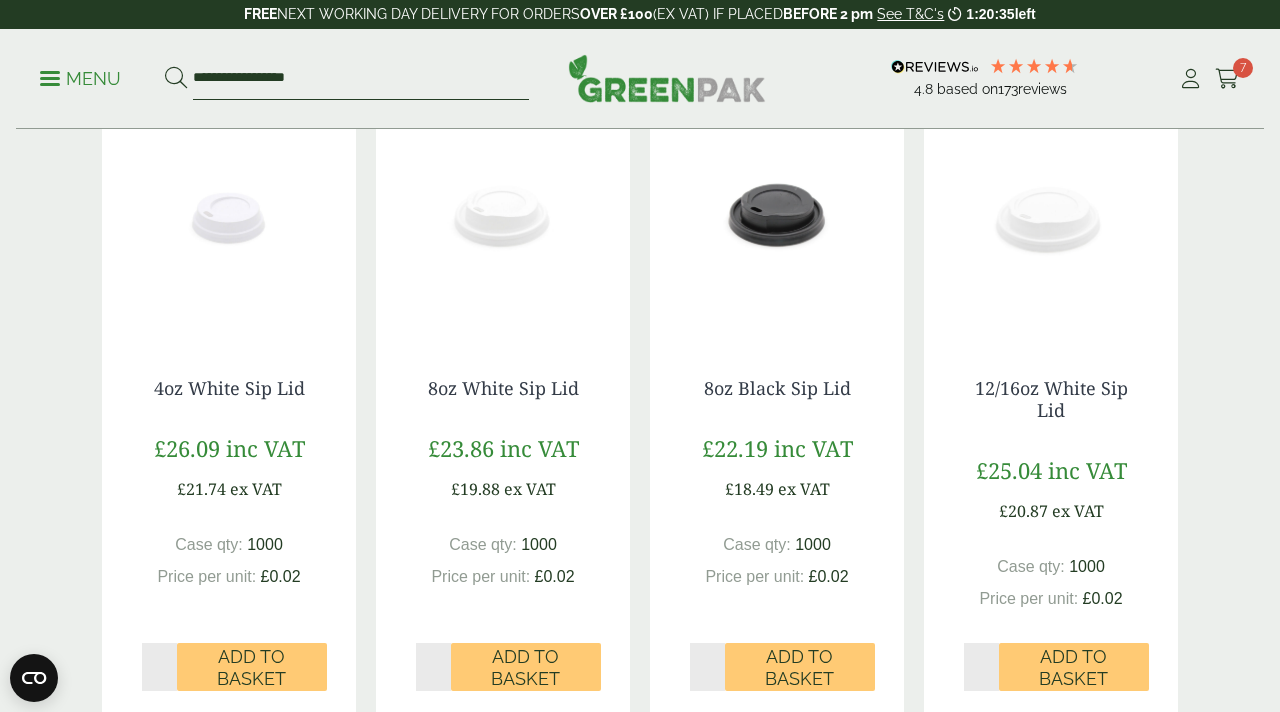 click on "**********" at bounding box center (361, 79) 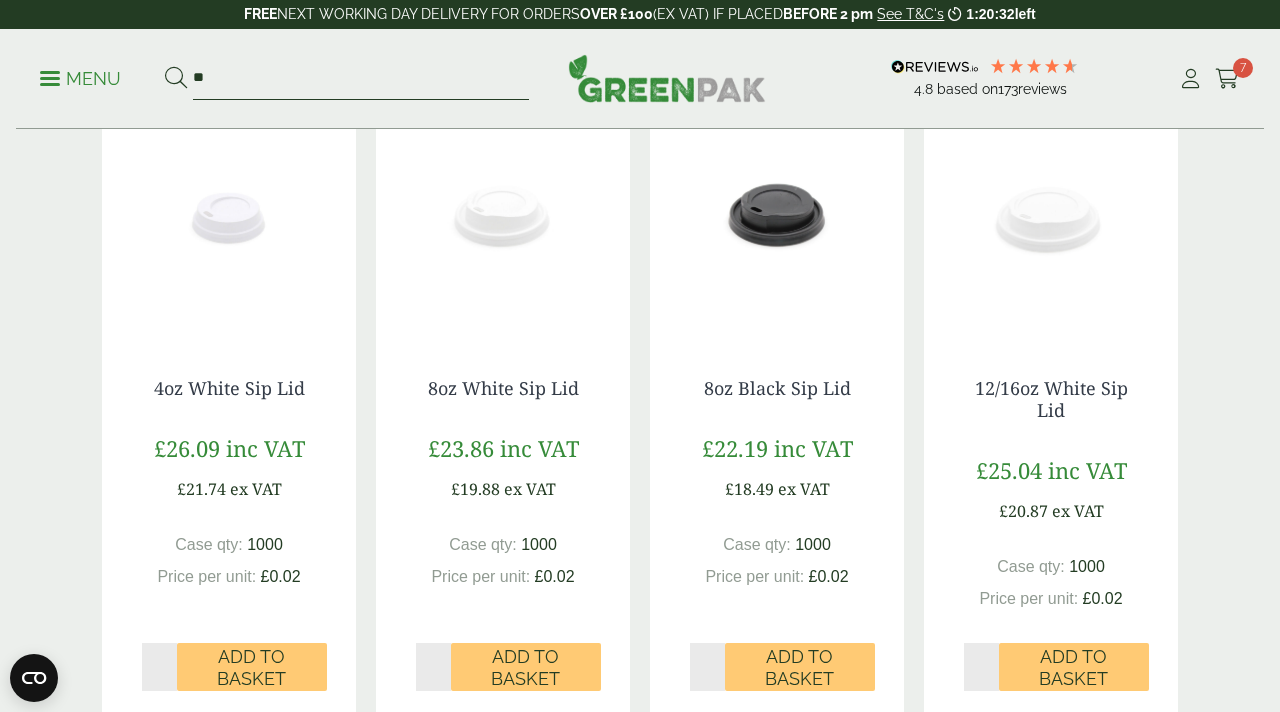 type on "*" 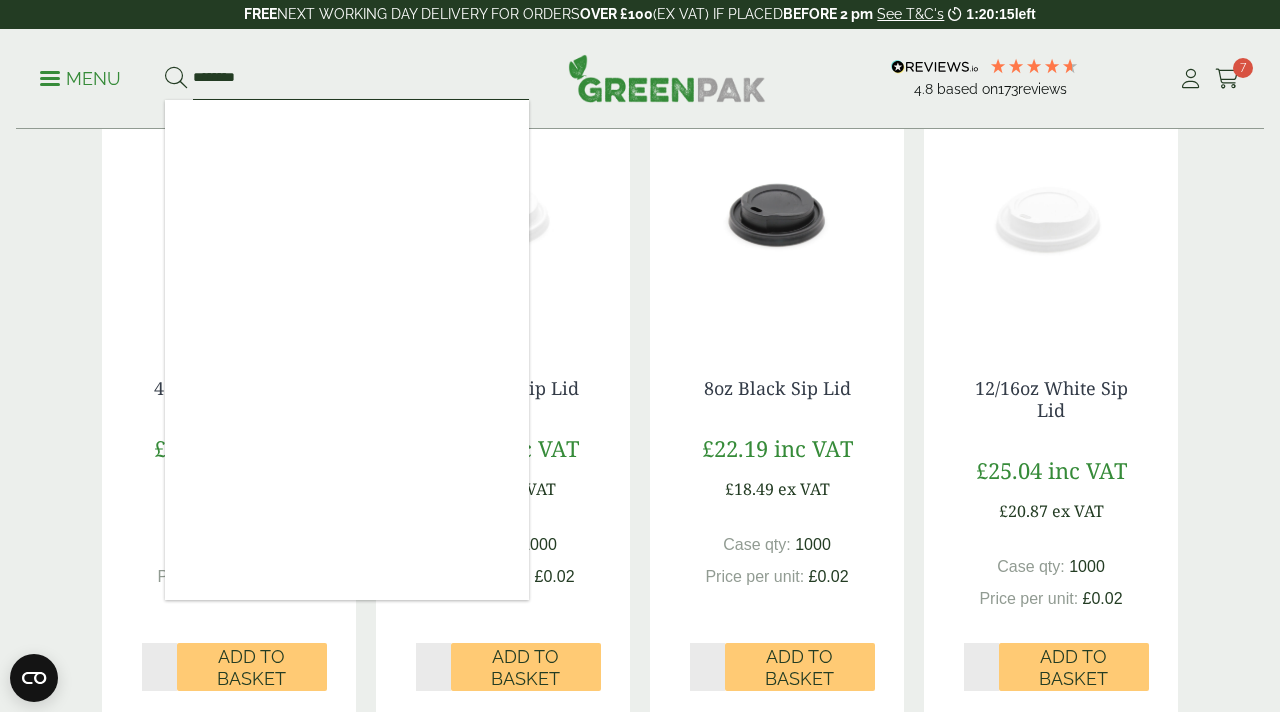 type on "********" 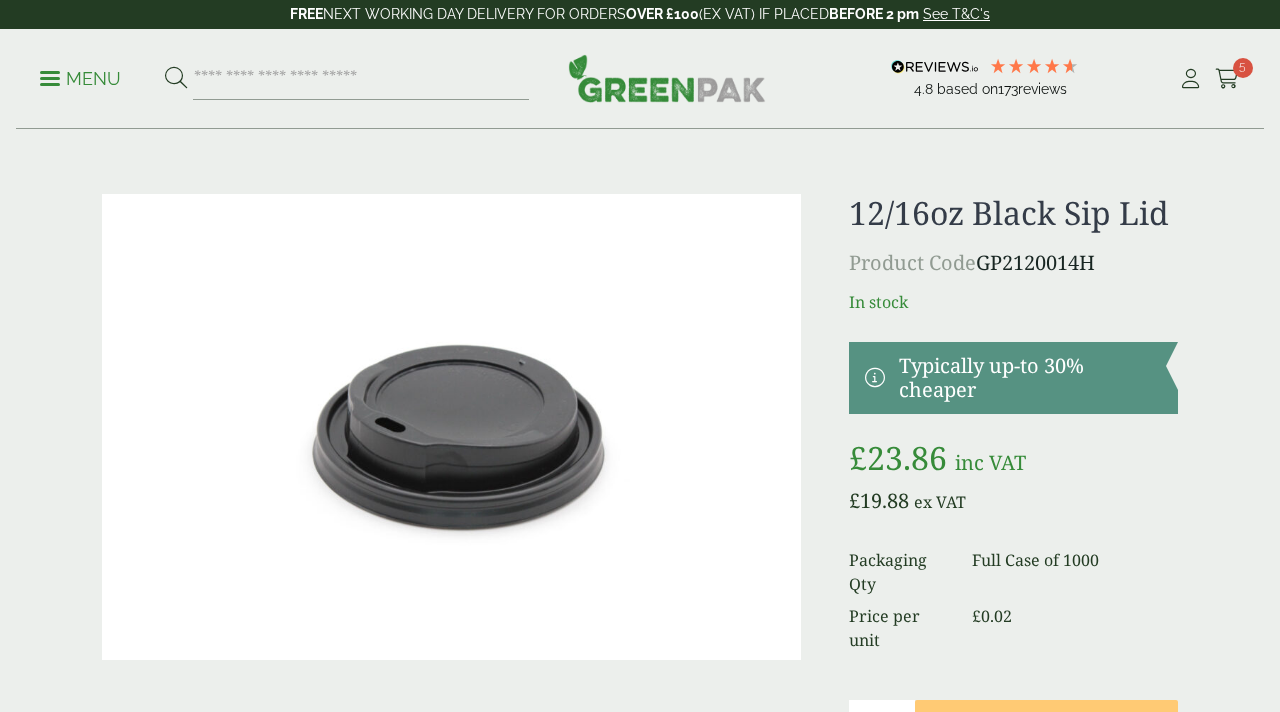 scroll, scrollTop: 0, scrollLeft: 0, axis: both 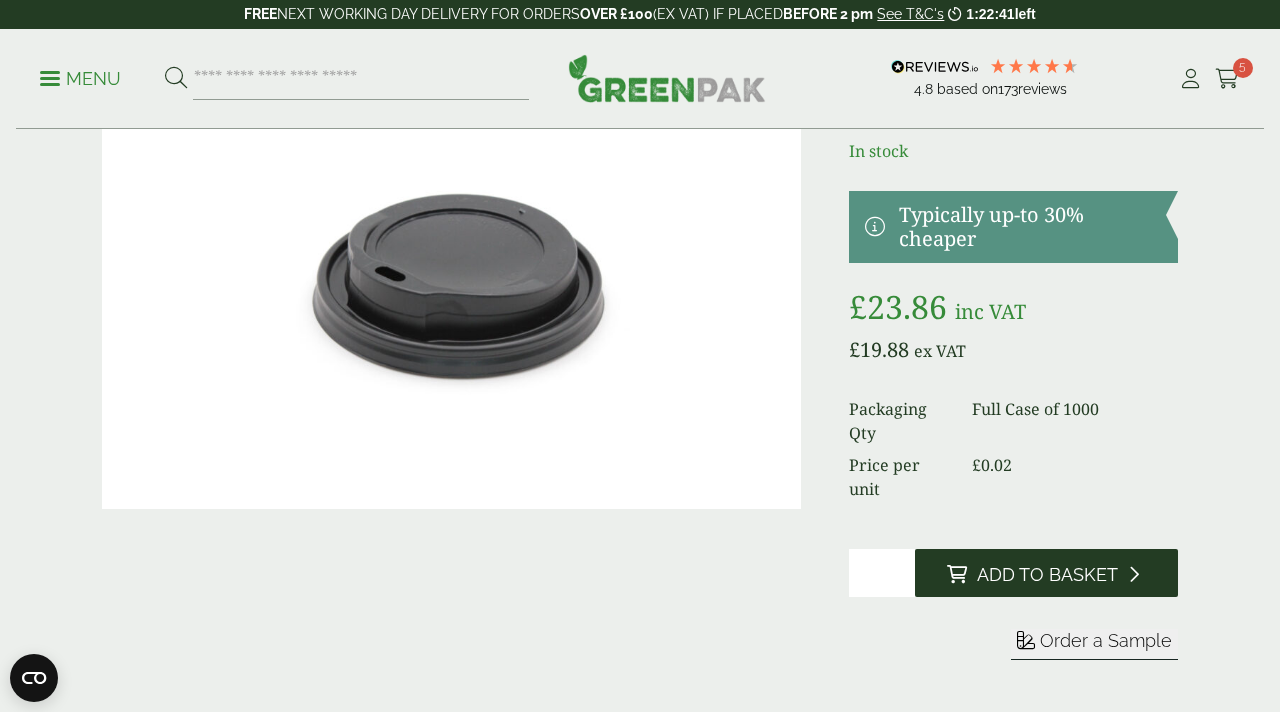 click on "Add to Basket" at bounding box center (1047, 575) 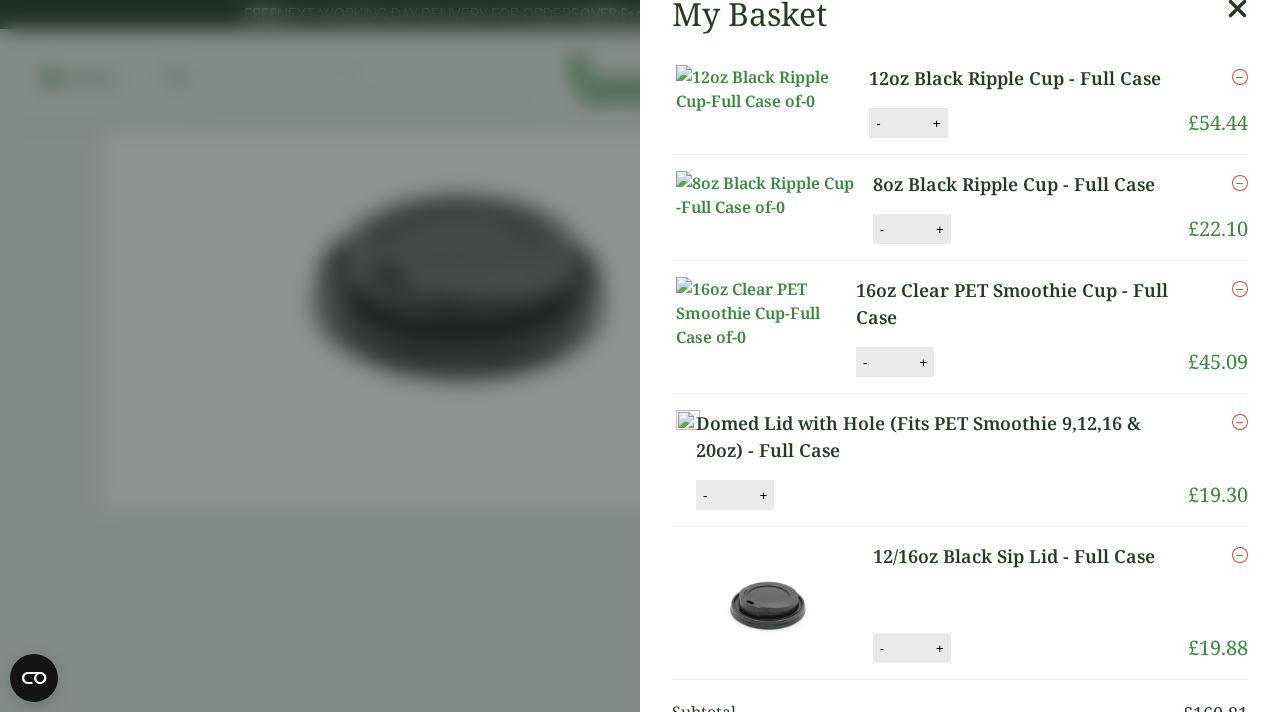 scroll, scrollTop: 12, scrollLeft: 0, axis: vertical 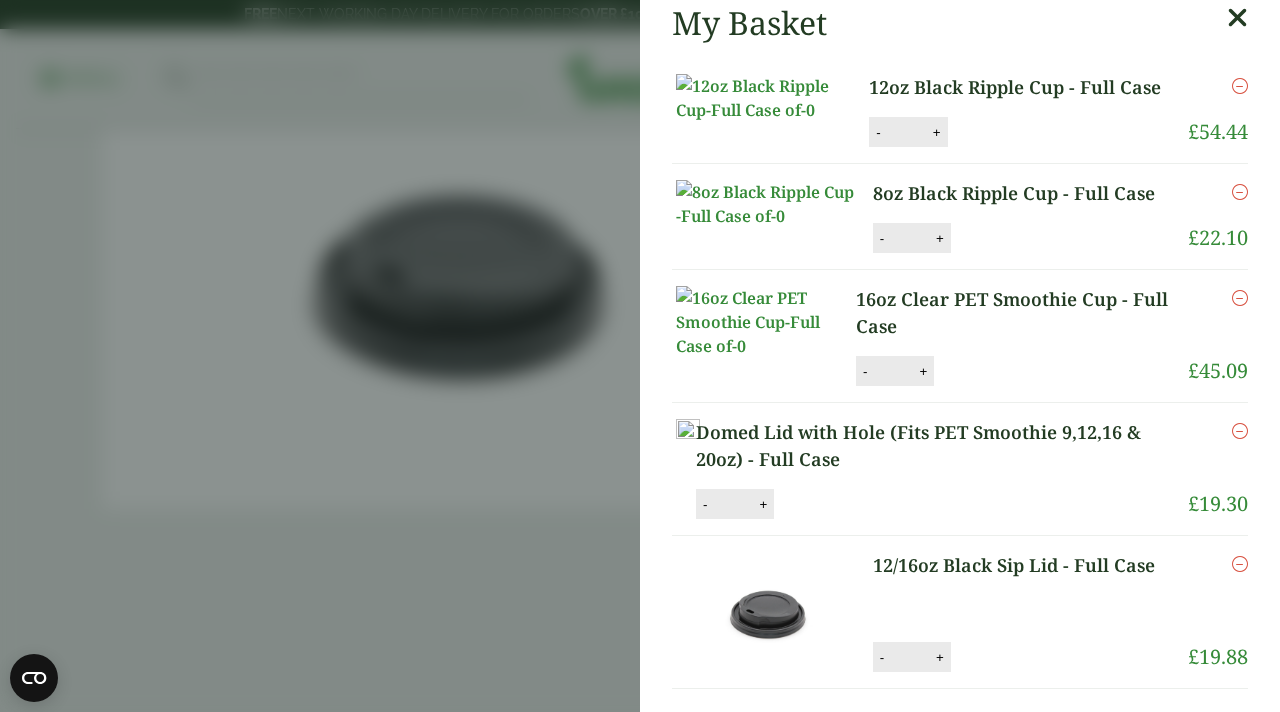 click on "My Basket
12oz Black Ripple Cup - Full Case
12oz Black Ripple Cup - Full Case quantity
- * +
Update
Remove
£ 54.44" at bounding box center [640, 356] 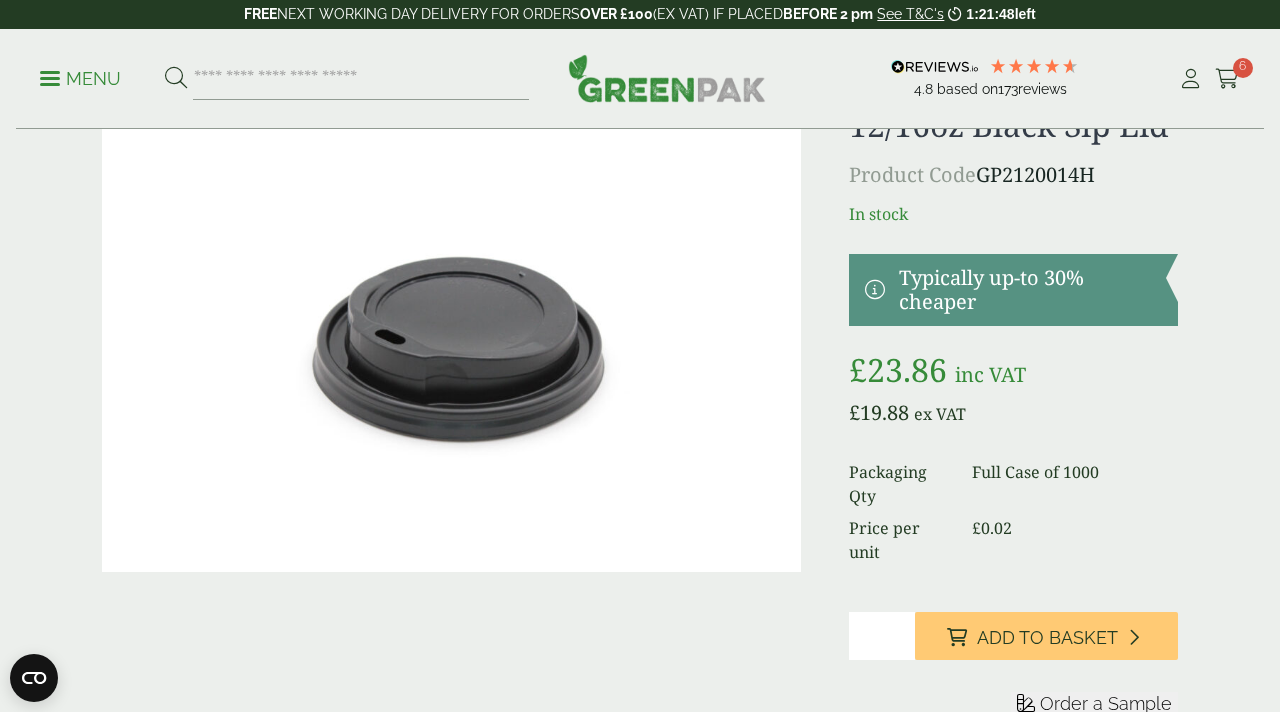 scroll, scrollTop: 0, scrollLeft: 0, axis: both 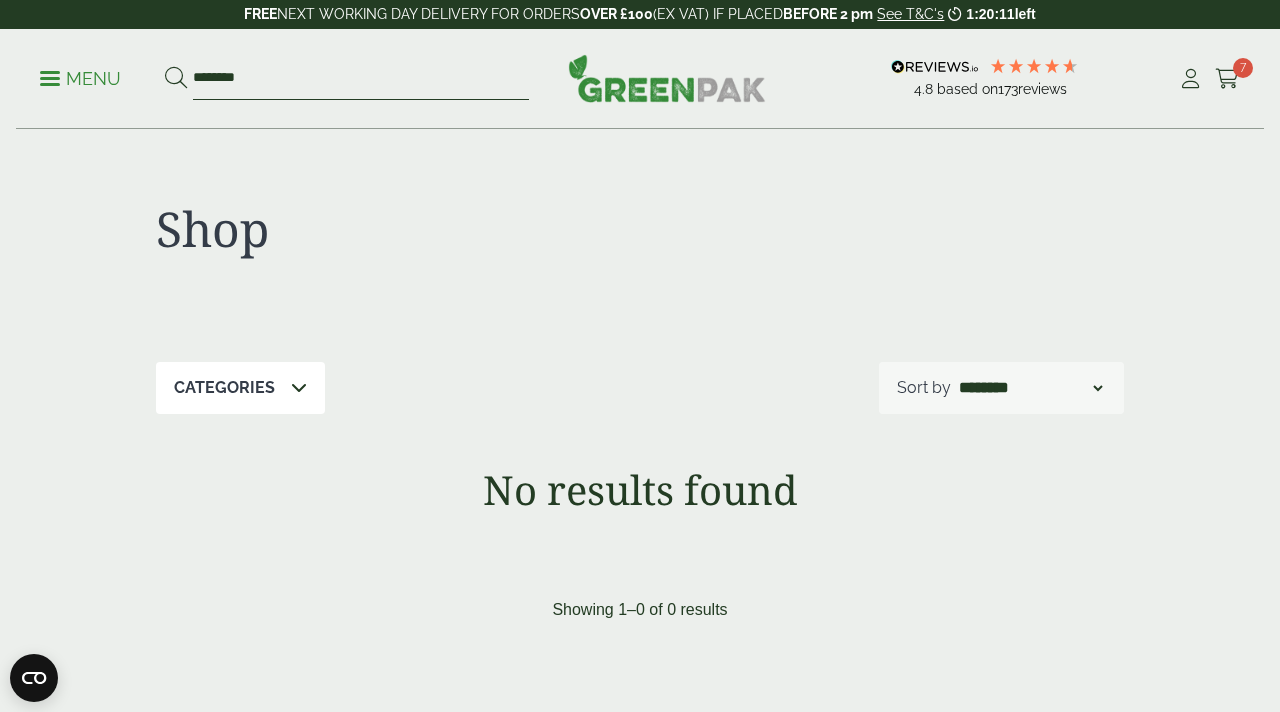 click on "********" at bounding box center (361, 79) 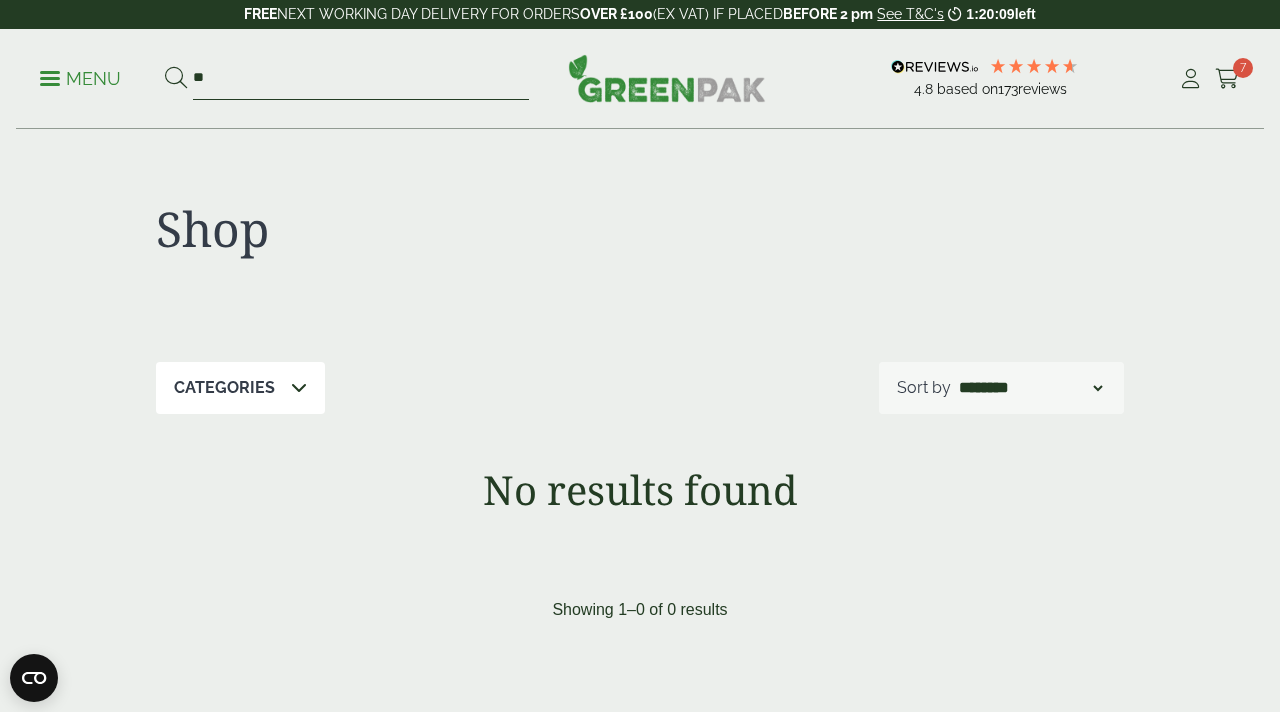 type on "*" 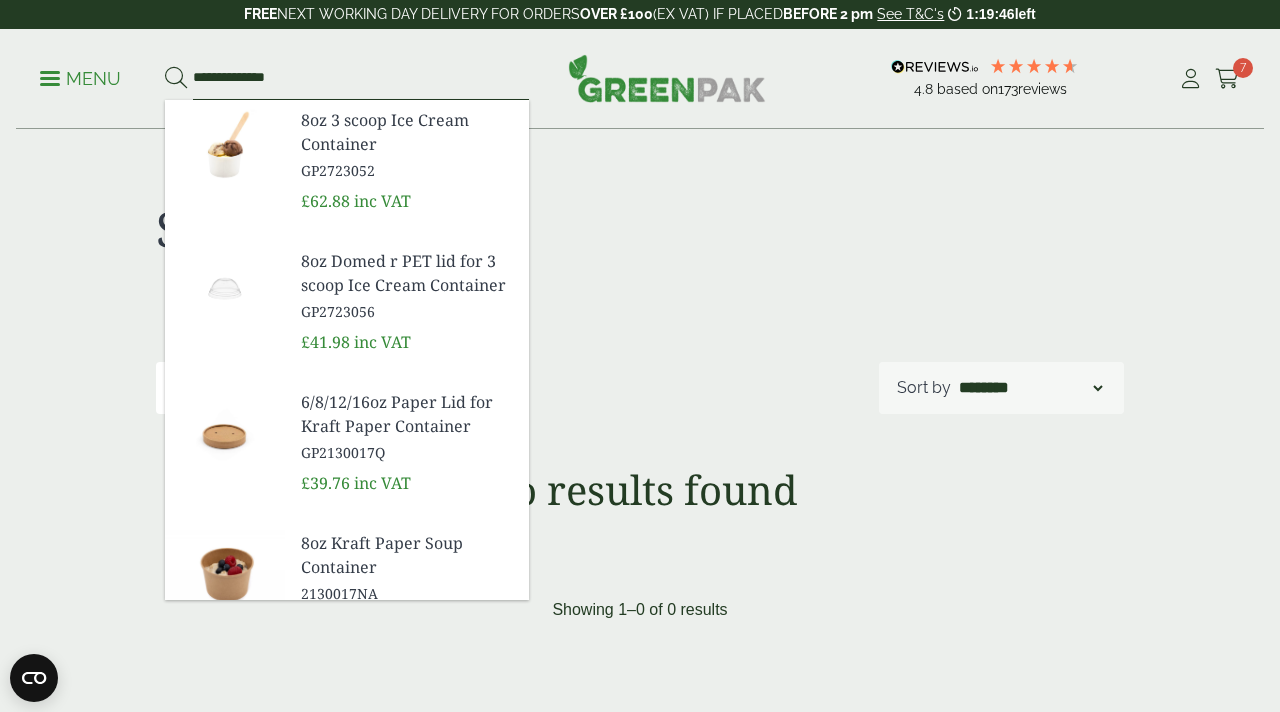 type on "**********" 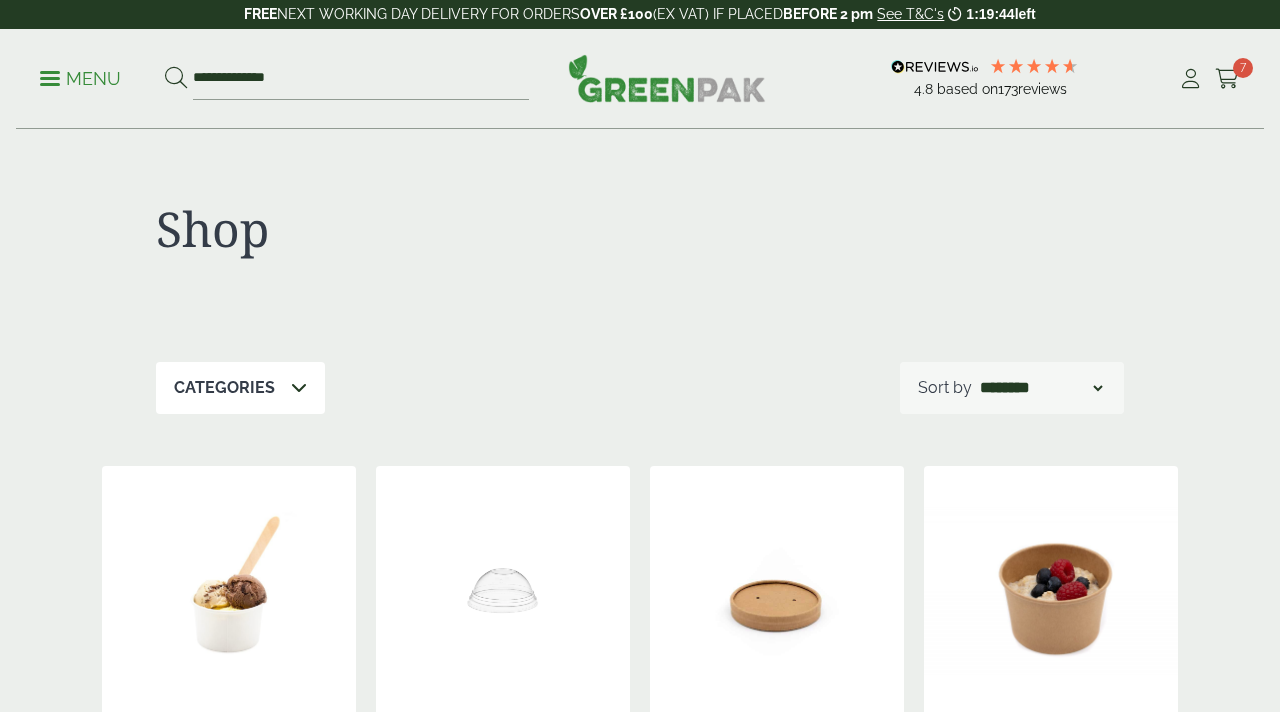 scroll, scrollTop: 0, scrollLeft: 0, axis: both 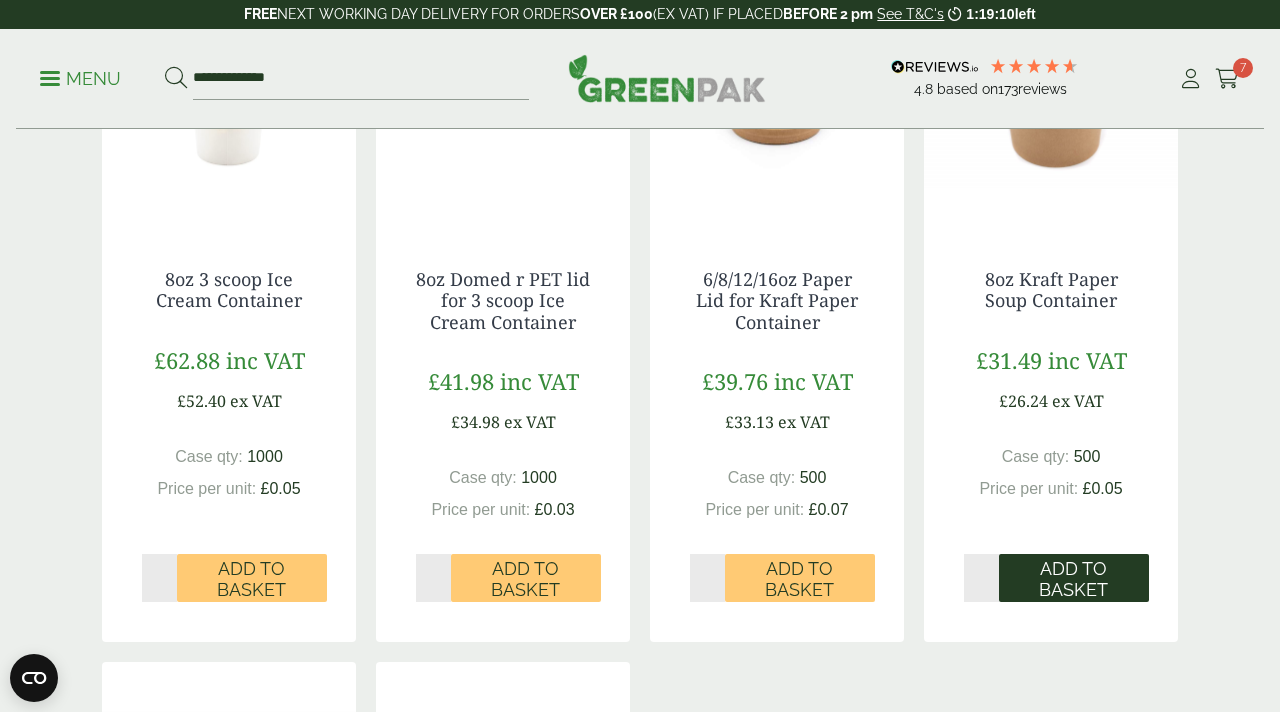 click on "Add to Basket" at bounding box center (1074, 579) 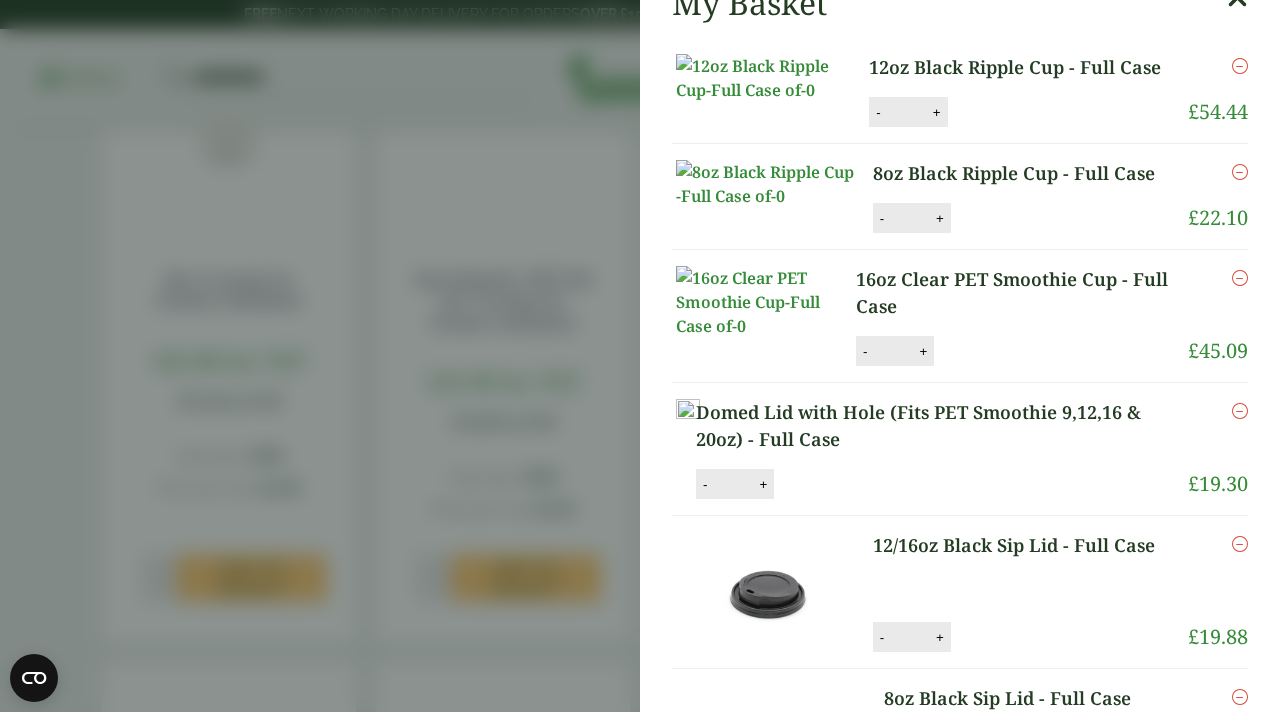 scroll, scrollTop: 0, scrollLeft: 0, axis: both 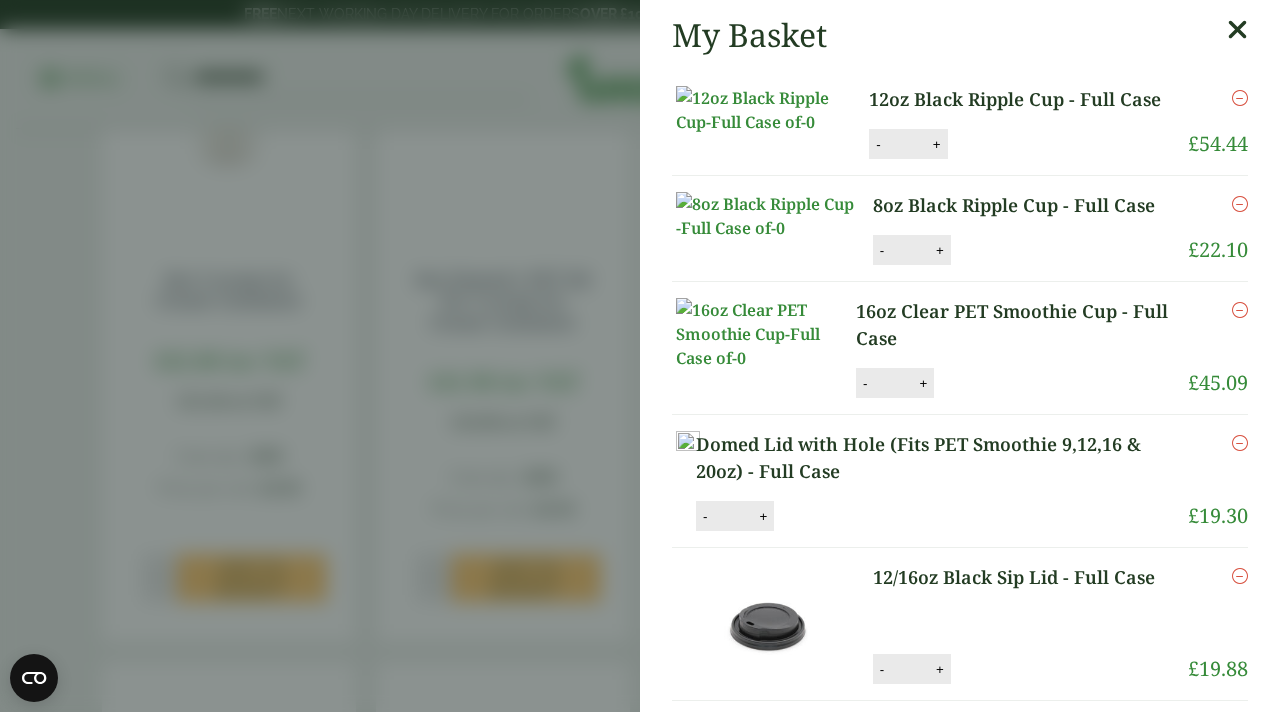 click on "My Basket
12oz Black Ripple Cup - Full Case
12oz Black Ripple Cup - Full Case quantity
- * +
Update
Remove
£ 54.44" at bounding box center [640, 356] 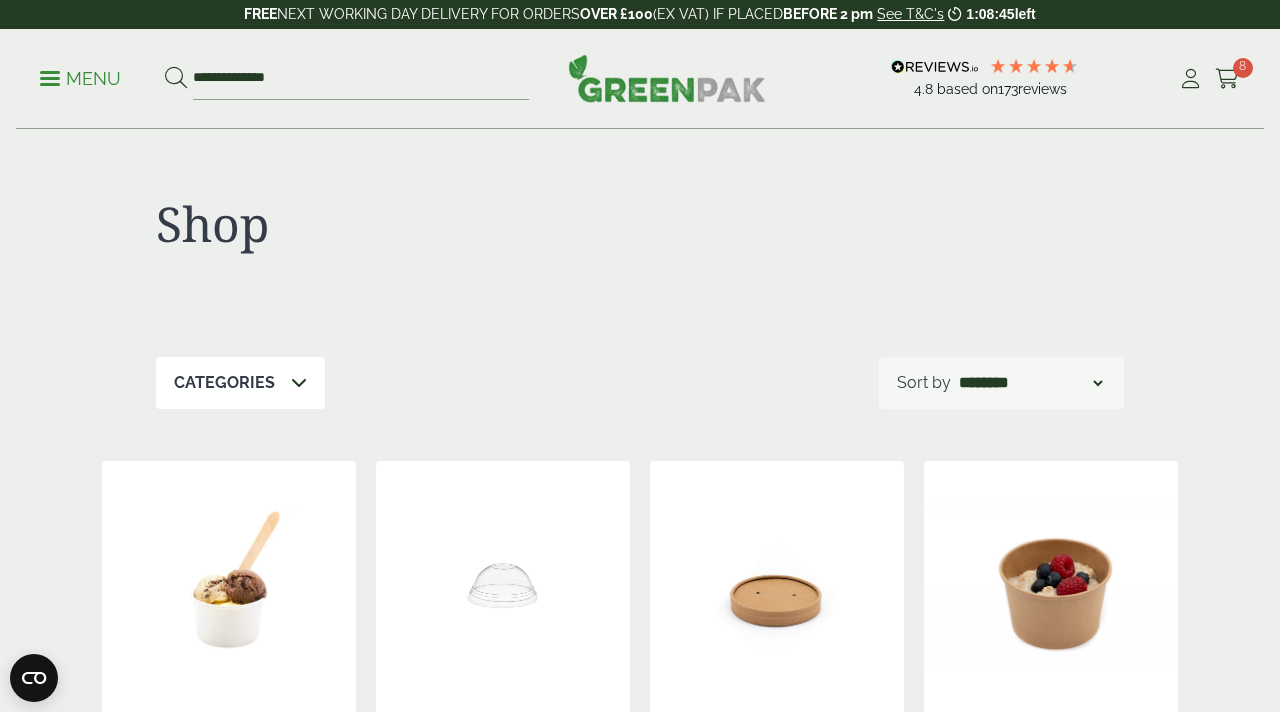 scroll, scrollTop: 0, scrollLeft: 0, axis: both 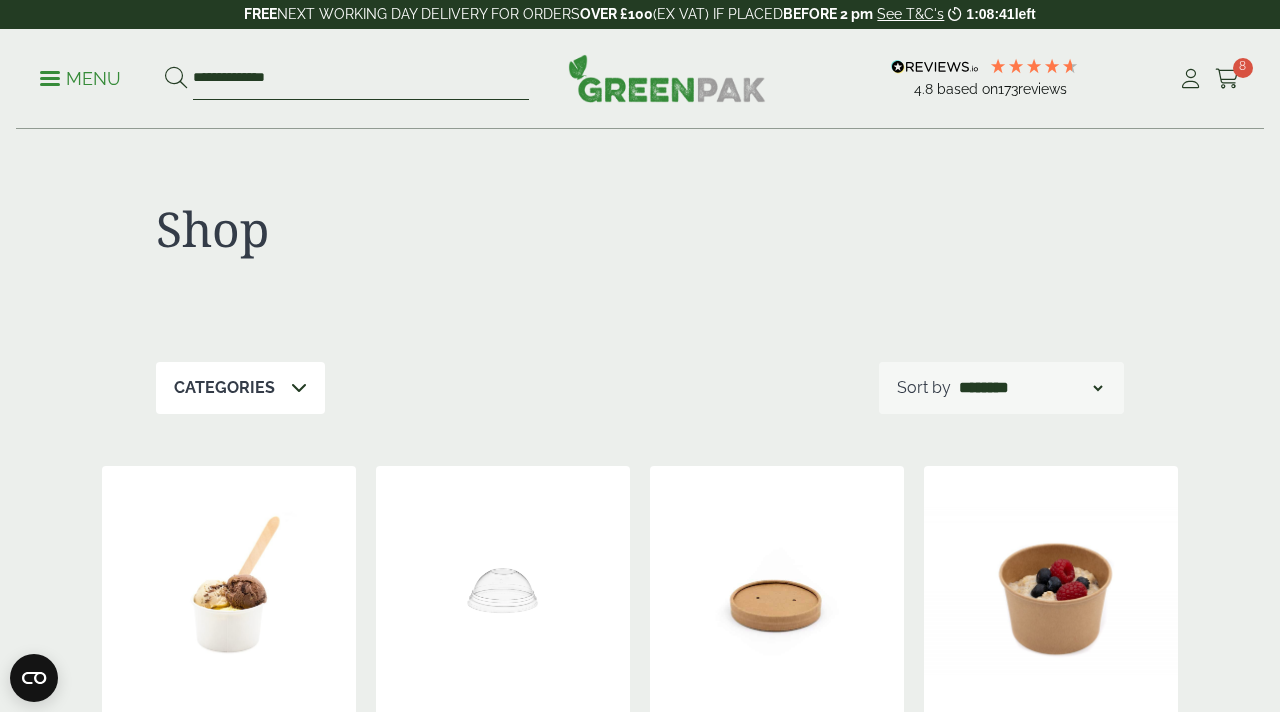 click on "**********" at bounding box center (361, 79) 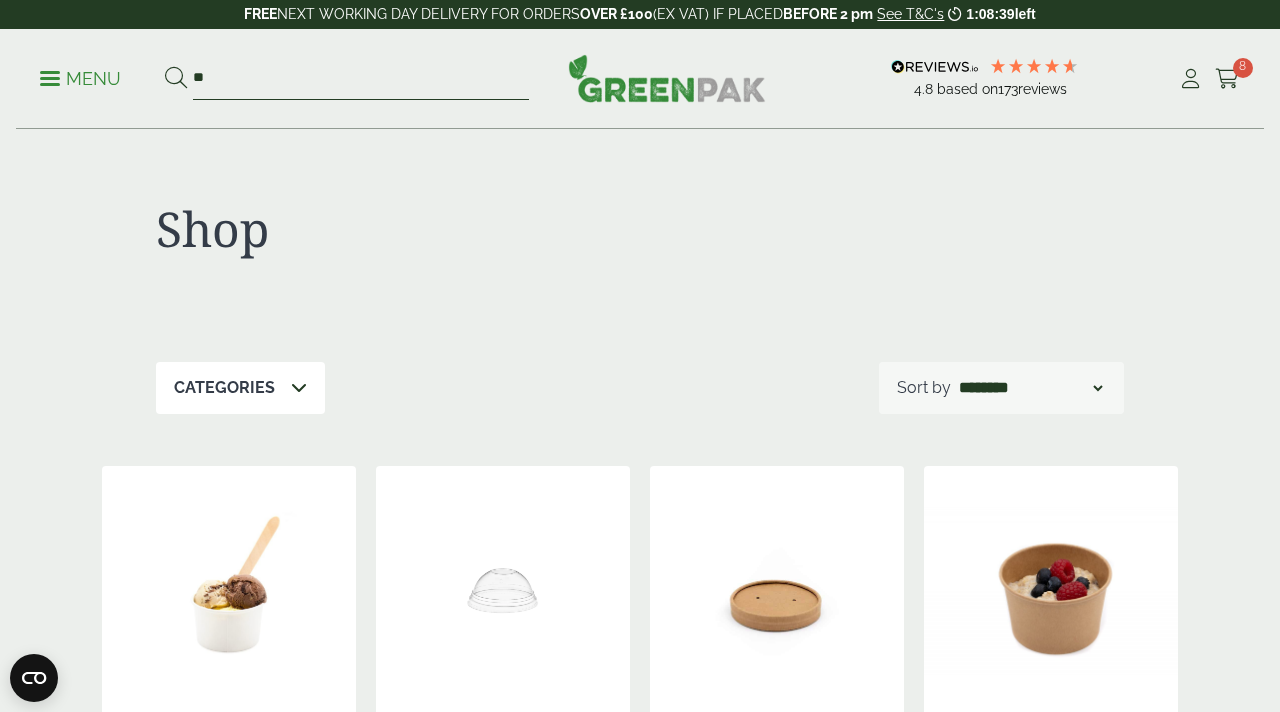 type on "*" 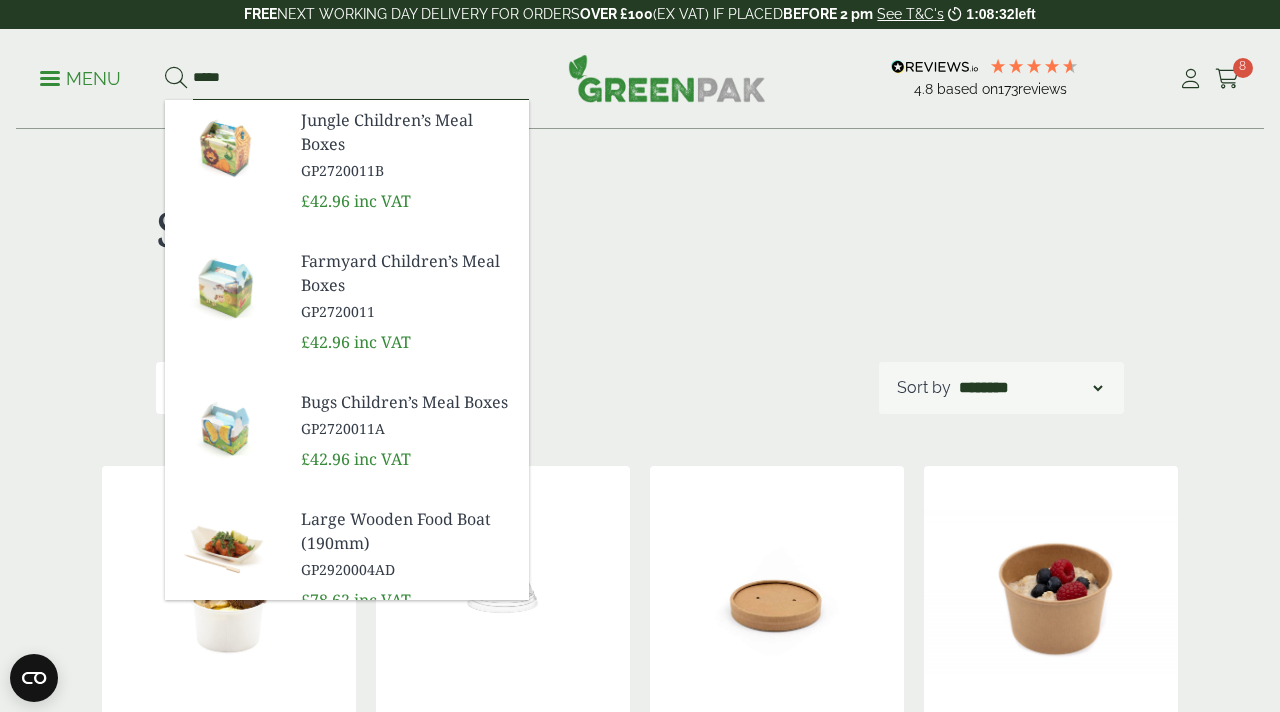type on "*****" 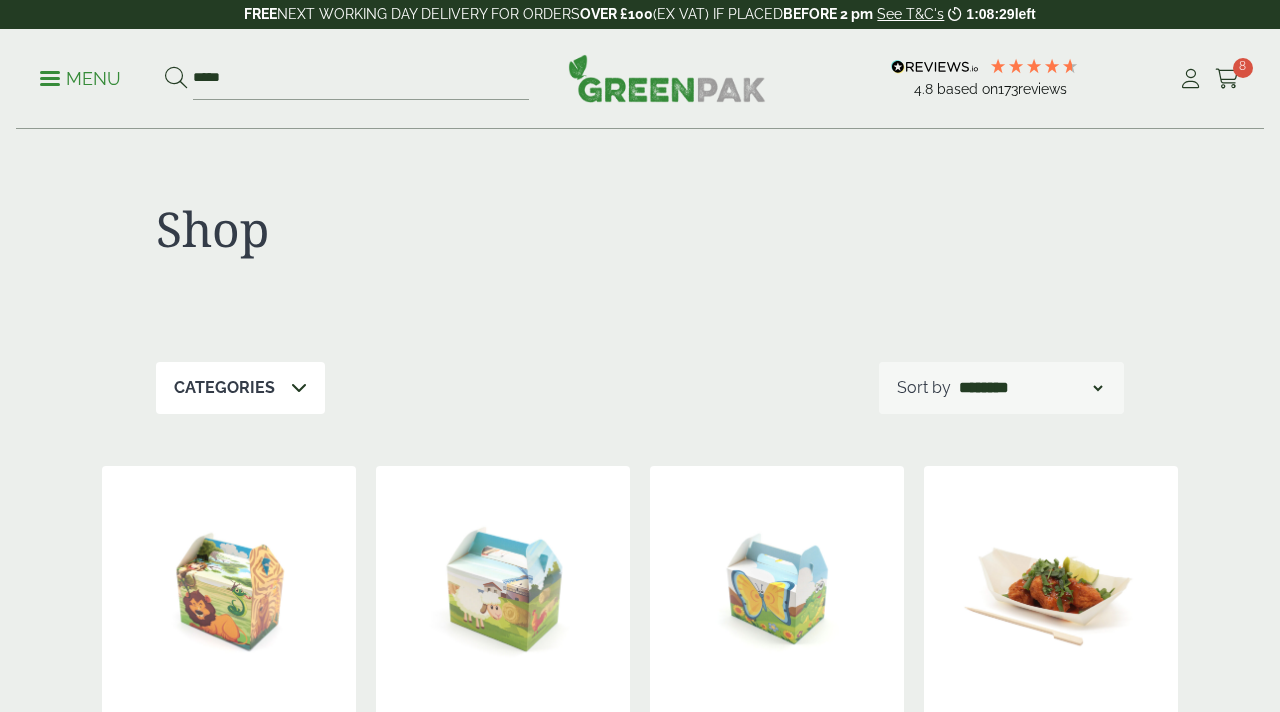 scroll, scrollTop: 0, scrollLeft: 0, axis: both 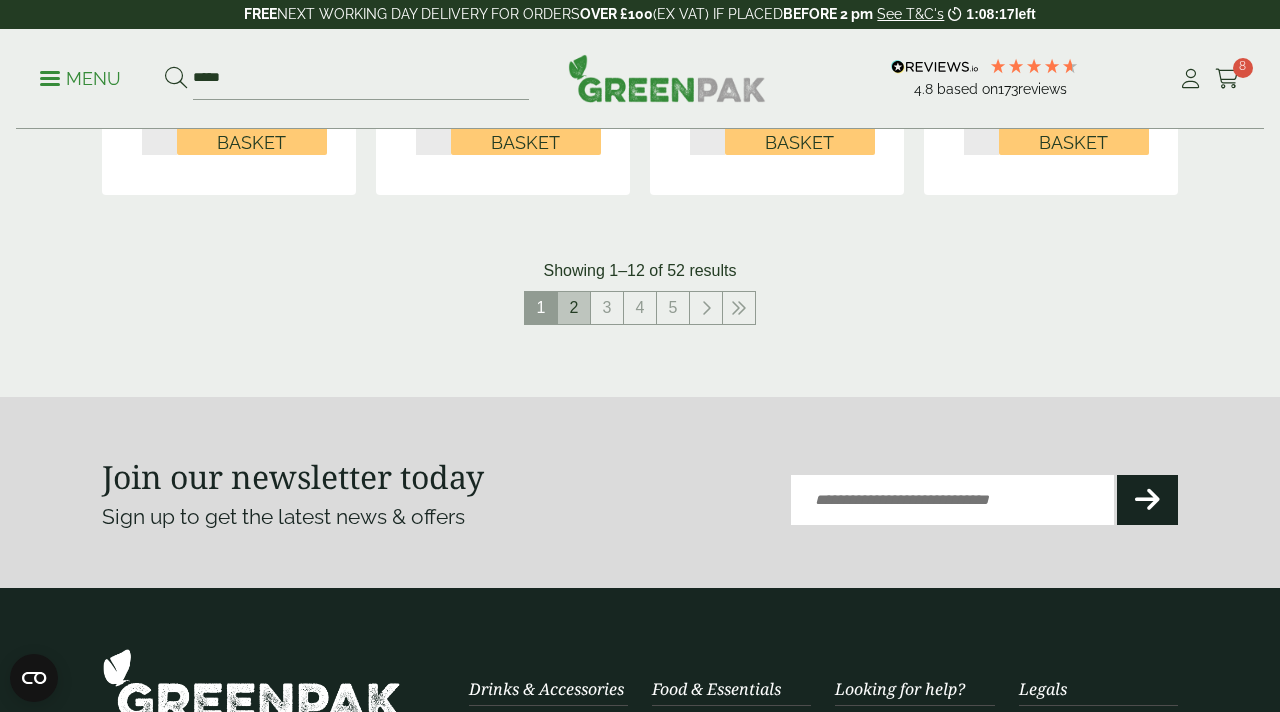click on "2" at bounding box center (574, 308) 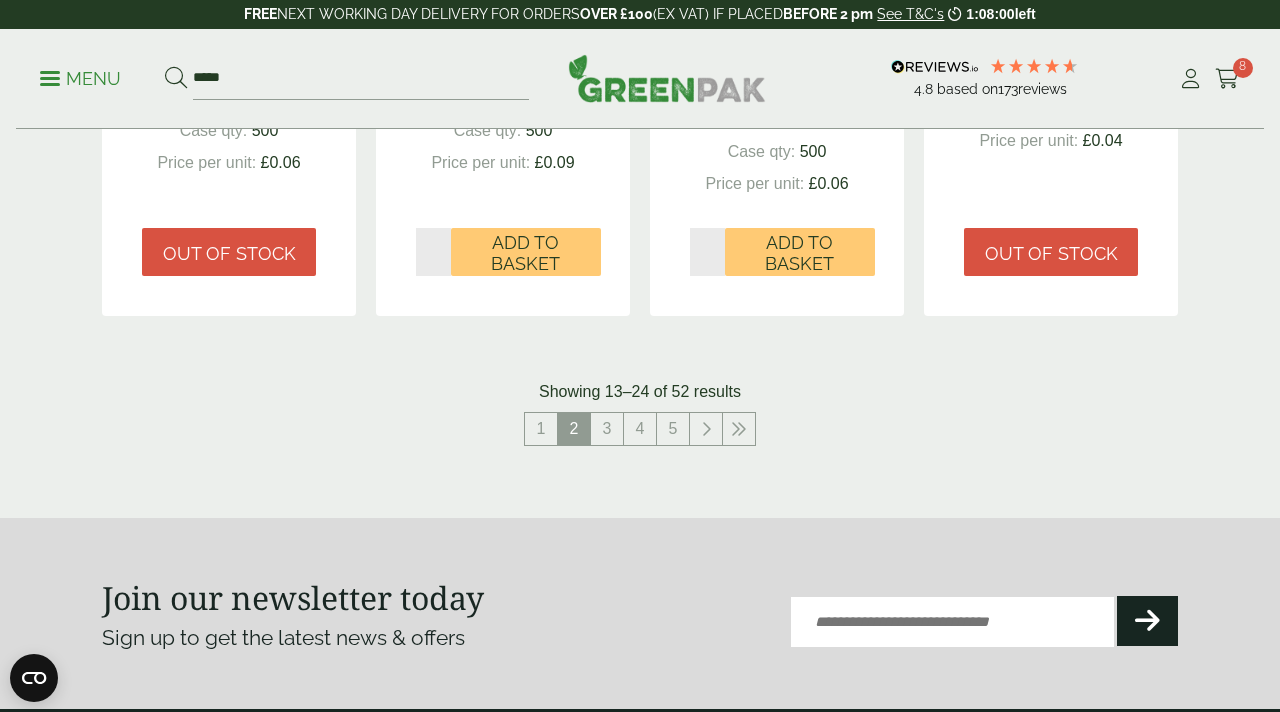 scroll, scrollTop: 2167, scrollLeft: 0, axis: vertical 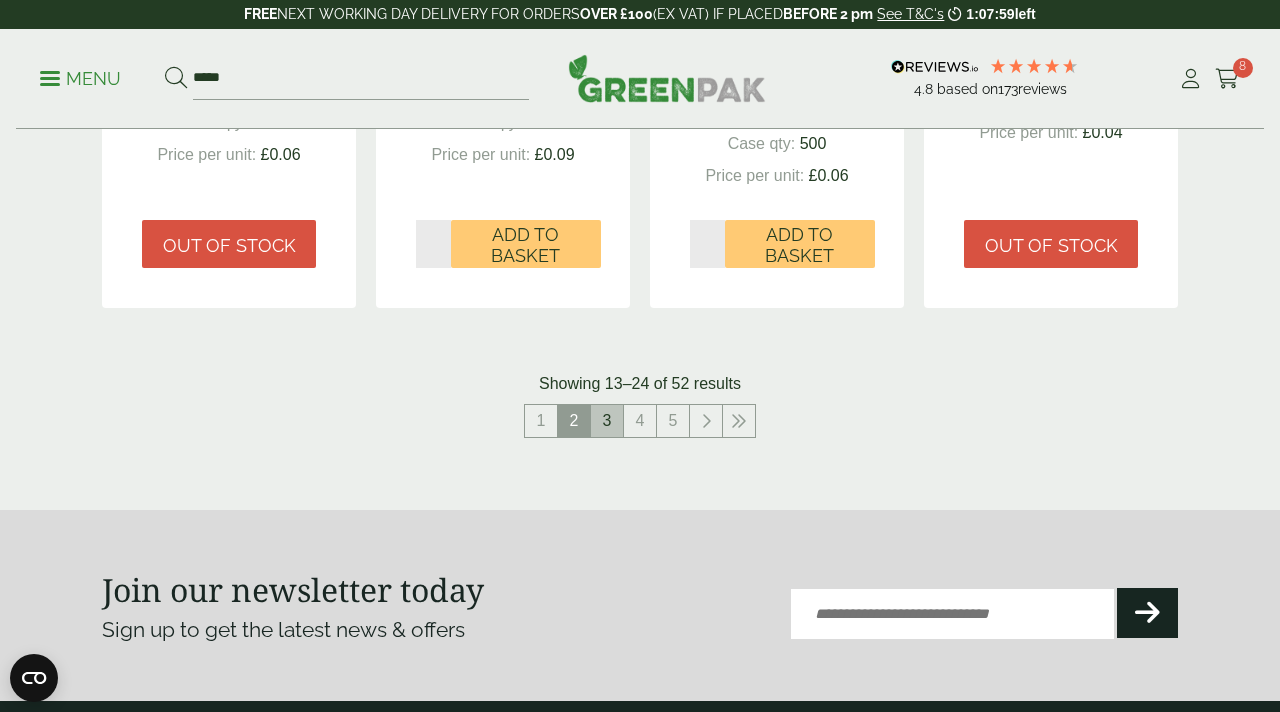 click on "3" at bounding box center [607, 421] 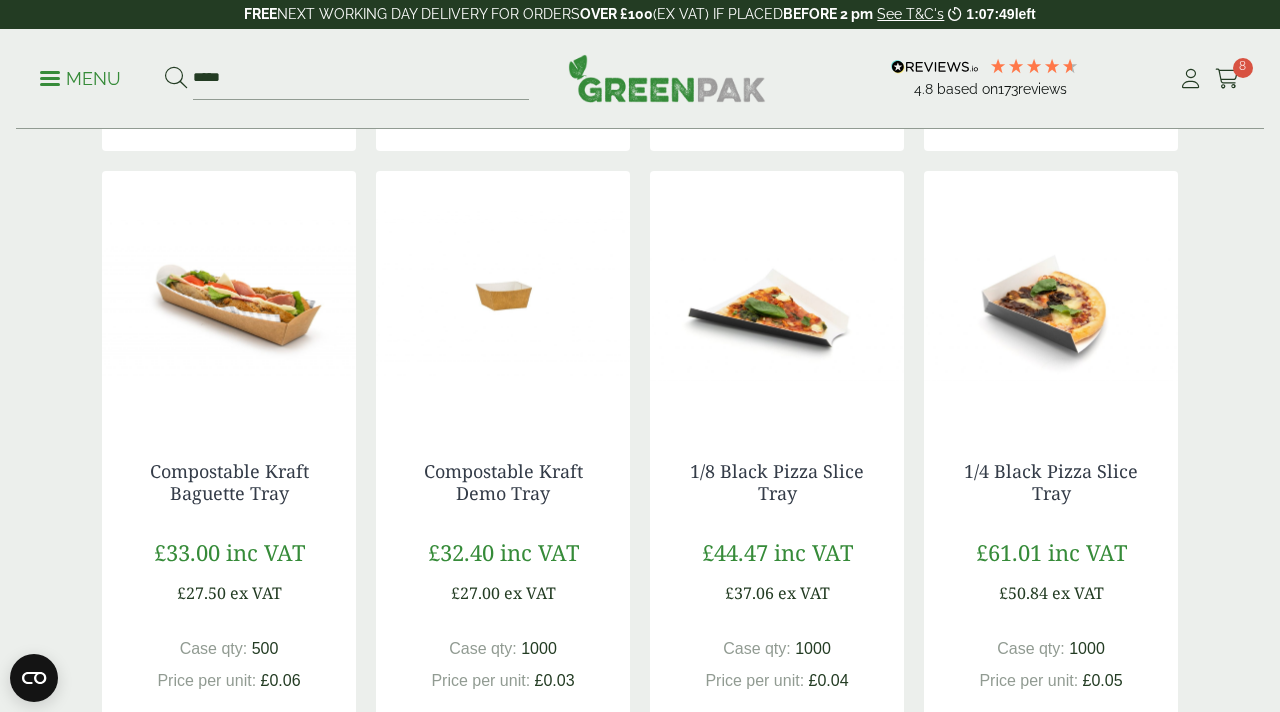 scroll, scrollTop: 1664, scrollLeft: 0, axis: vertical 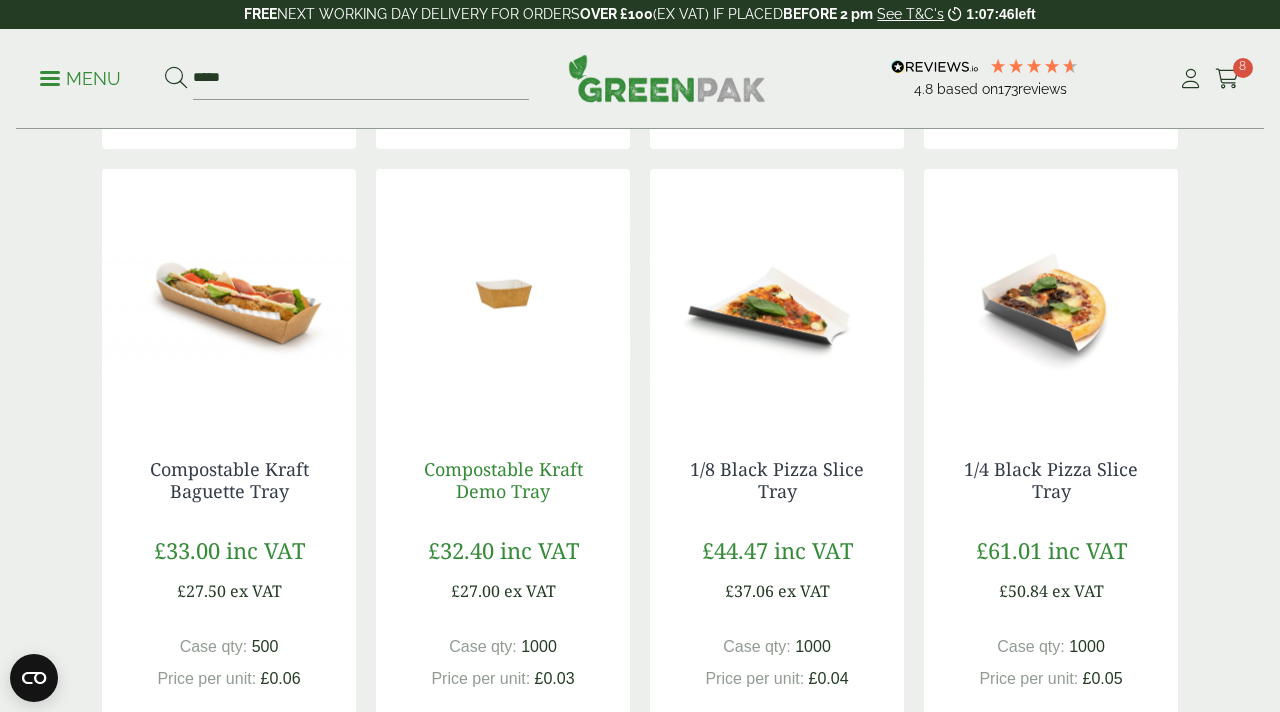 click on "Compostable Kraft Demo Tray" at bounding box center (503, 480) 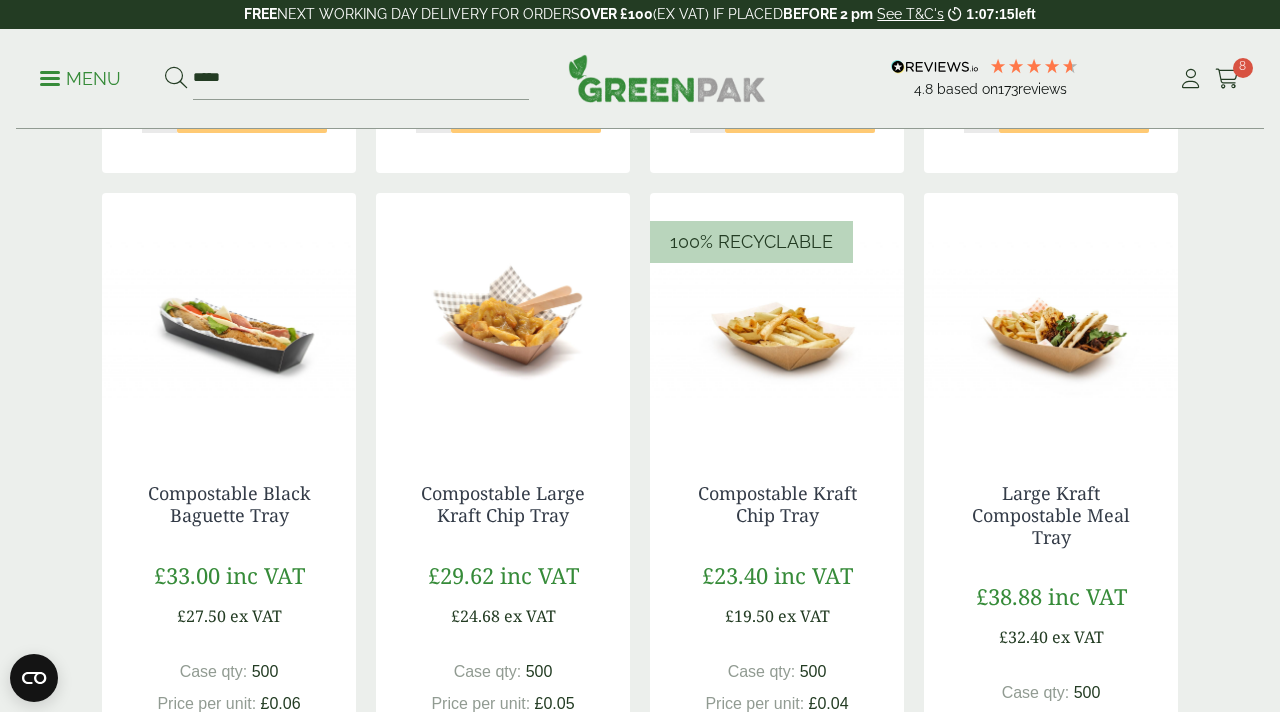 scroll, scrollTop: 959, scrollLeft: 0, axis: vertical 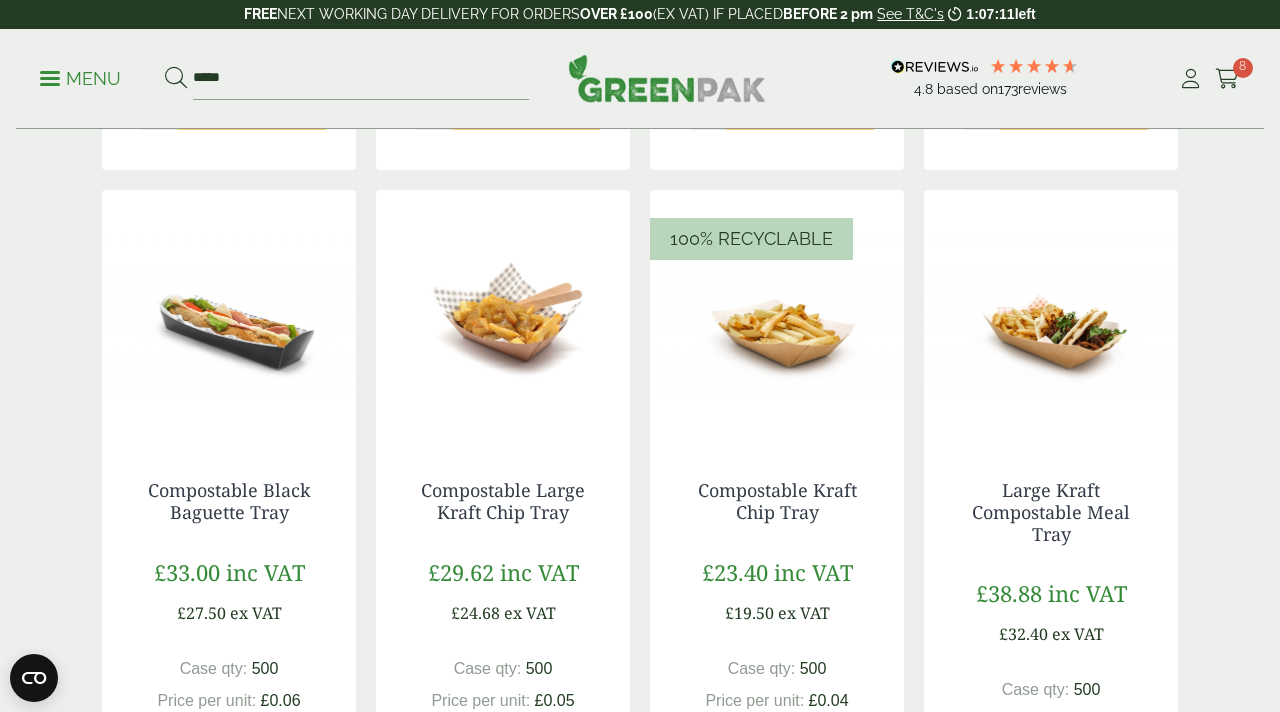 click at bounding box center (503, 315) 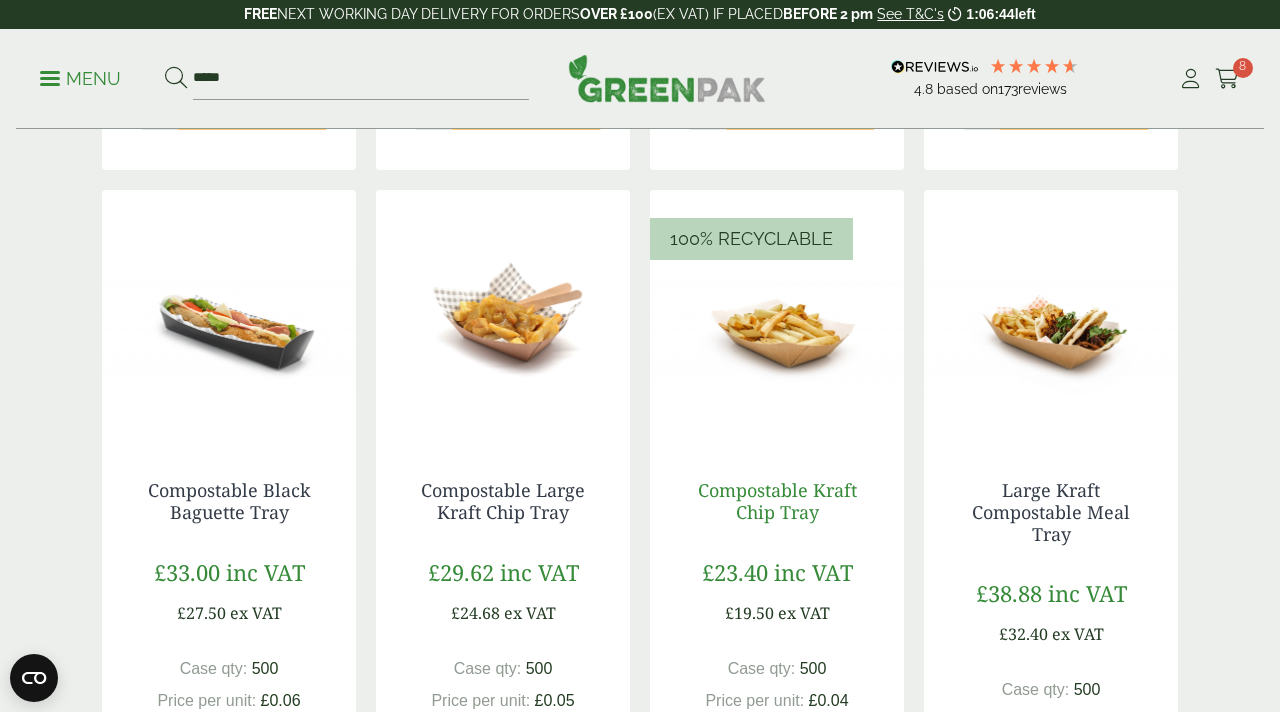 click on "Compostable Kraft Chip Tray" at bounding box center [777, 501] 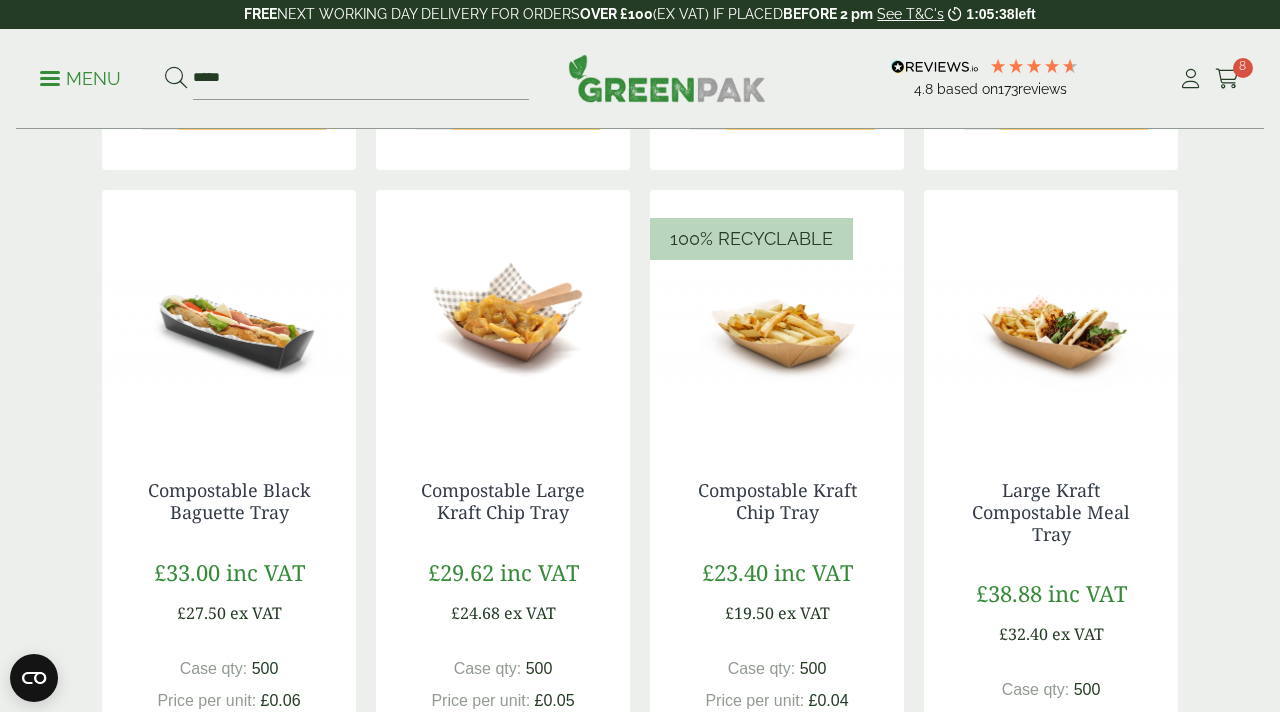 click at bounding box center [503, 315] 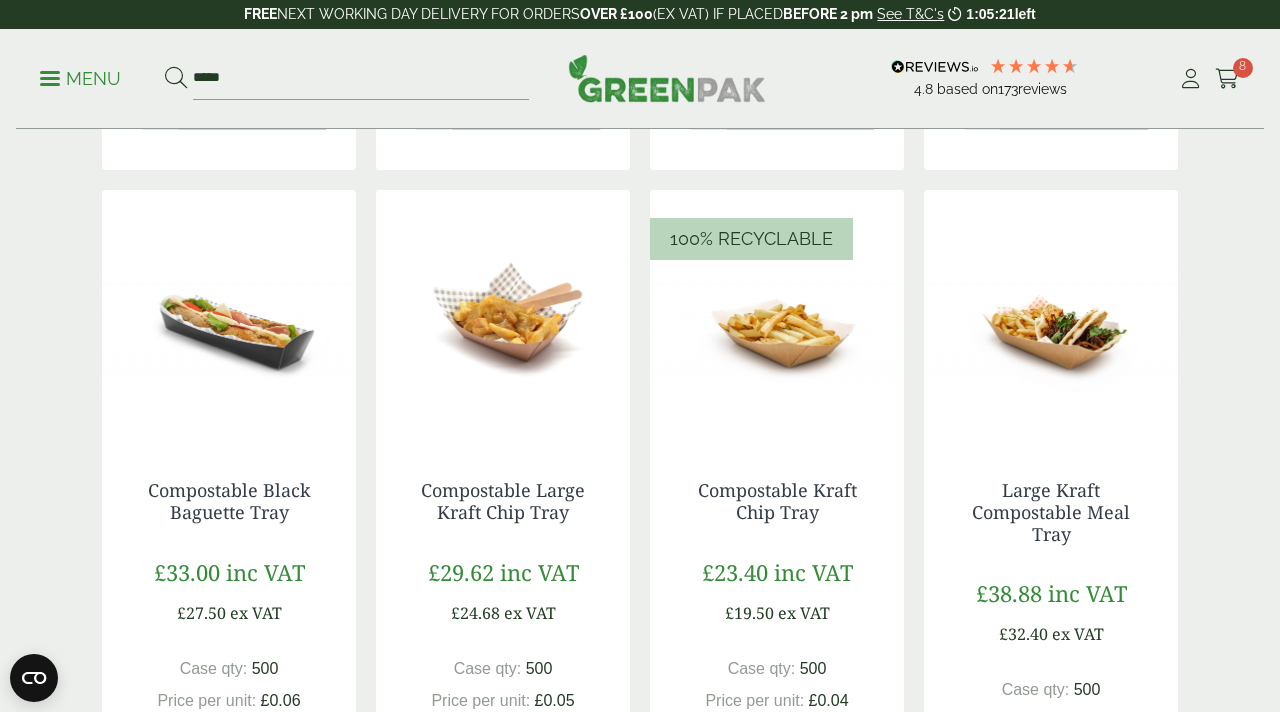 click at bounding box center (503, 315) 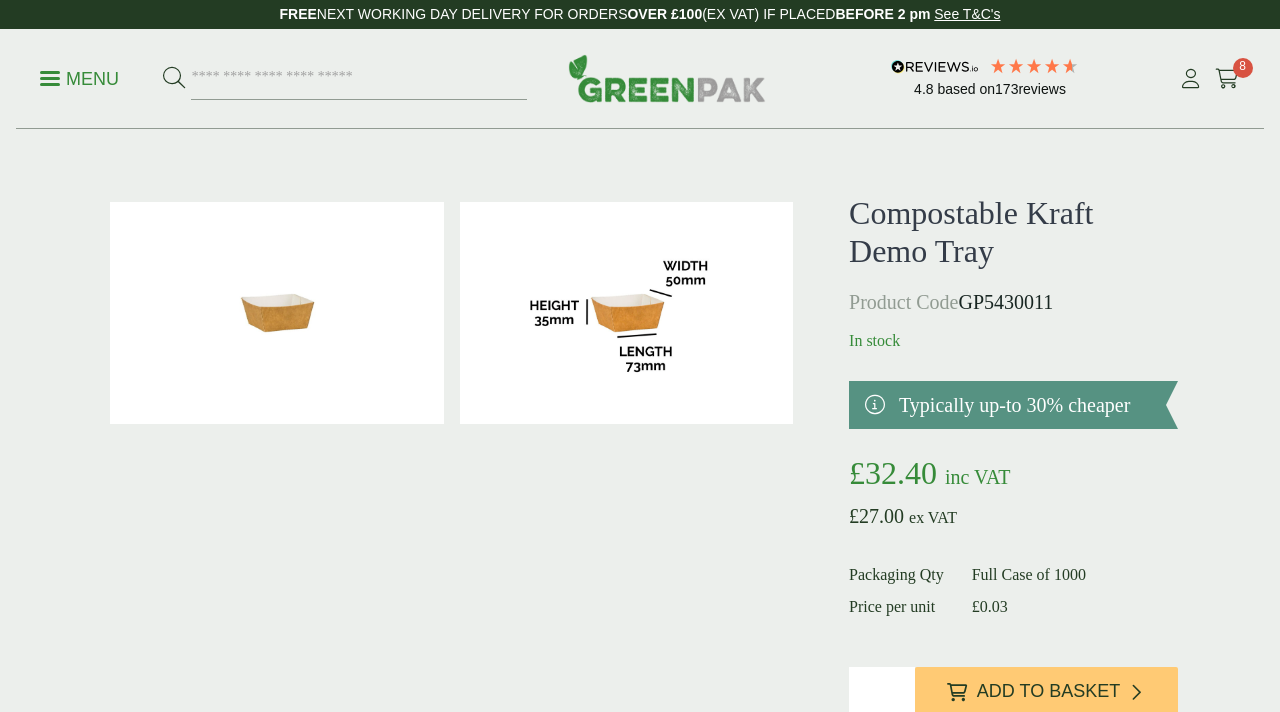 scroll, scrollTop: 0, scrollLeft: 0, axis: both 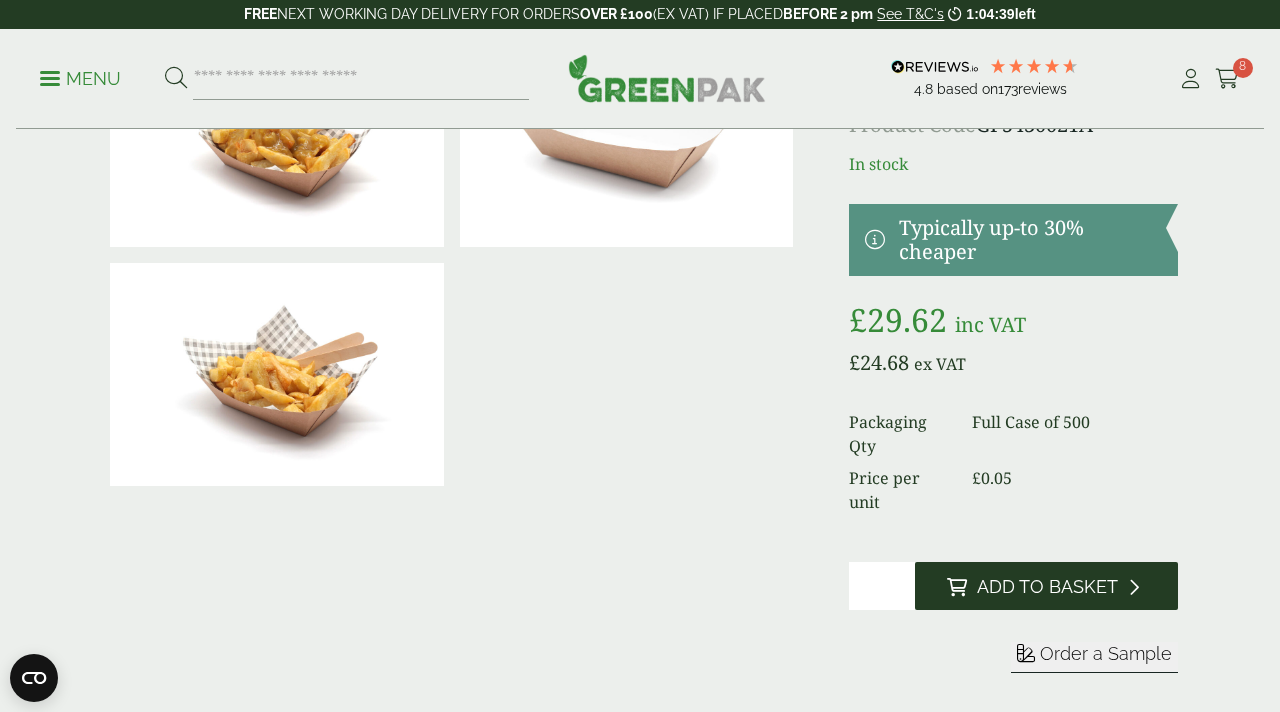 click on "Add to Basket" at bounding box center [1047, 587] 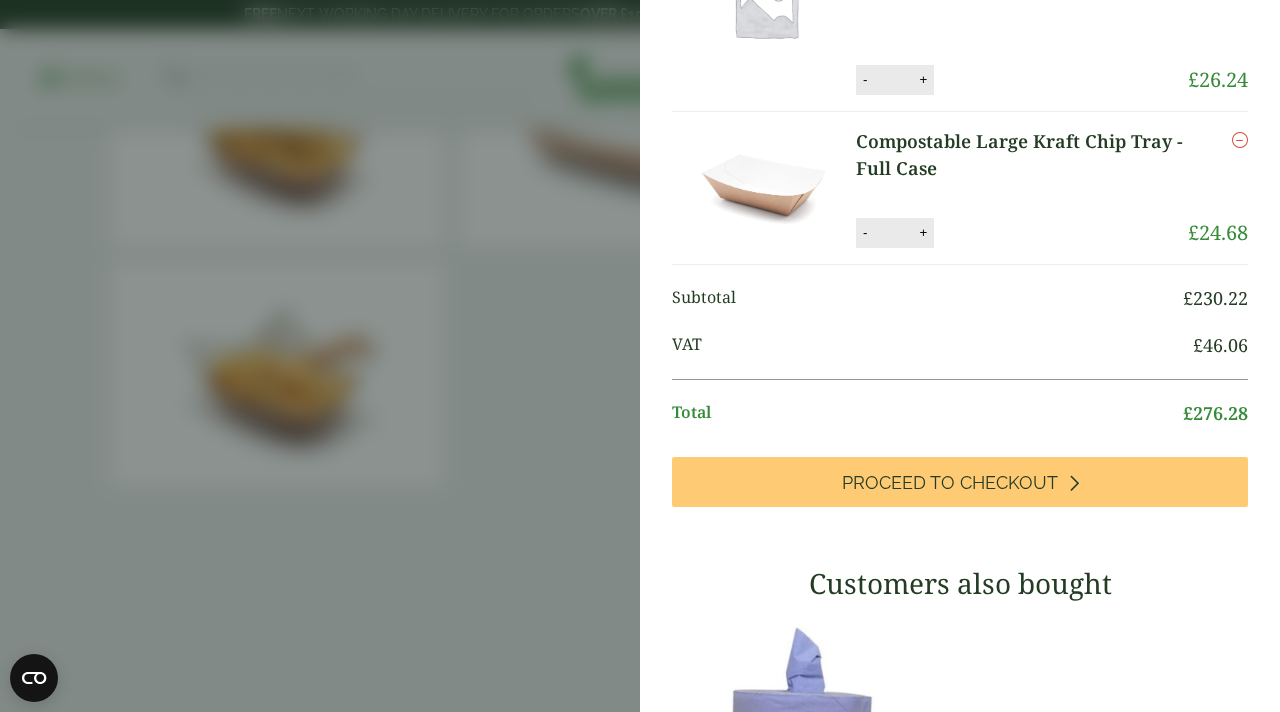 scroll, scrollTop: 916, scrollLeft: 0, axis: vertical 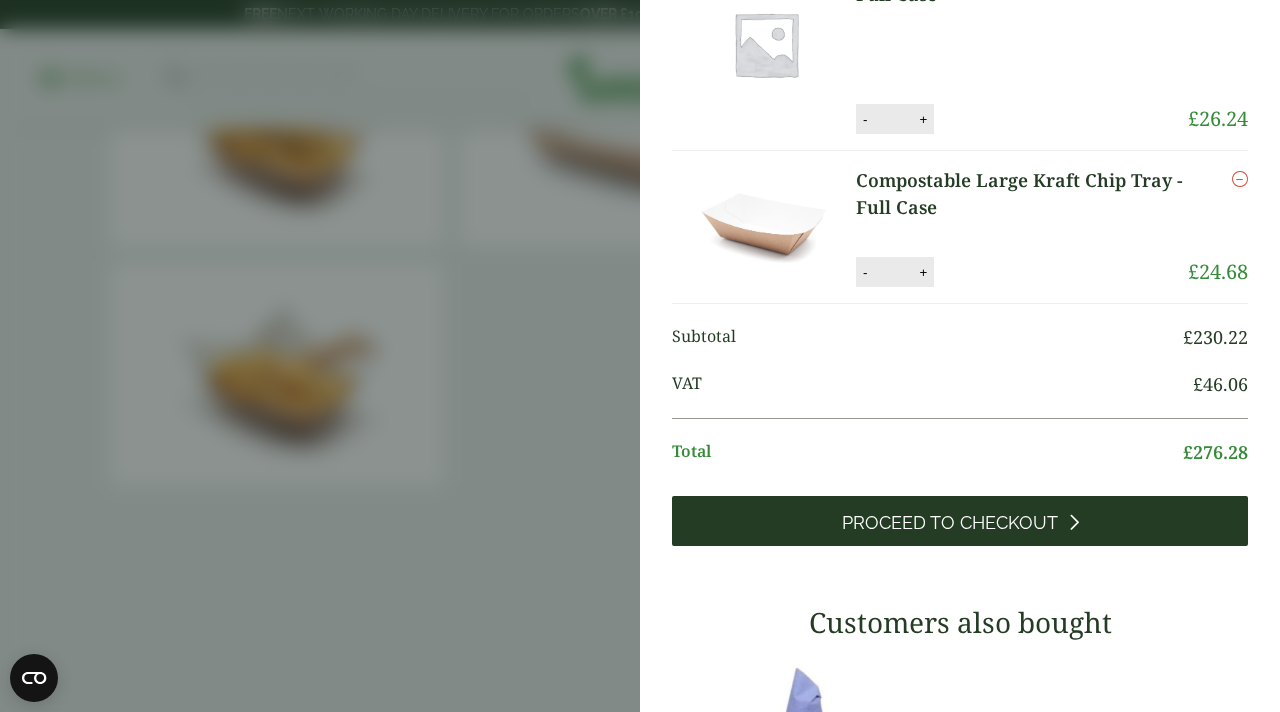 click on "Proceed to Checkout" at bounding box center [950, 523] 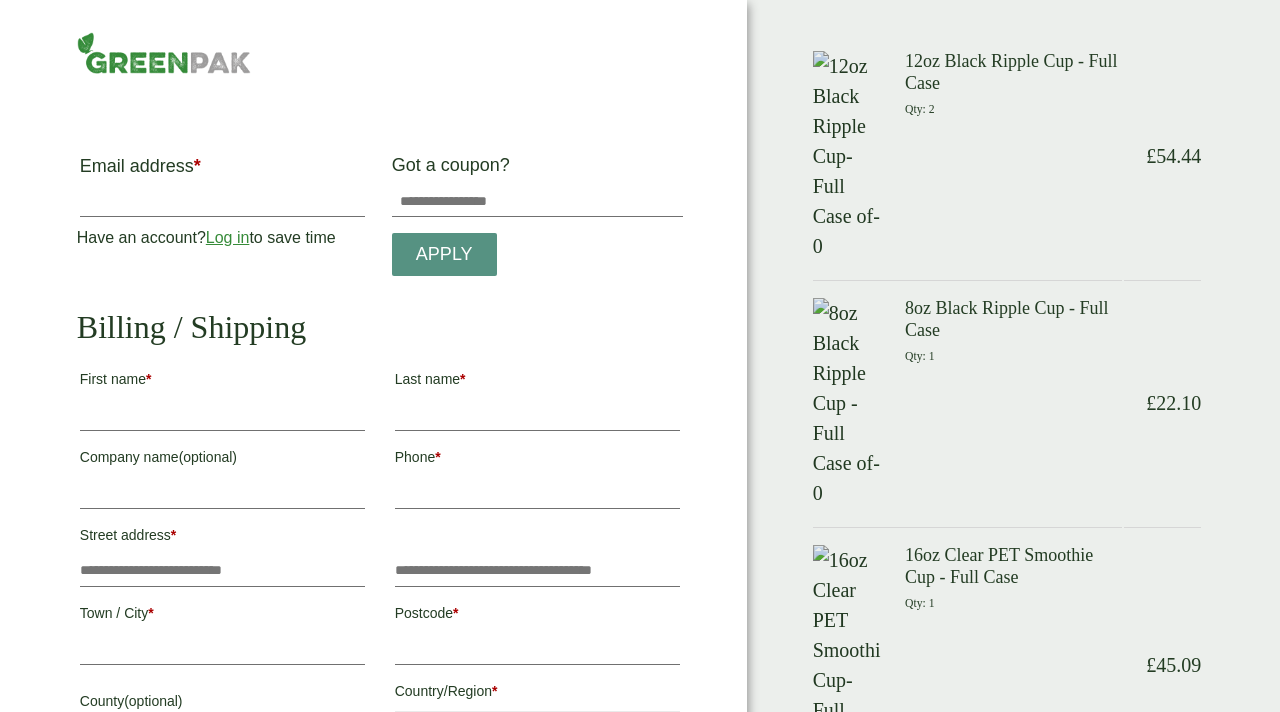 scroll, scrollTop: 0, scrollLeft: 0, axis: both 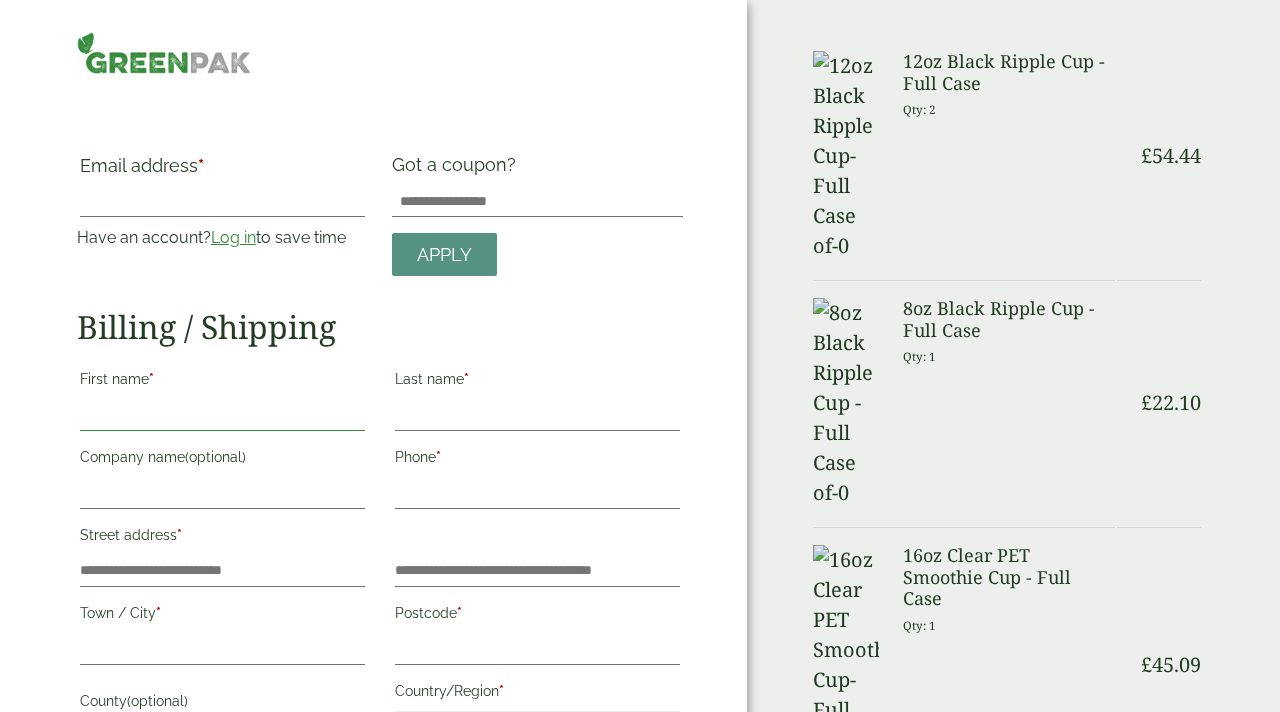 click on "First name  *" at bounding box center (222, 415) 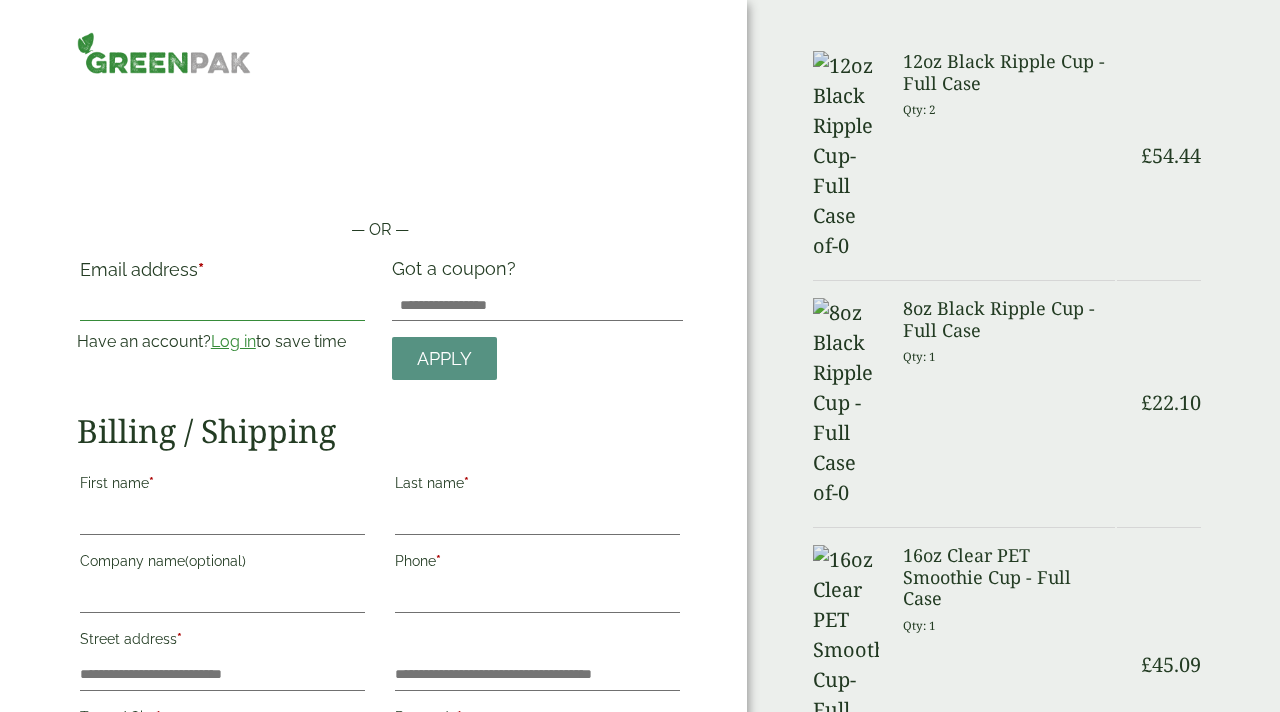 click on "Email address  *" at bounding box center [222, 305] 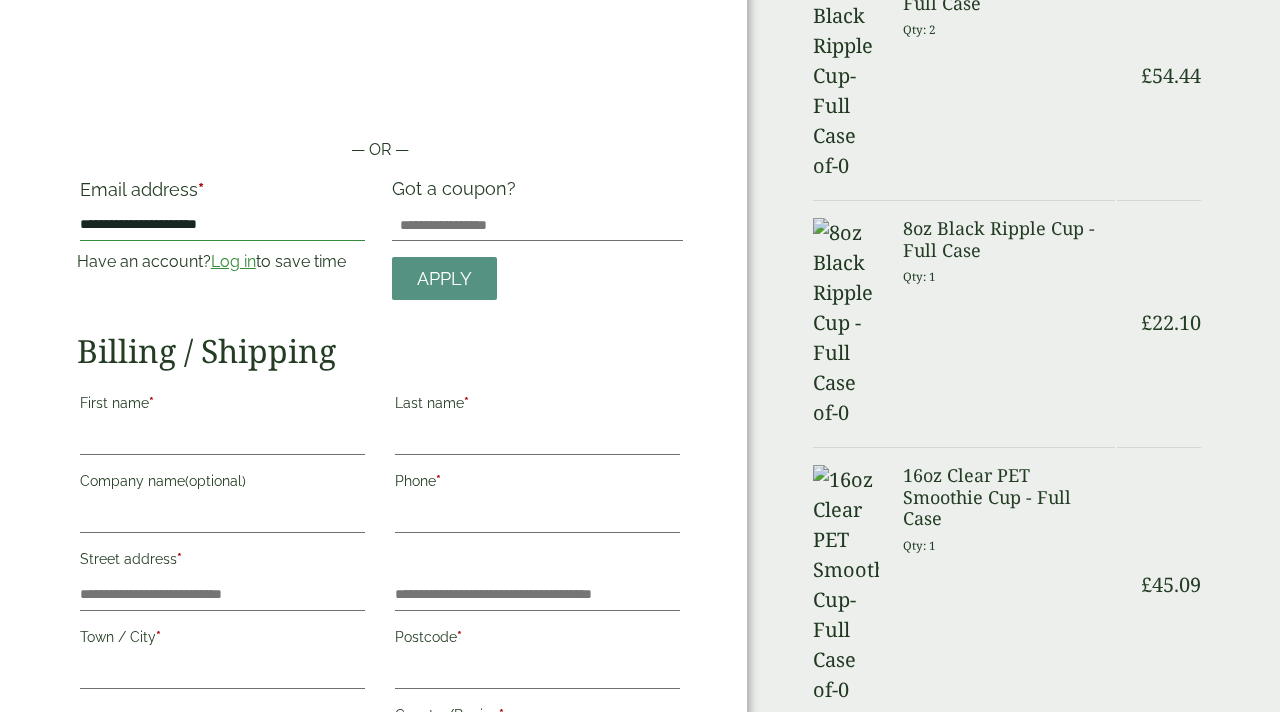 scroll, scrollTop: 84, scrollLeft: 0, axis: vertical 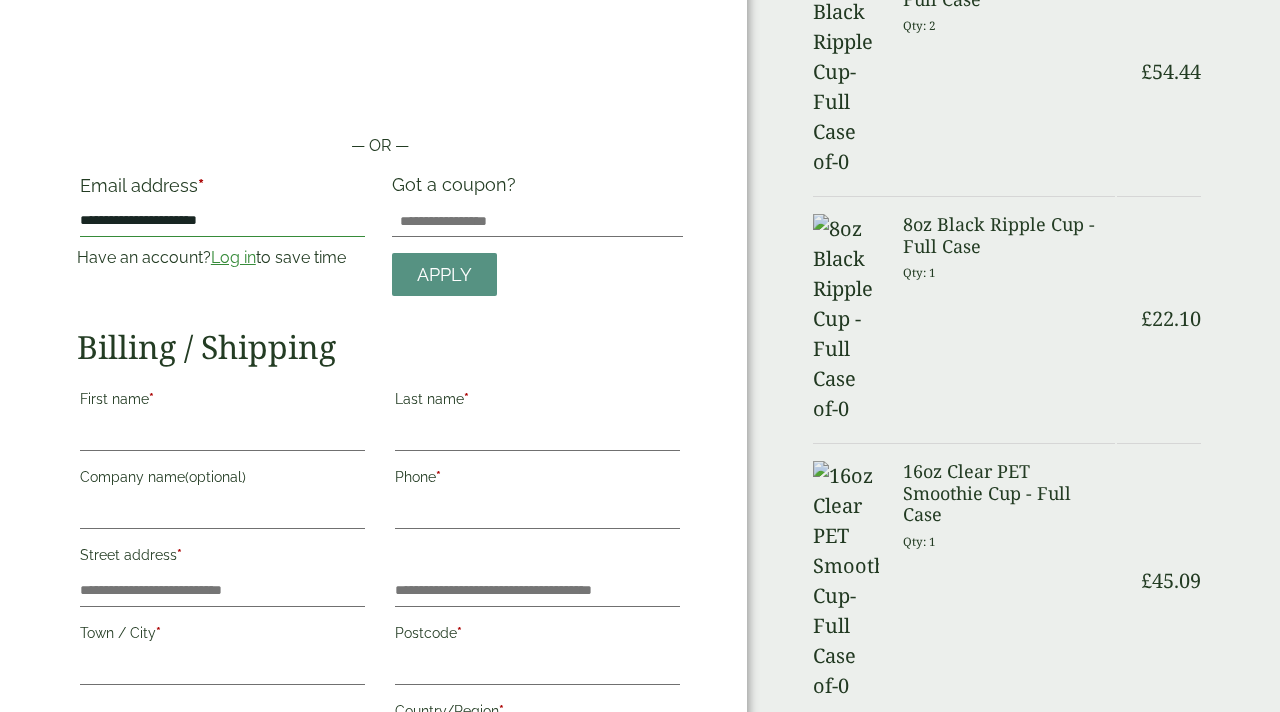 type on "**********" 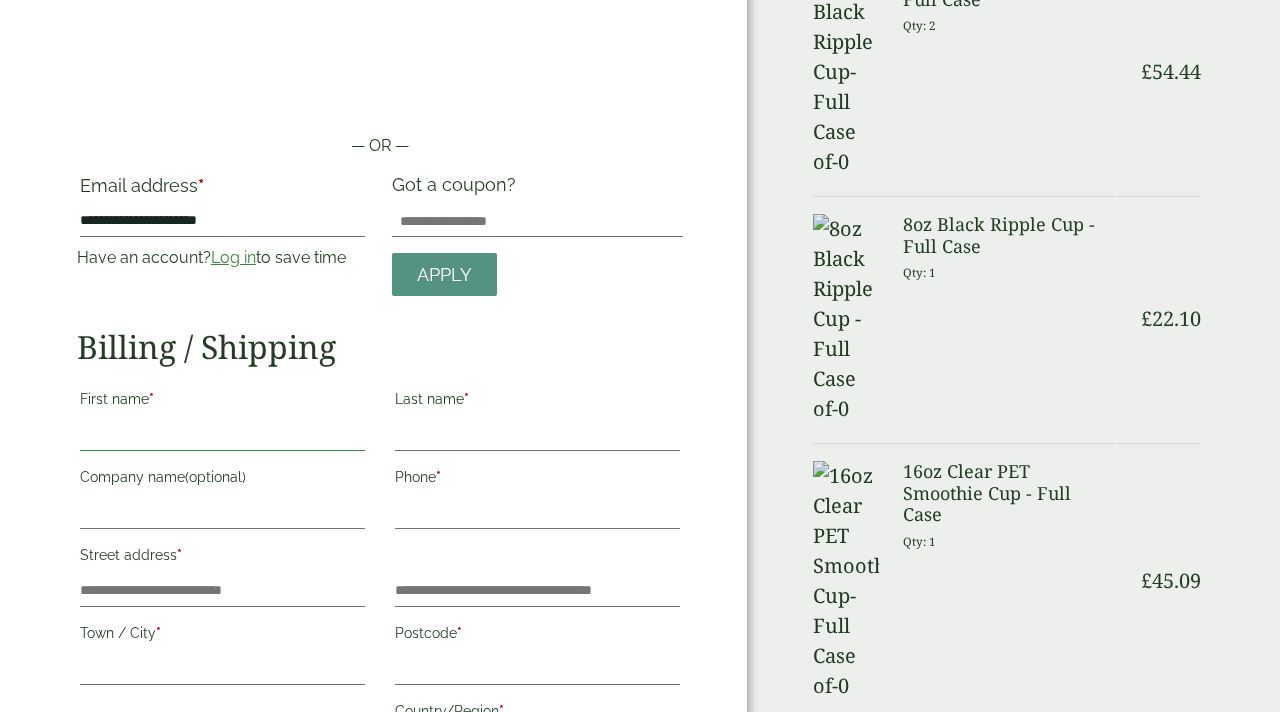 click on "First name  *" at bounding box center [222, 435] 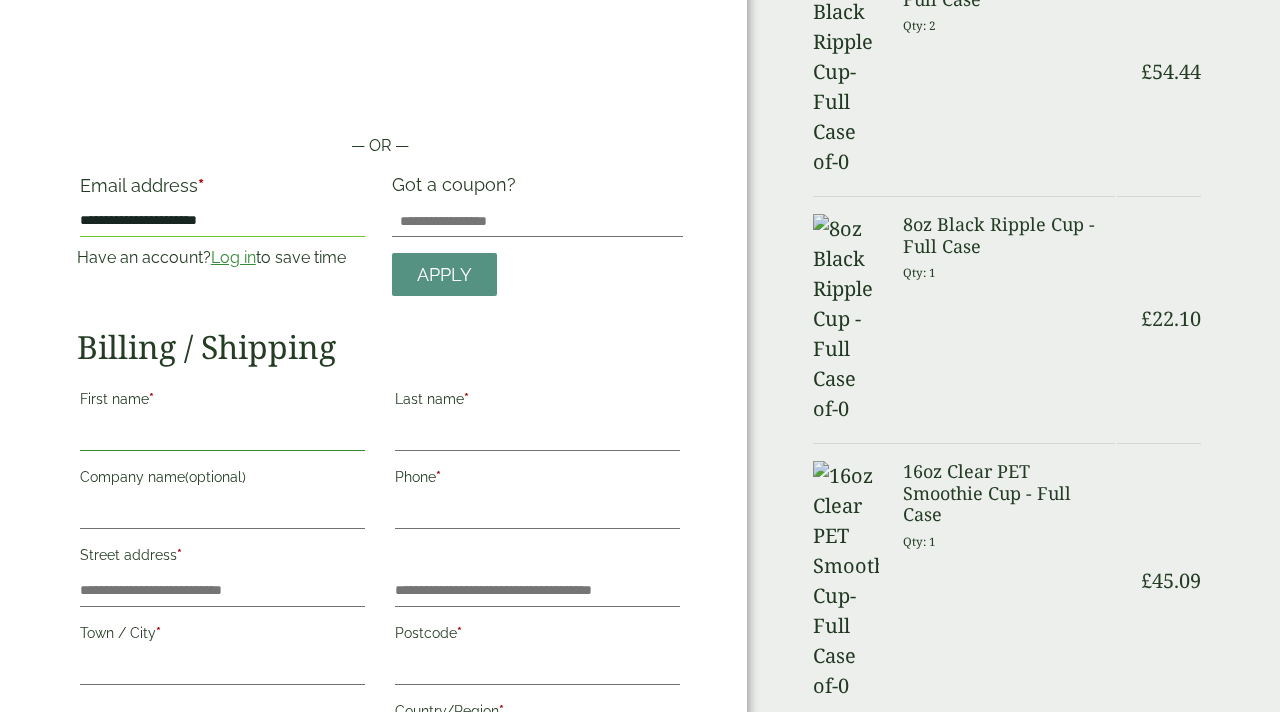 type on "*******" 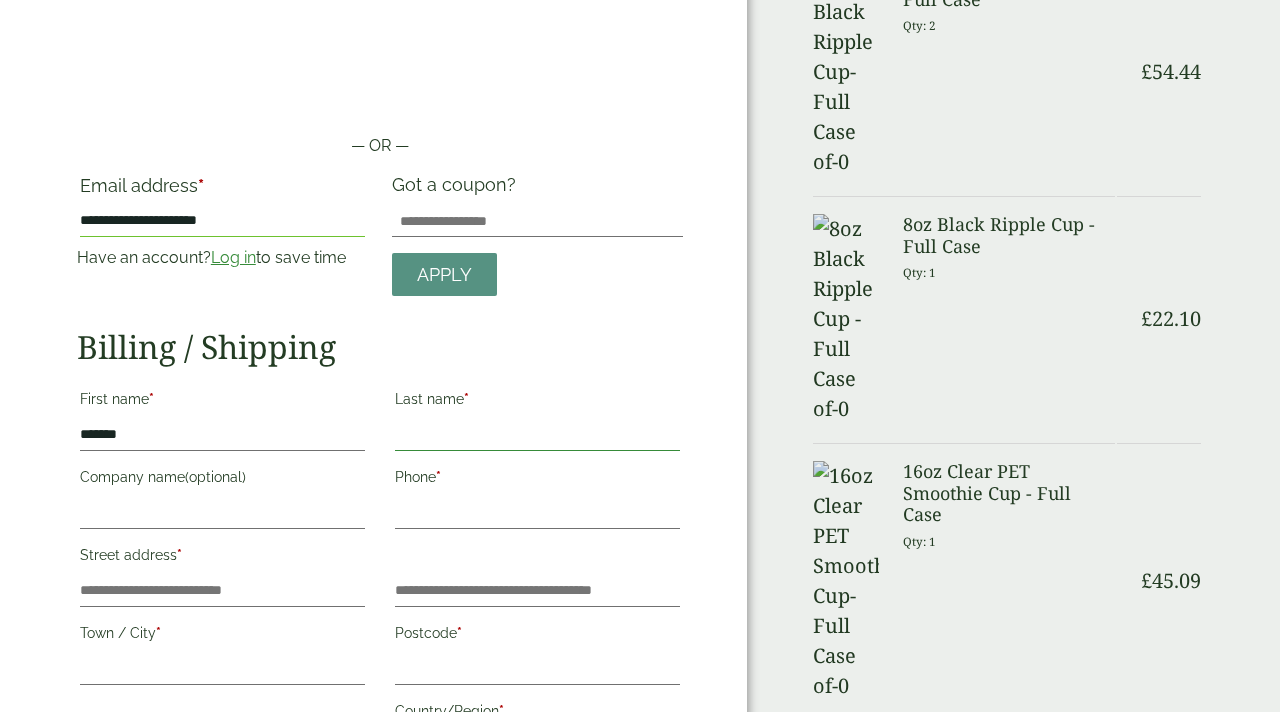 type on "*****" 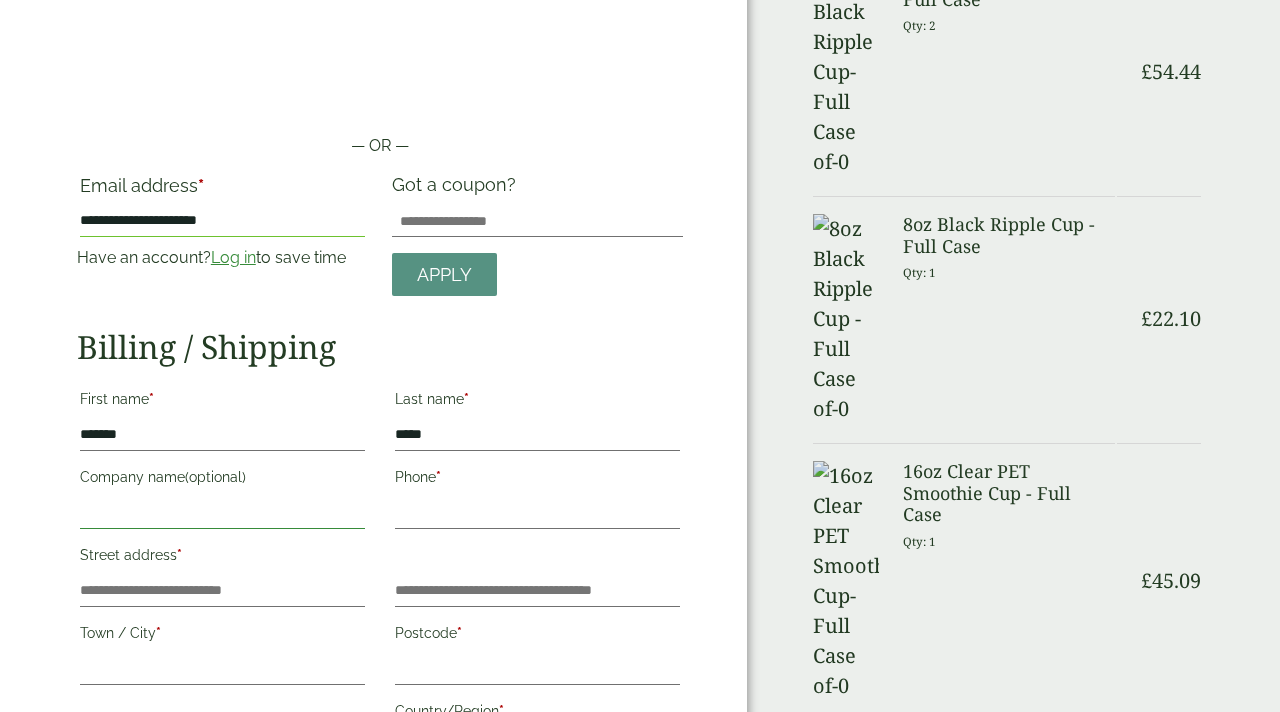 type on "*******" 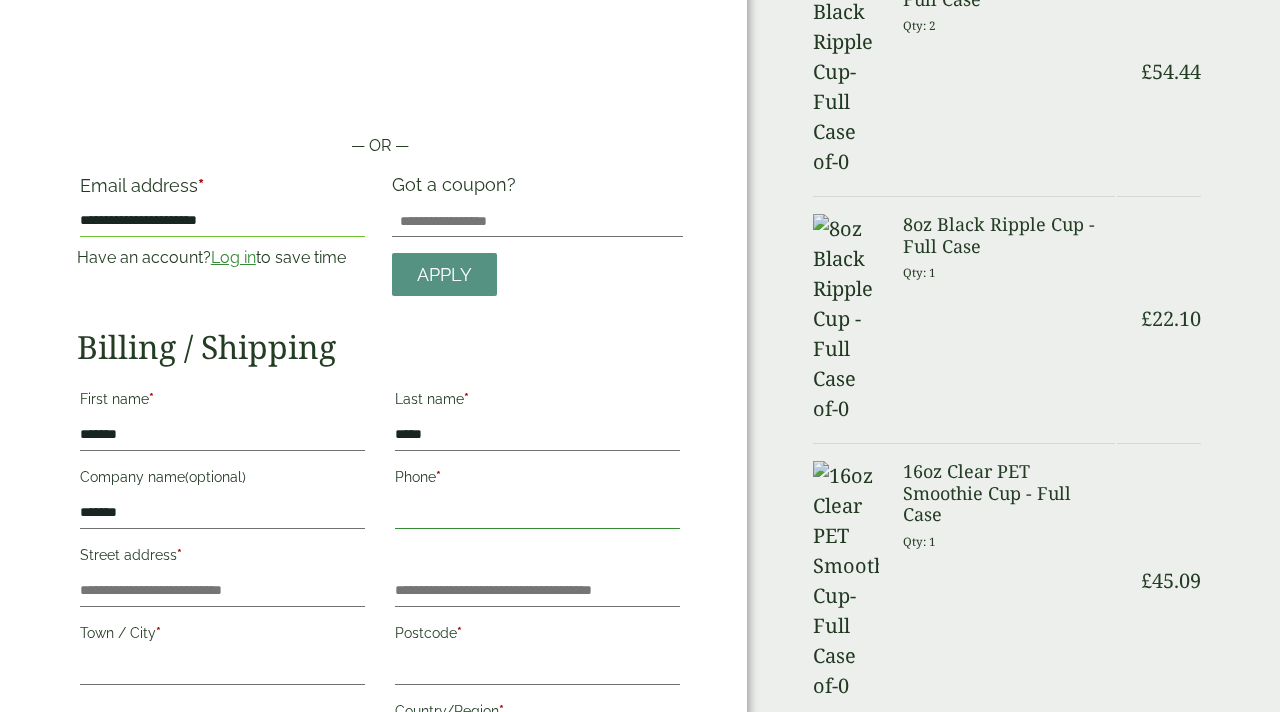 type on "**********" 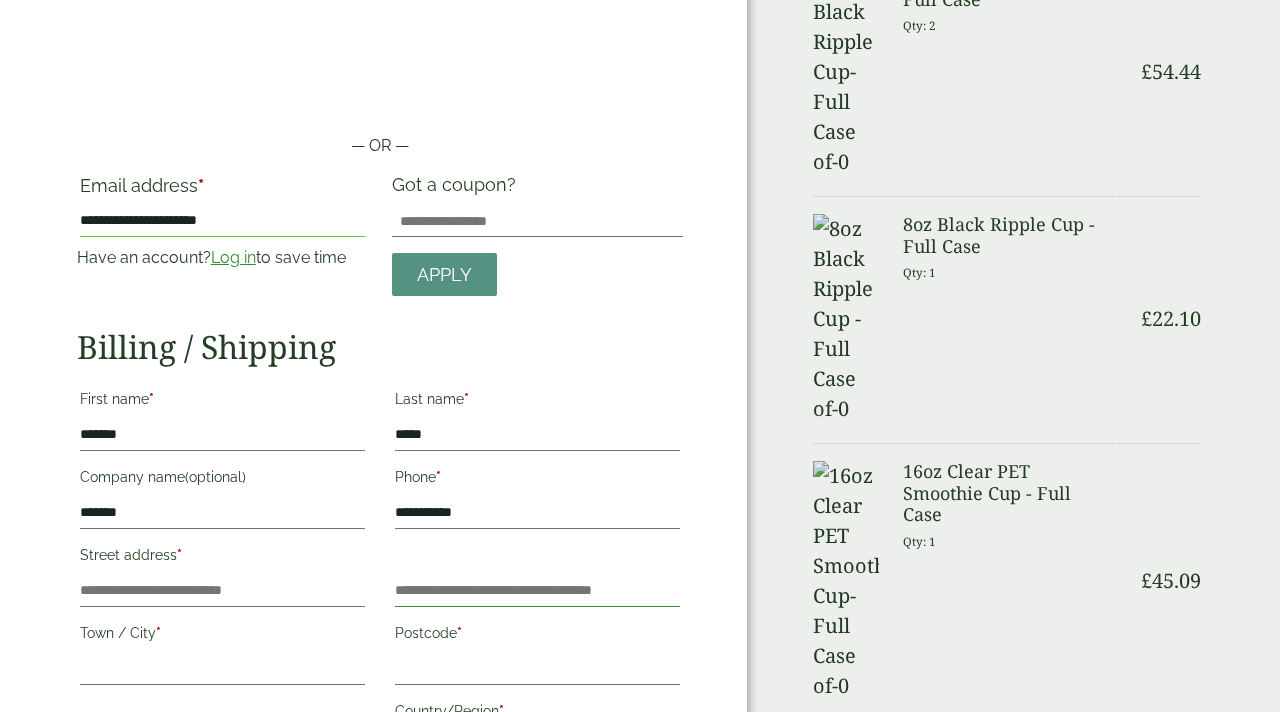 type on "**********" 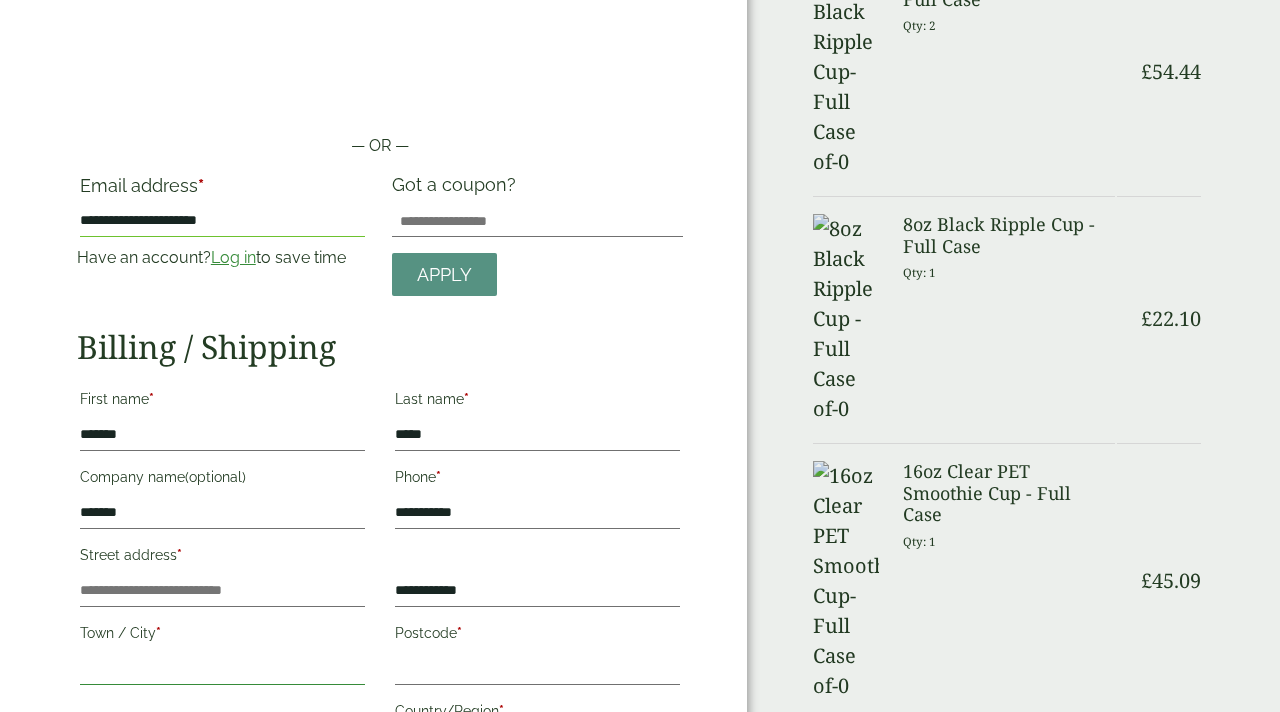 type on "*********" 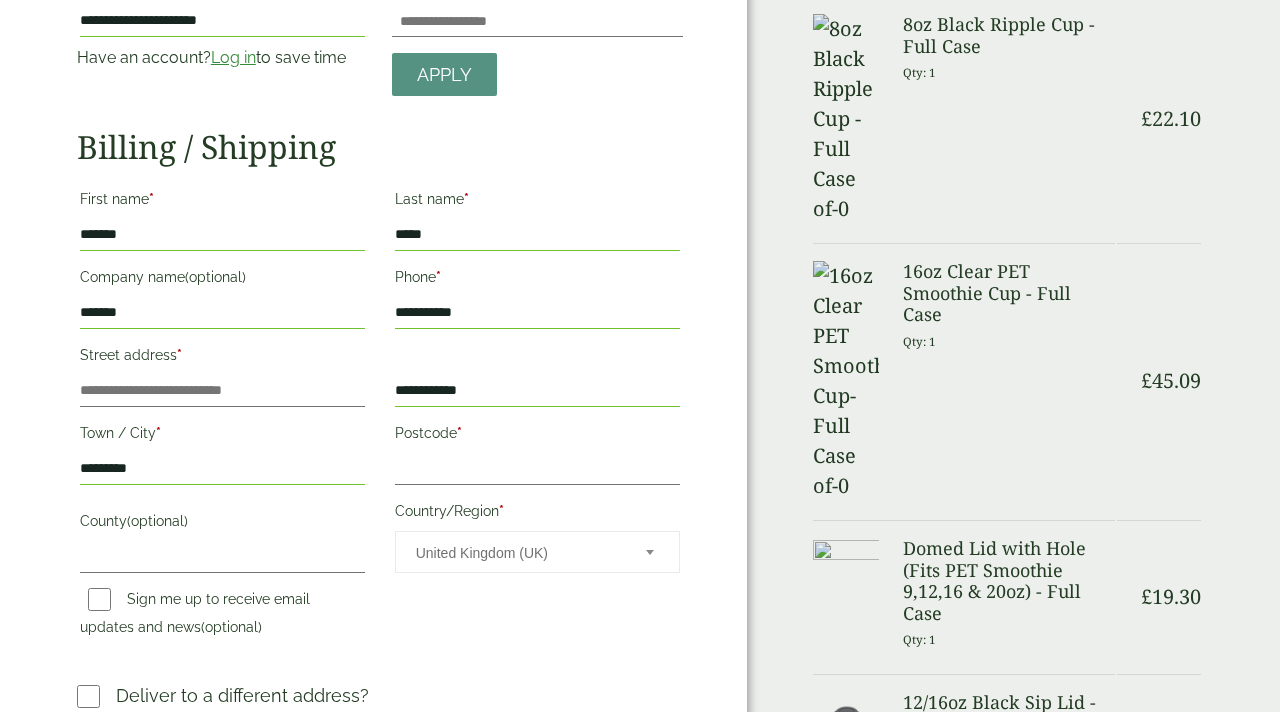 scroll, scrollTop: 258, scrollLeft: 0, axis: vertical 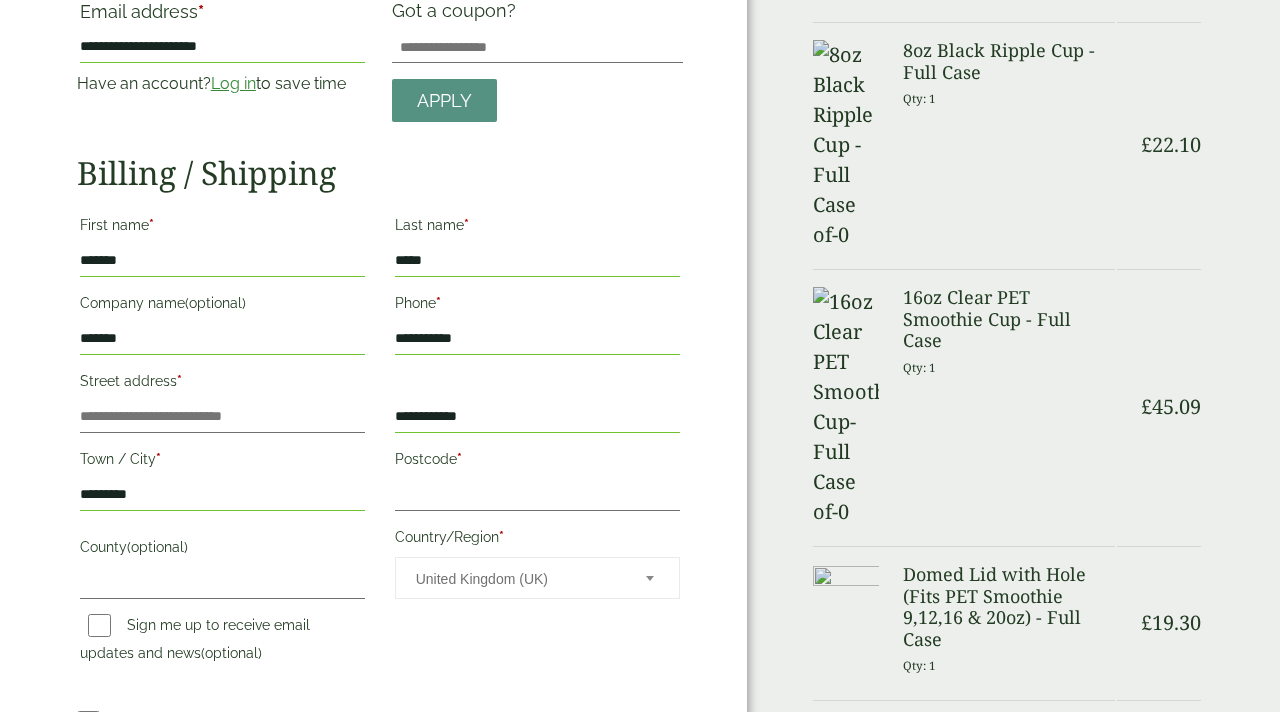 click on "*******" at bounding box center (222, 339) 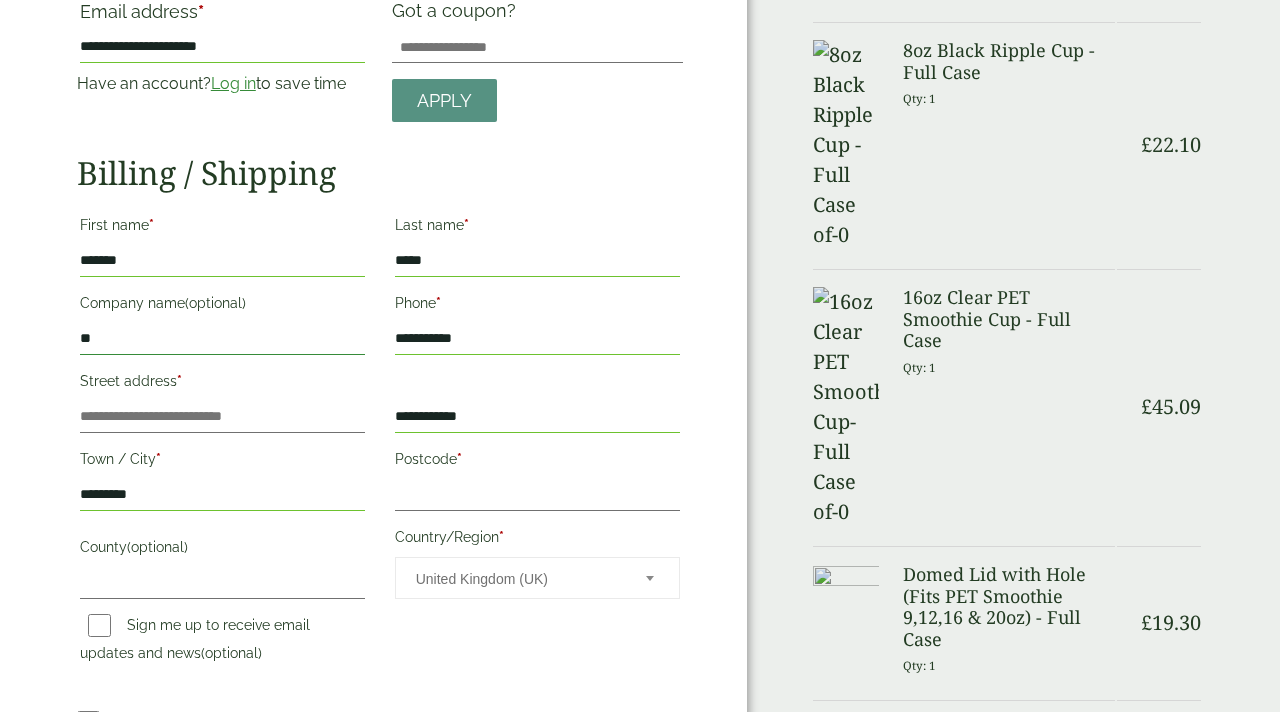 type on "*" 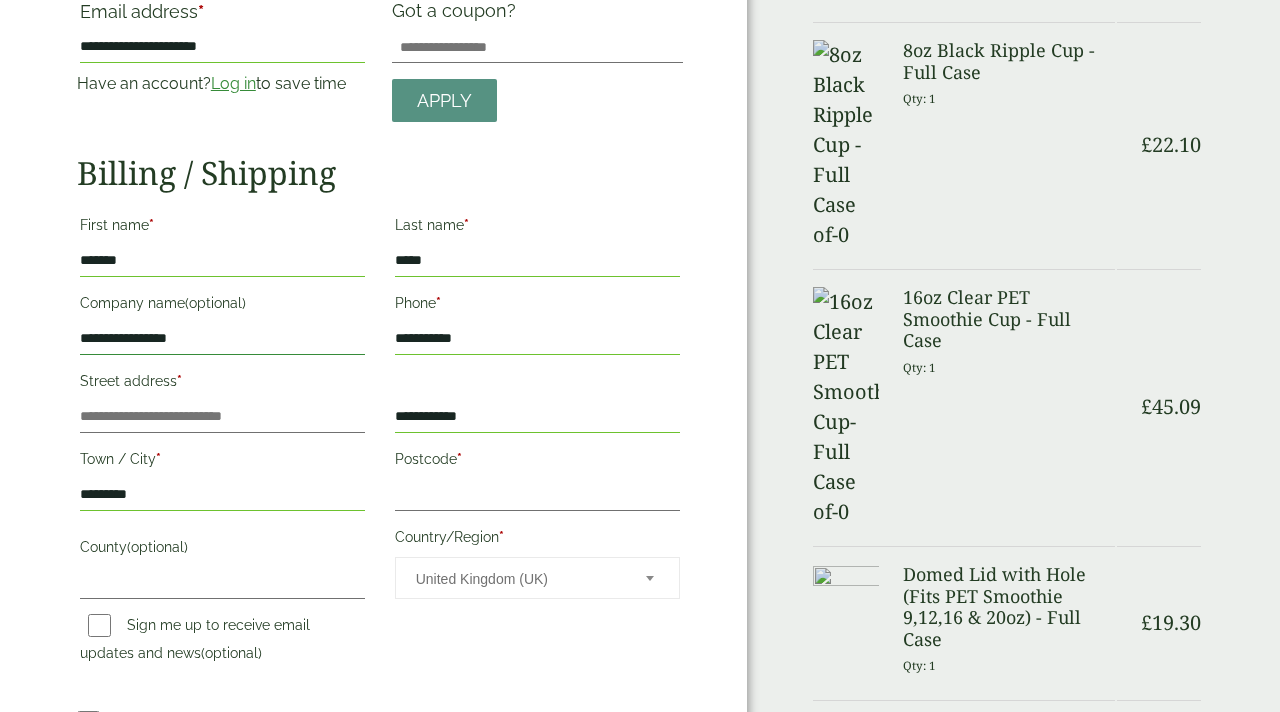 type on "**********" 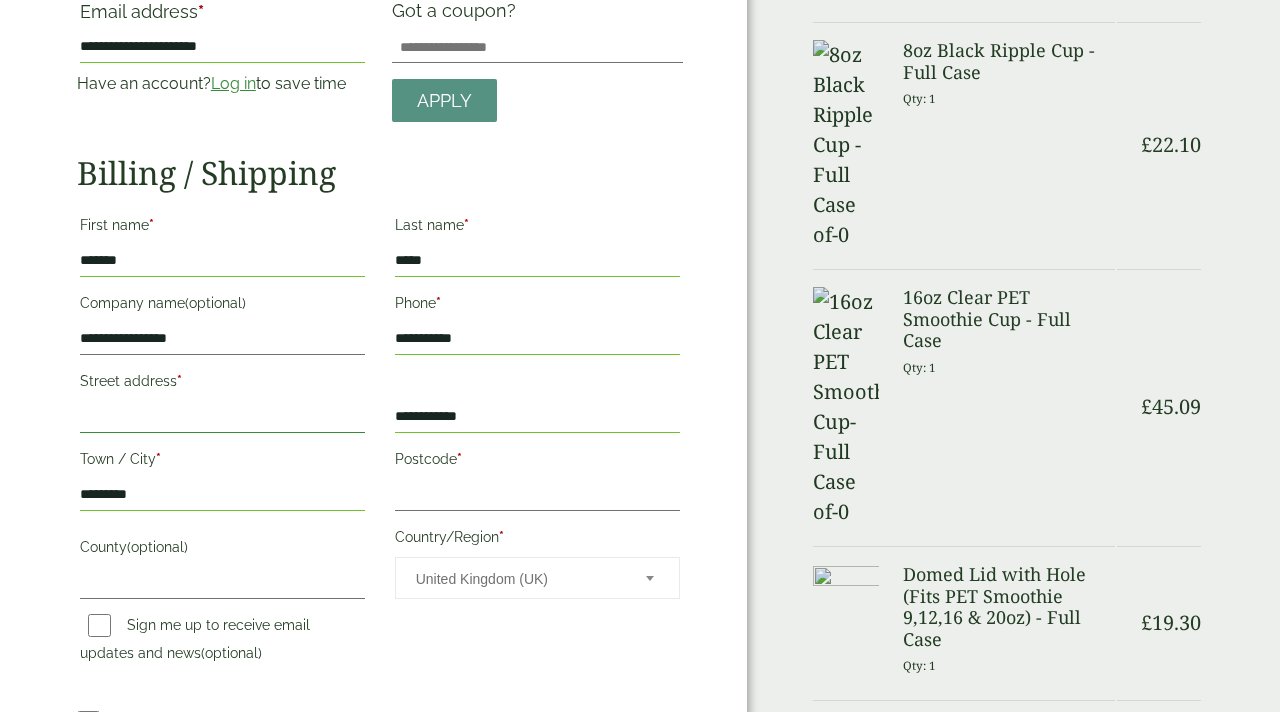 click on "Street address  *" at bounding box center (222, 417) 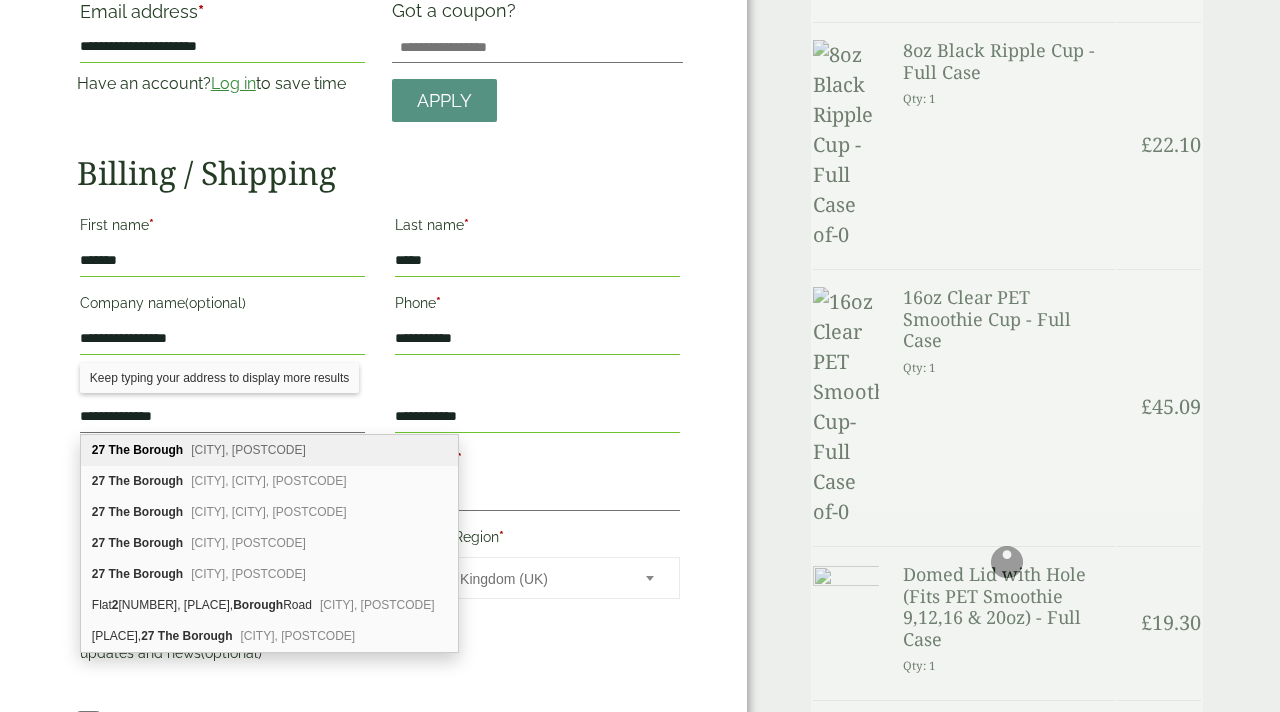 click on "The Borough" at bounding box center [146, 450] 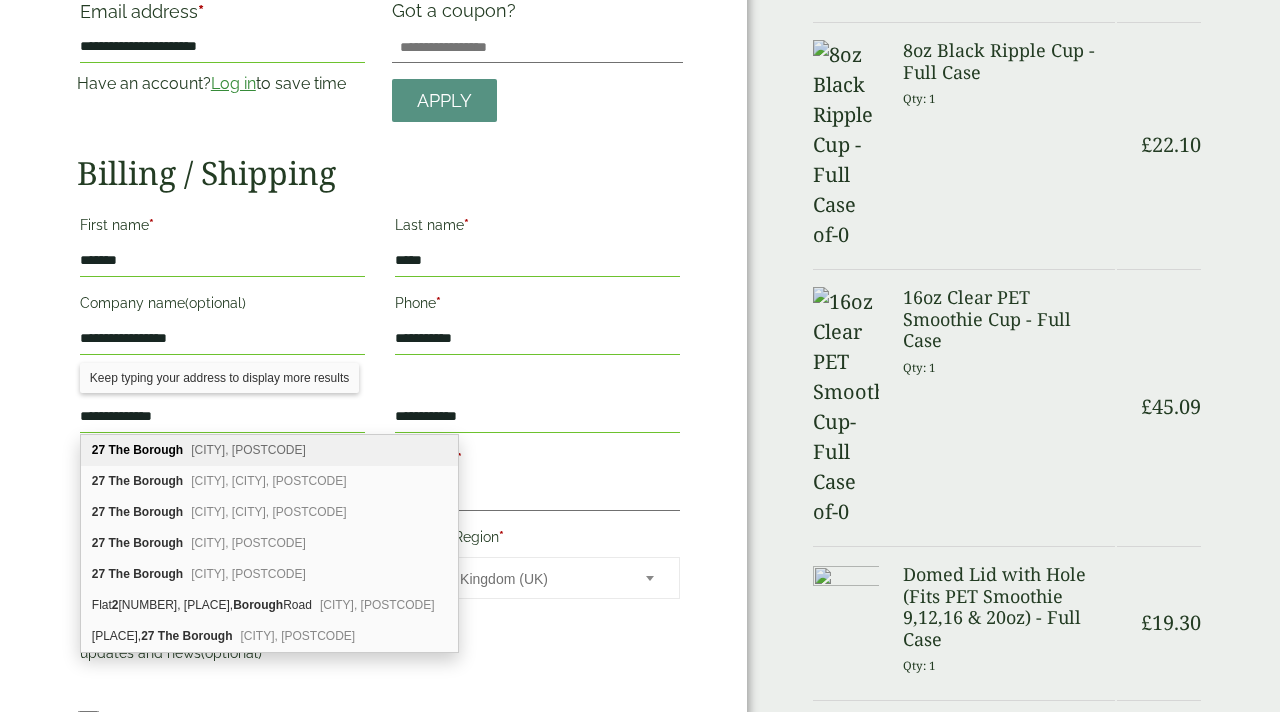 type on "**********" 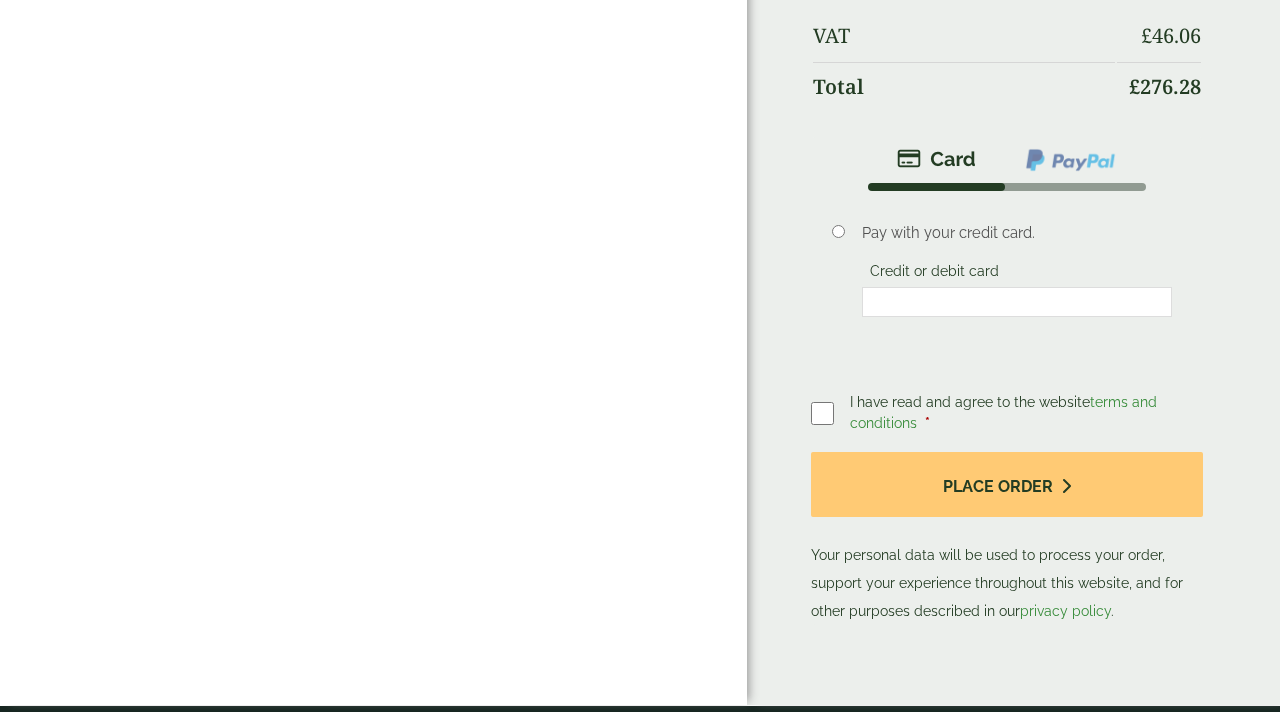 scroll, scrollTop: 1323, scrollLeft: 0, axis: vertical 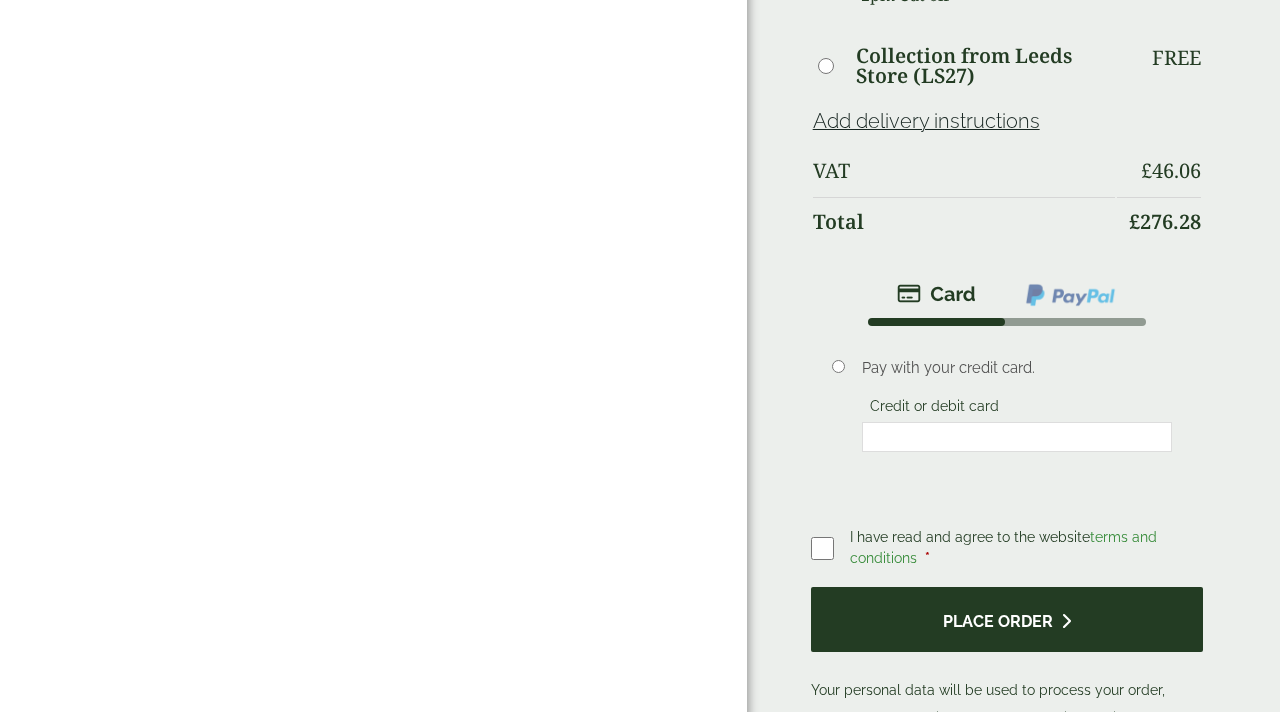 click on "Place order" at bounding box center (1007, 619) 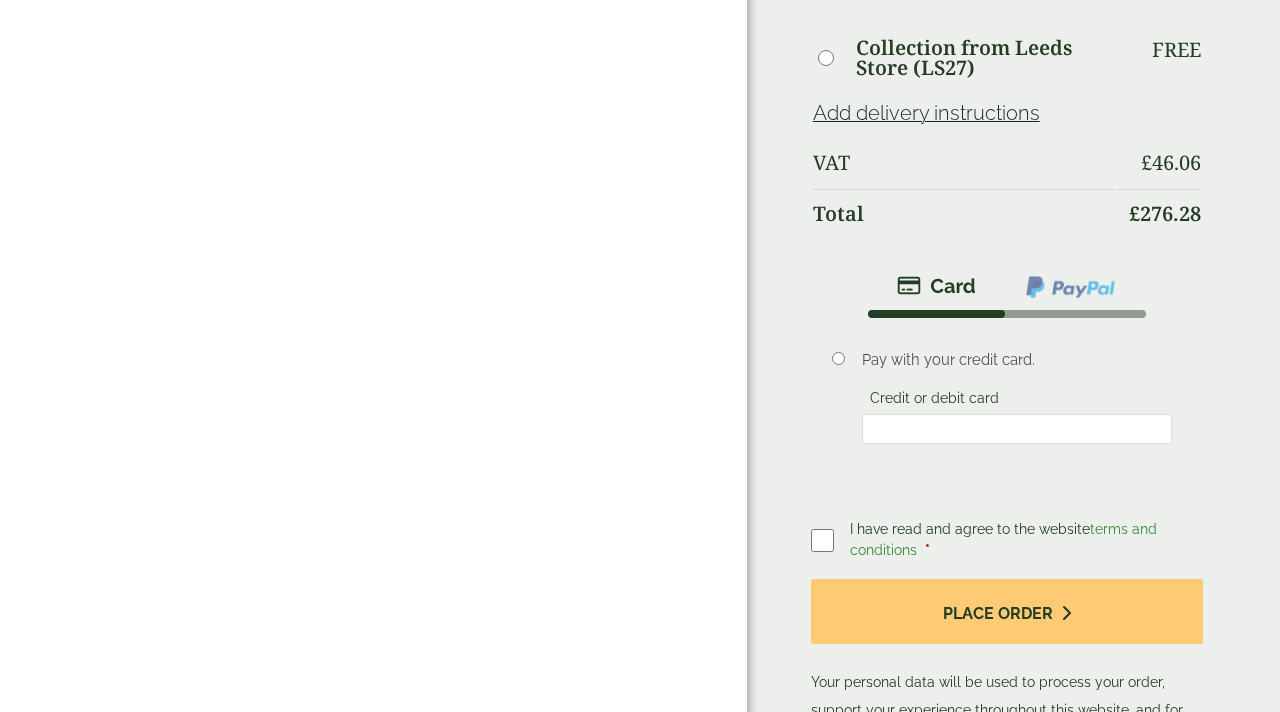 scroll, scrollTop: 1286, scrollLeft: 0, axis: vertical 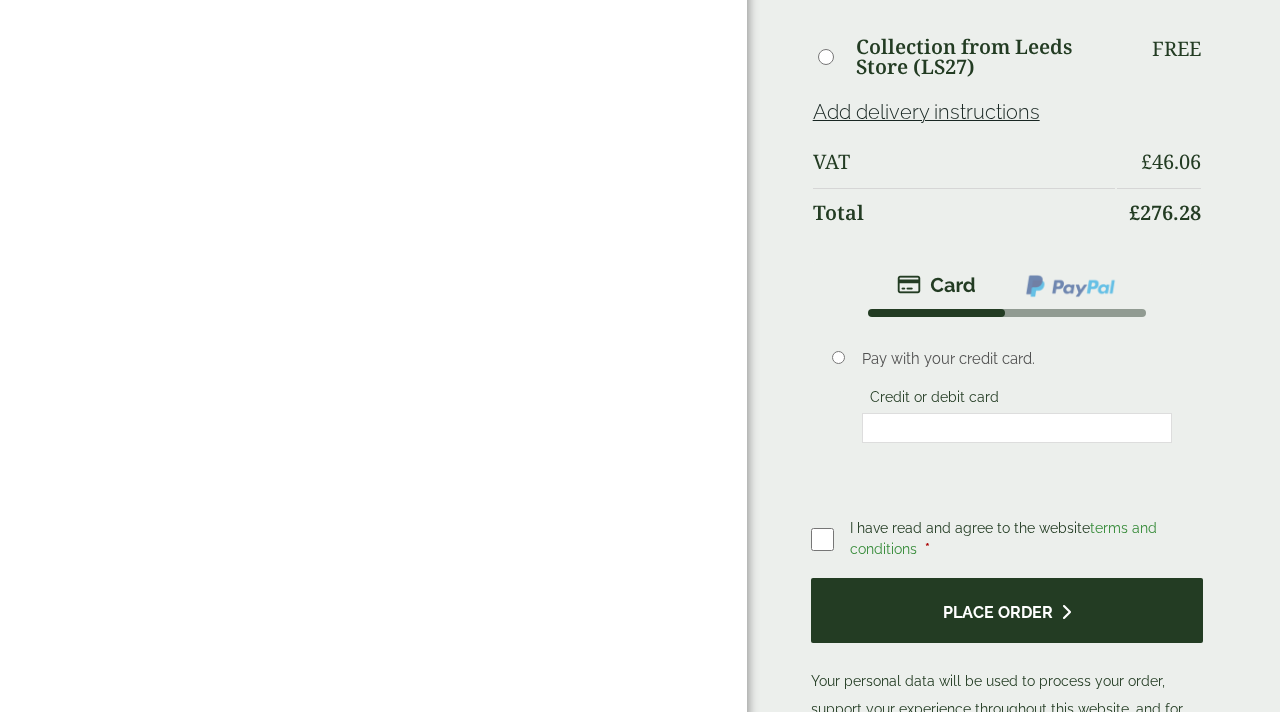click on "Place order" at bounding box center (1007, 610) 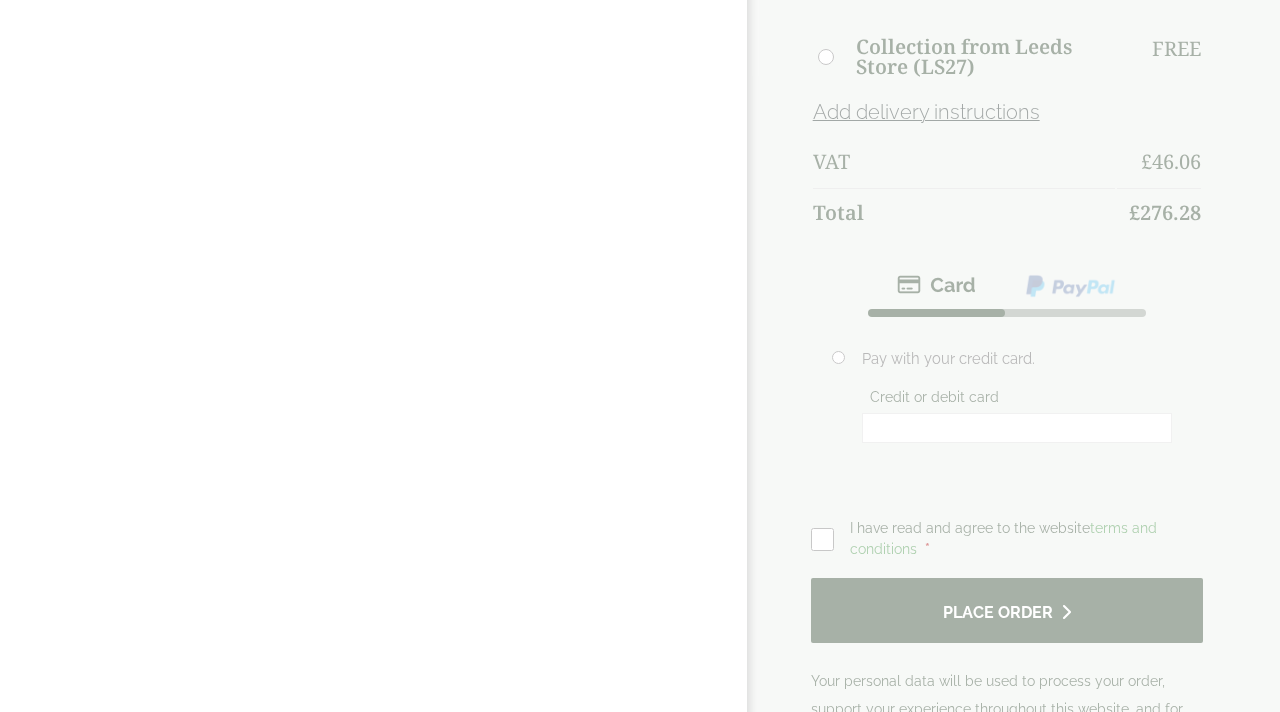 scroll, scrollTop: 0, scrollLeft: 0, axis: both 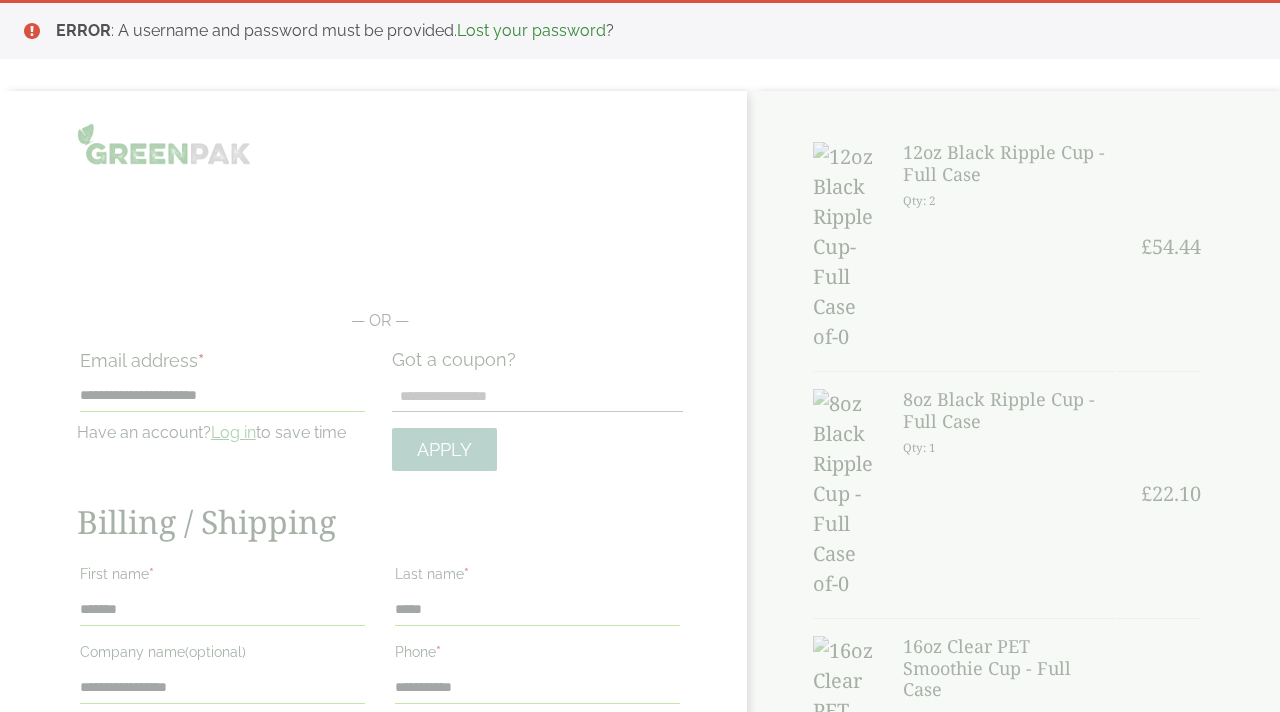 click at bounding box center [640, 1312] 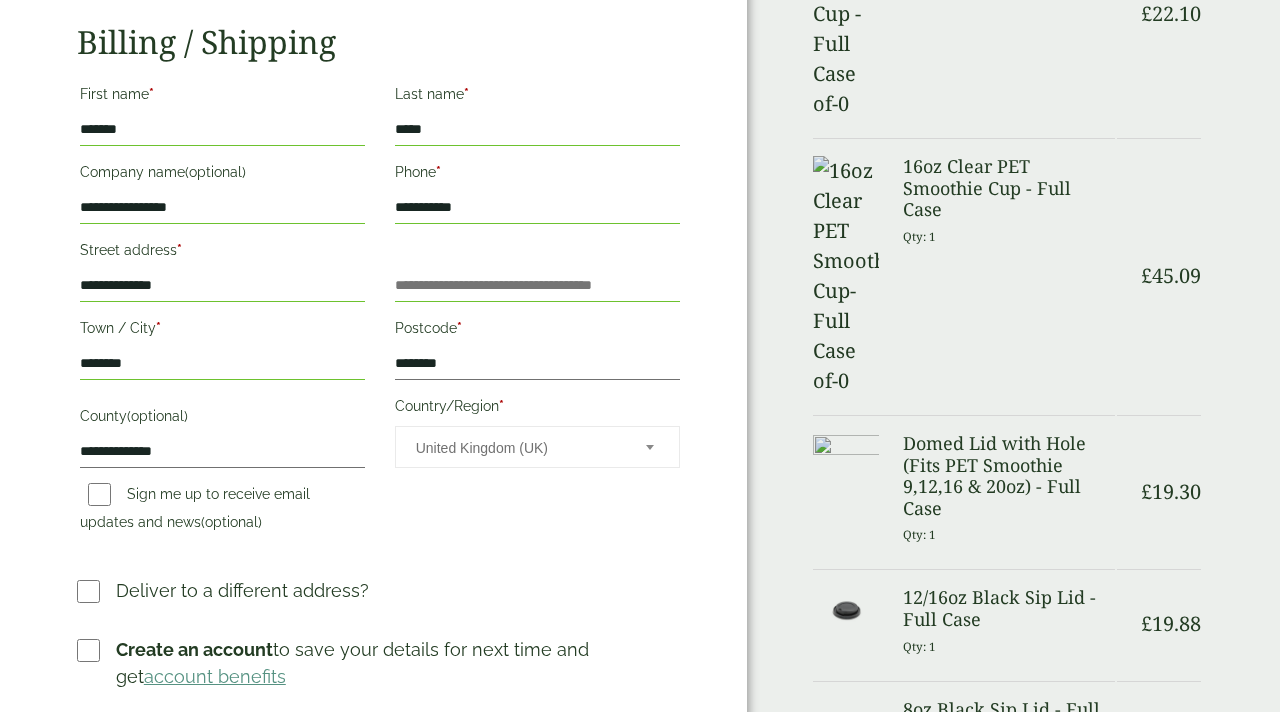 scroll, scrollTop: 0, scrollLeft: 0, axis: both 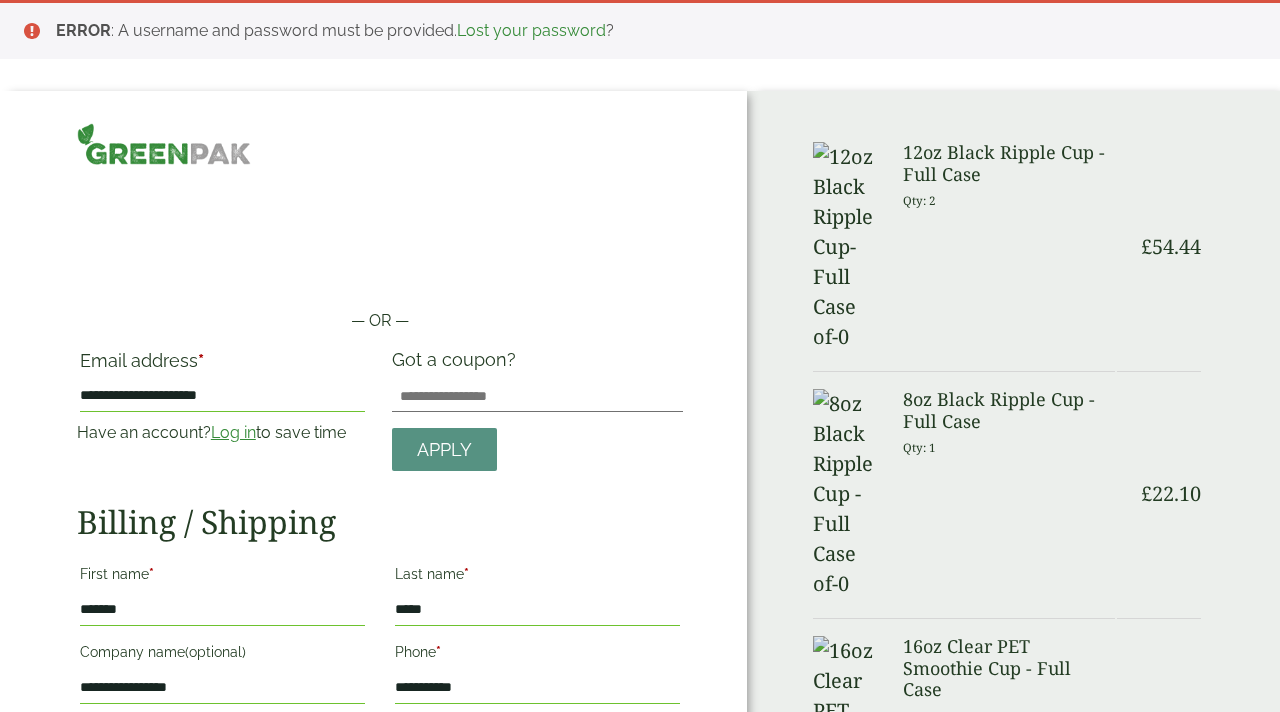 click on "Log in" at bounding box center (233, 432) 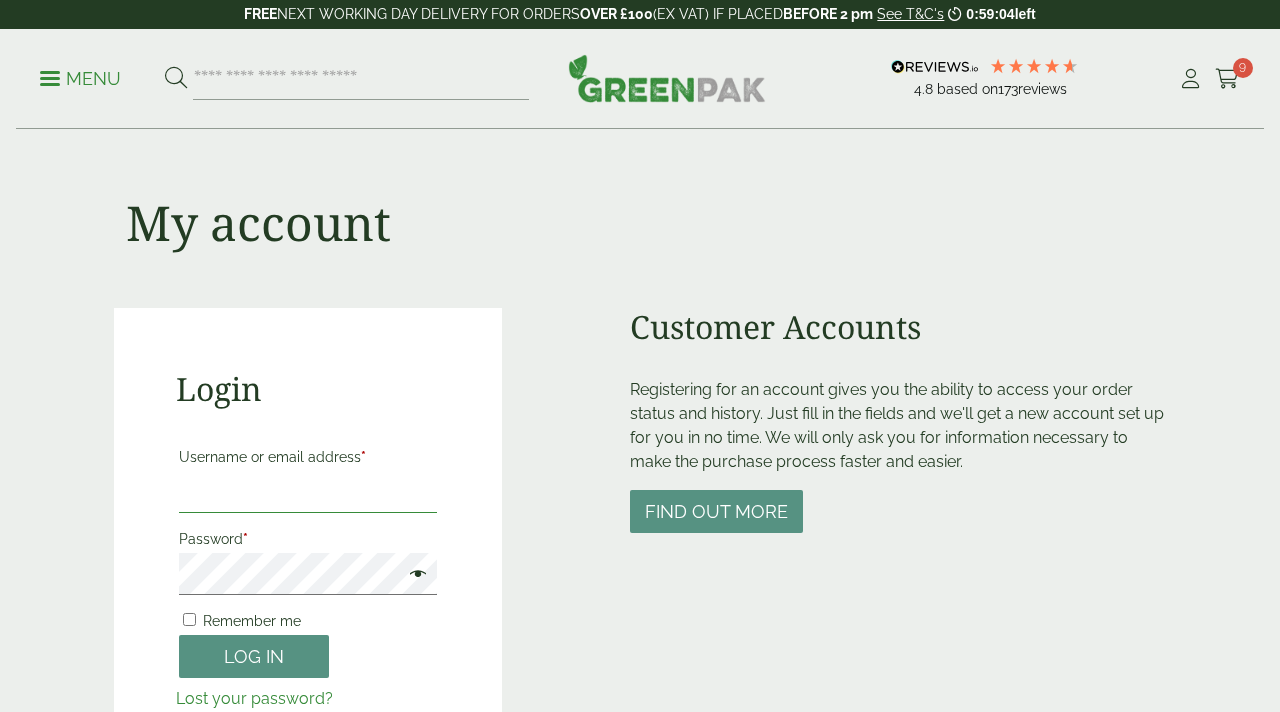 click on "Username or email address  *" at bounding box center [308, 492] 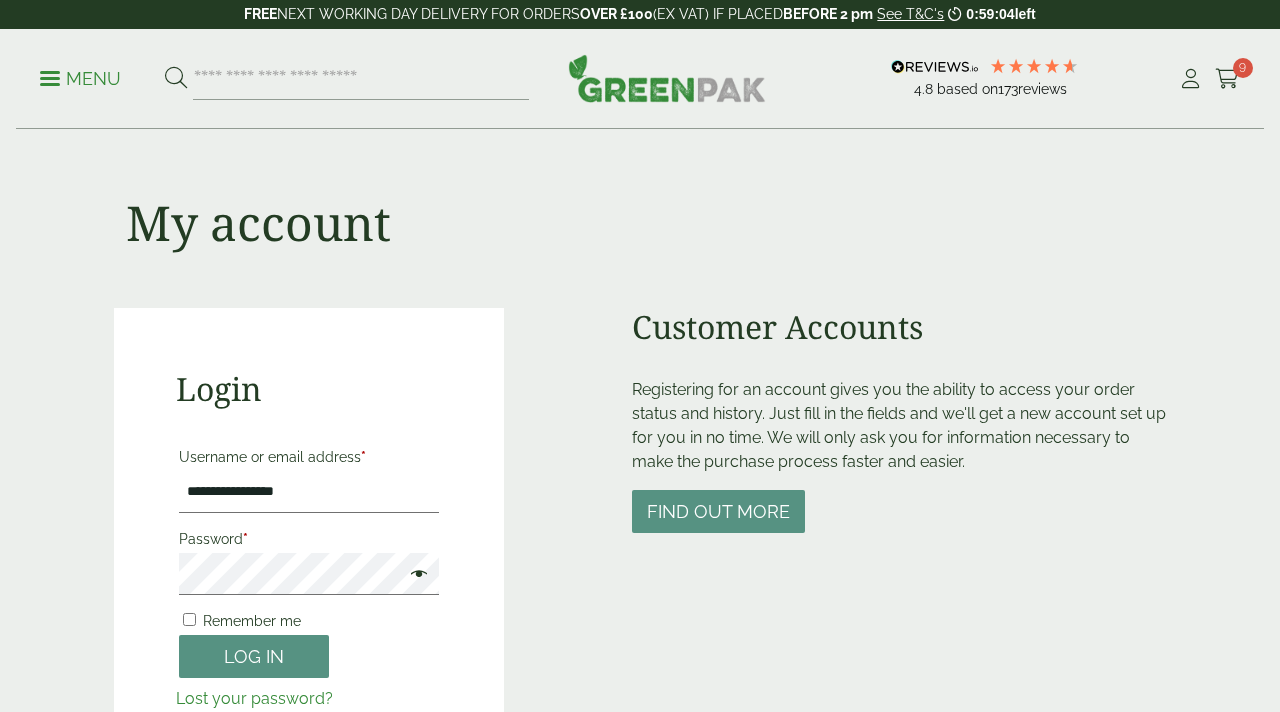 scroll, scrollTop: 0, scrollLeft: 0, axis: both 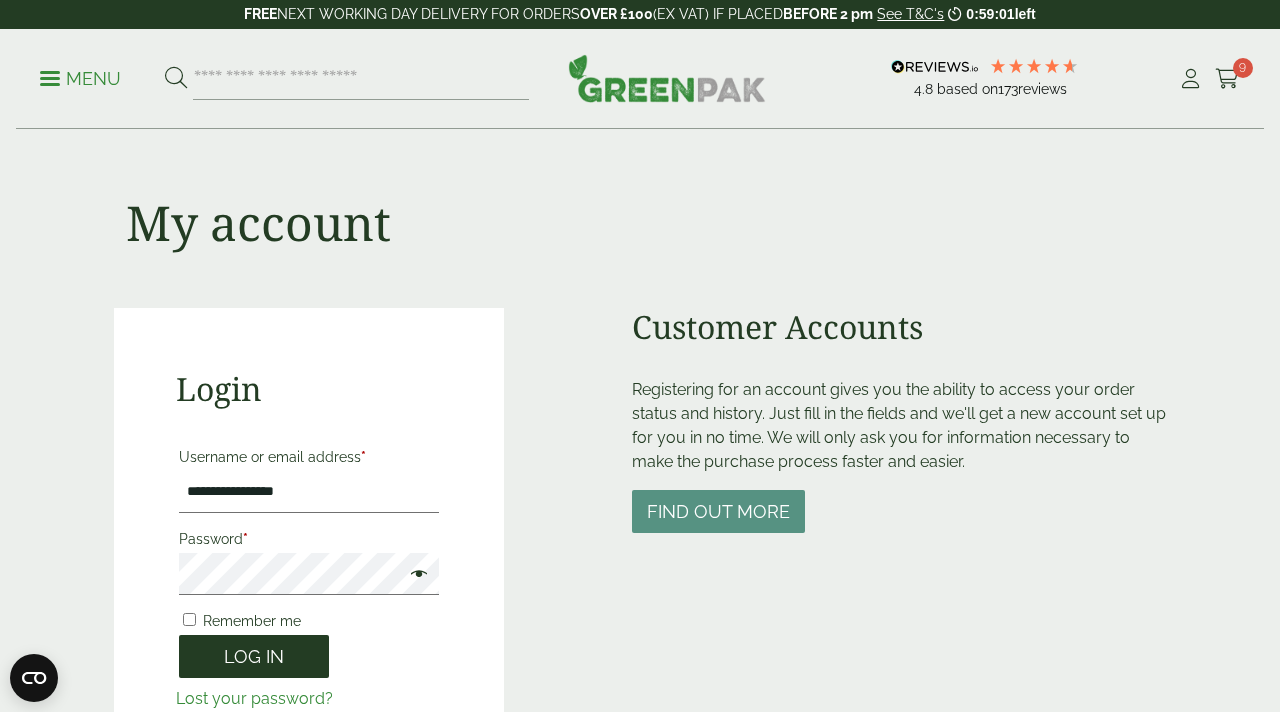 click on "Log in" at bounding box center (254, 656) 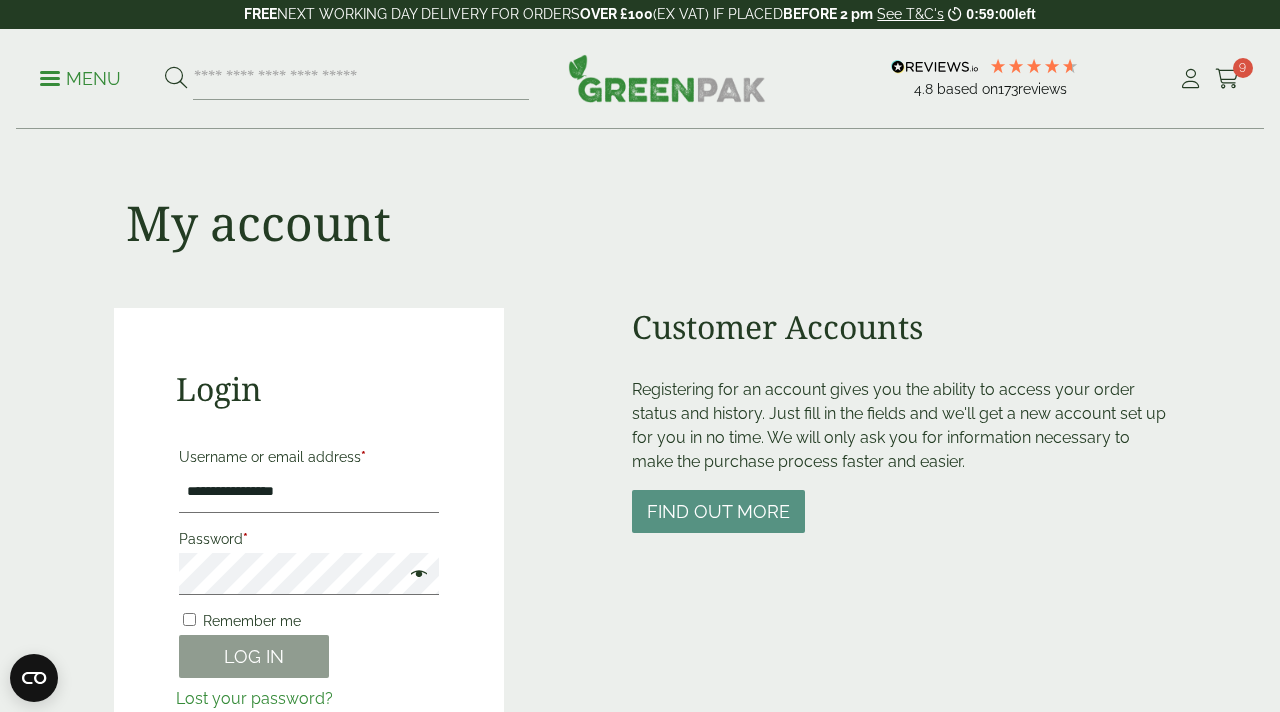 scroll, scrollTop: 440, scrollLeft: 0, axis: vertical 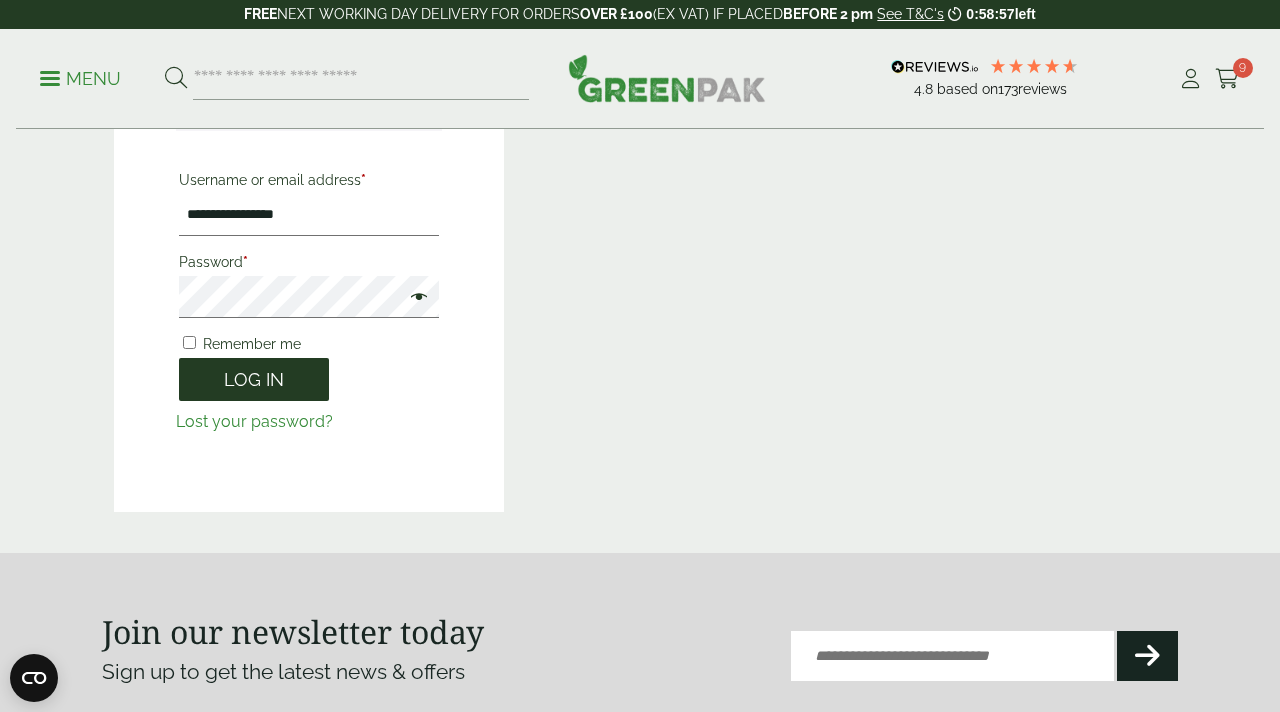 click on "Log in" at bounding box center [254, 379] 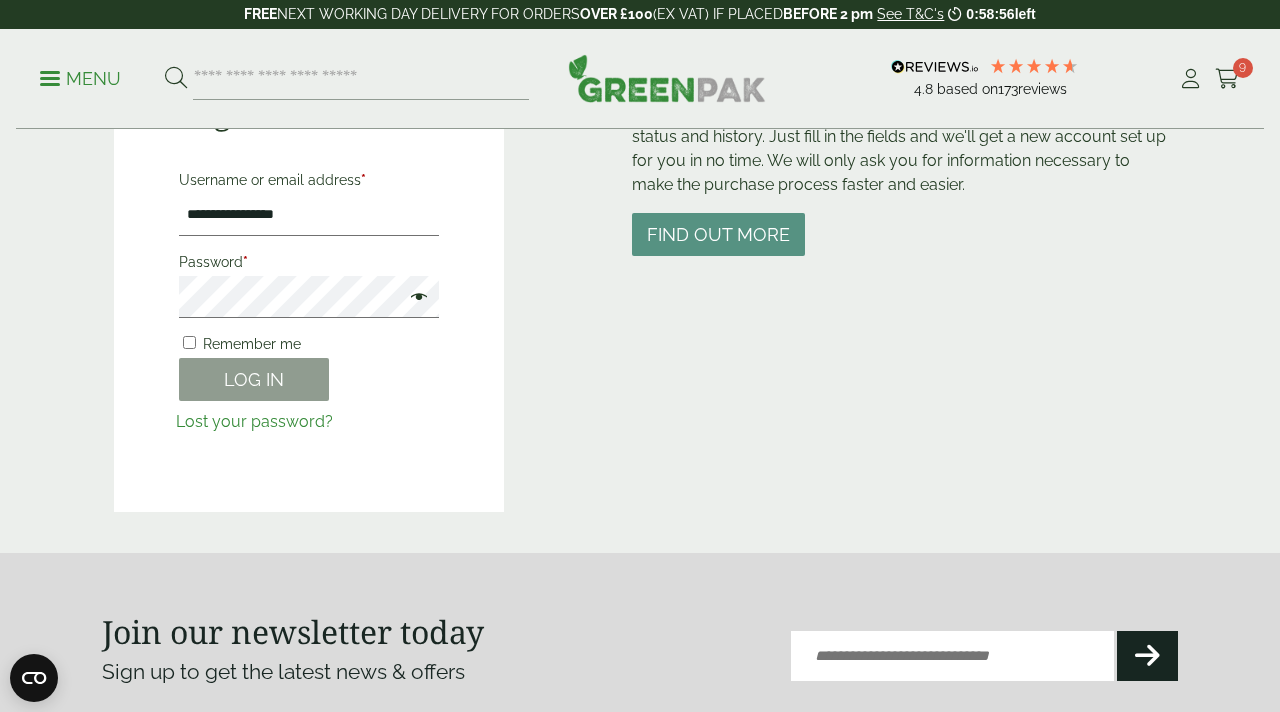 scroll, scrollTop: 440, scrollLeft: 0, axis: vertical 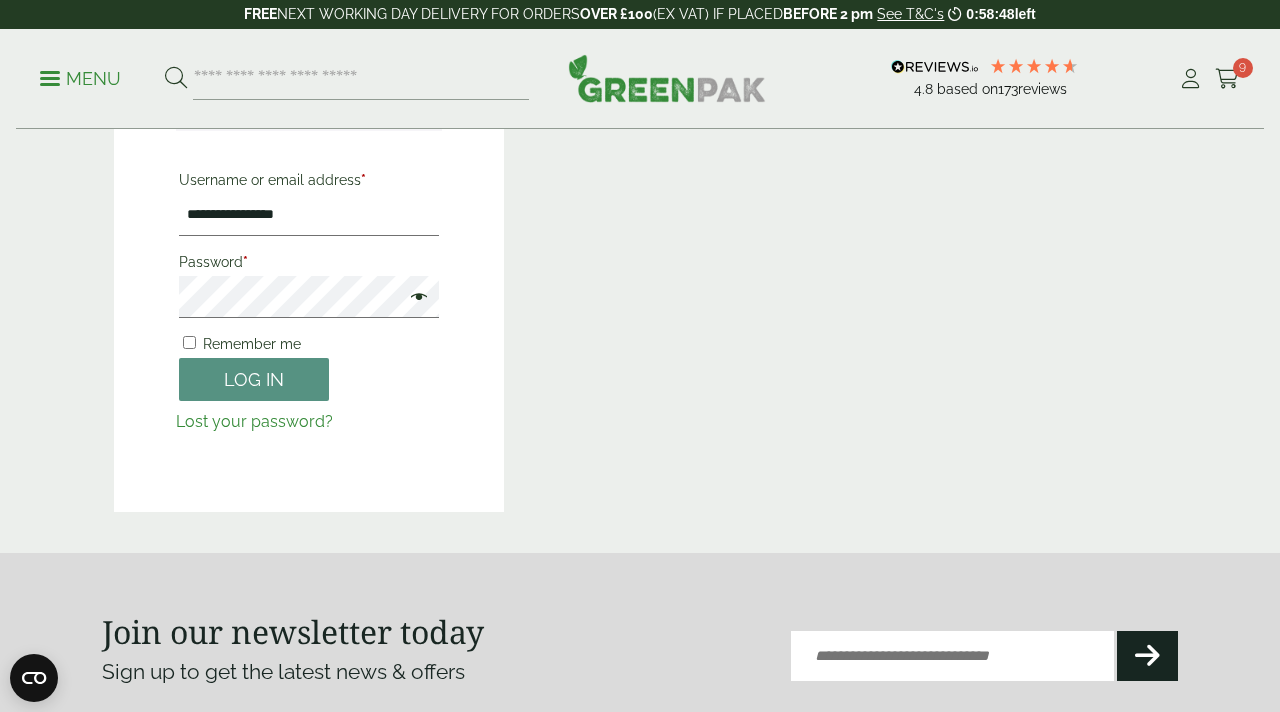 click at bounding box center (415, 299) 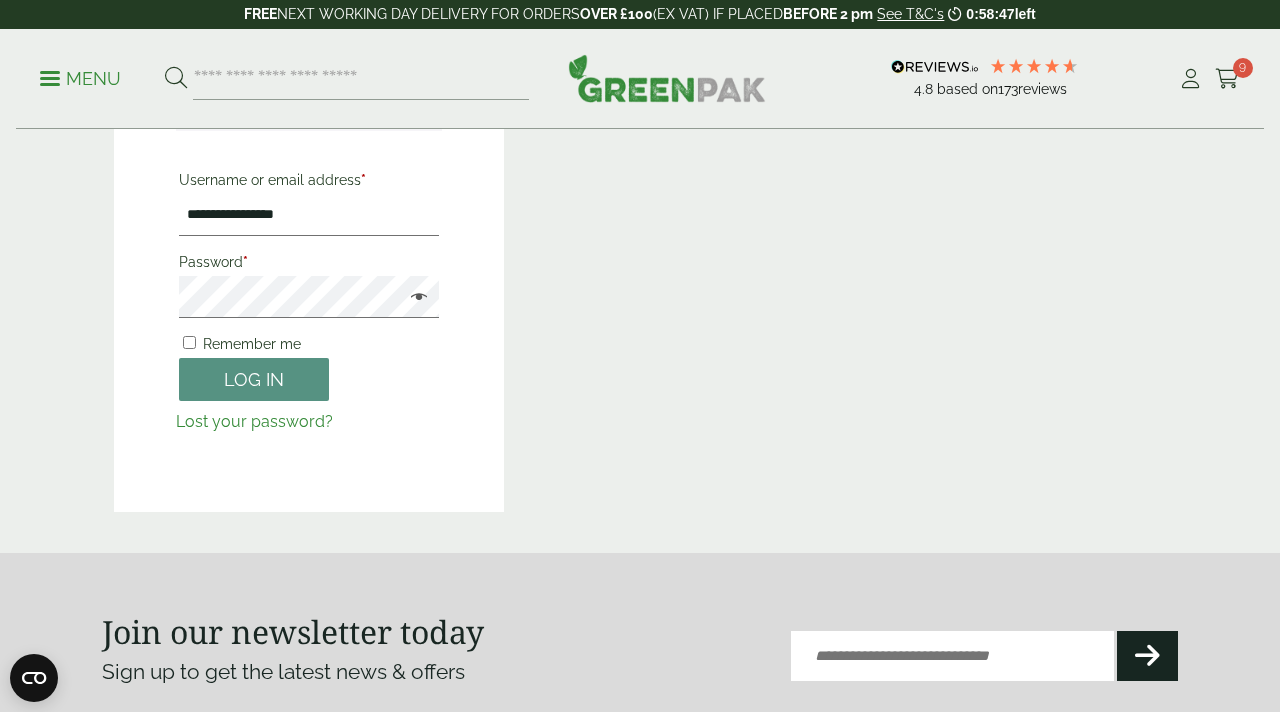click at bounding box center [415, 299] 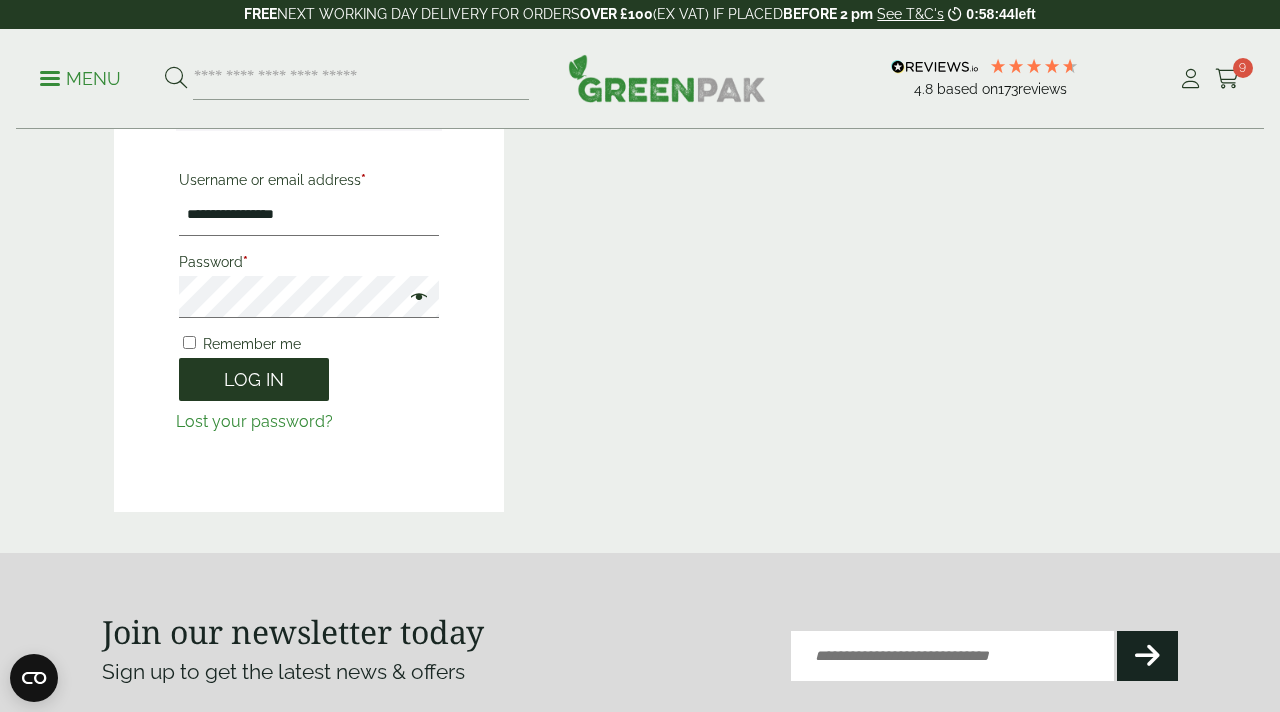 click on "Log in" at bounding box center [254, 379] 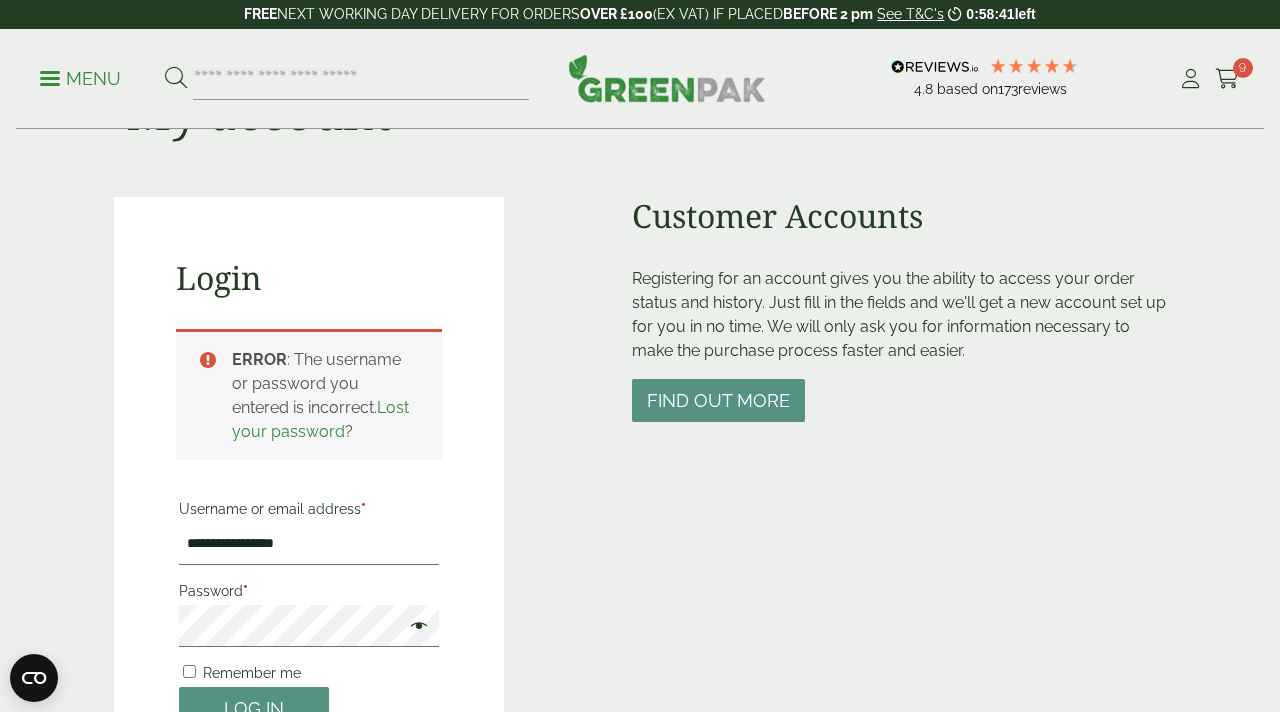 scroll, scrollTop: 0, scrollLeft: 0, axis: both 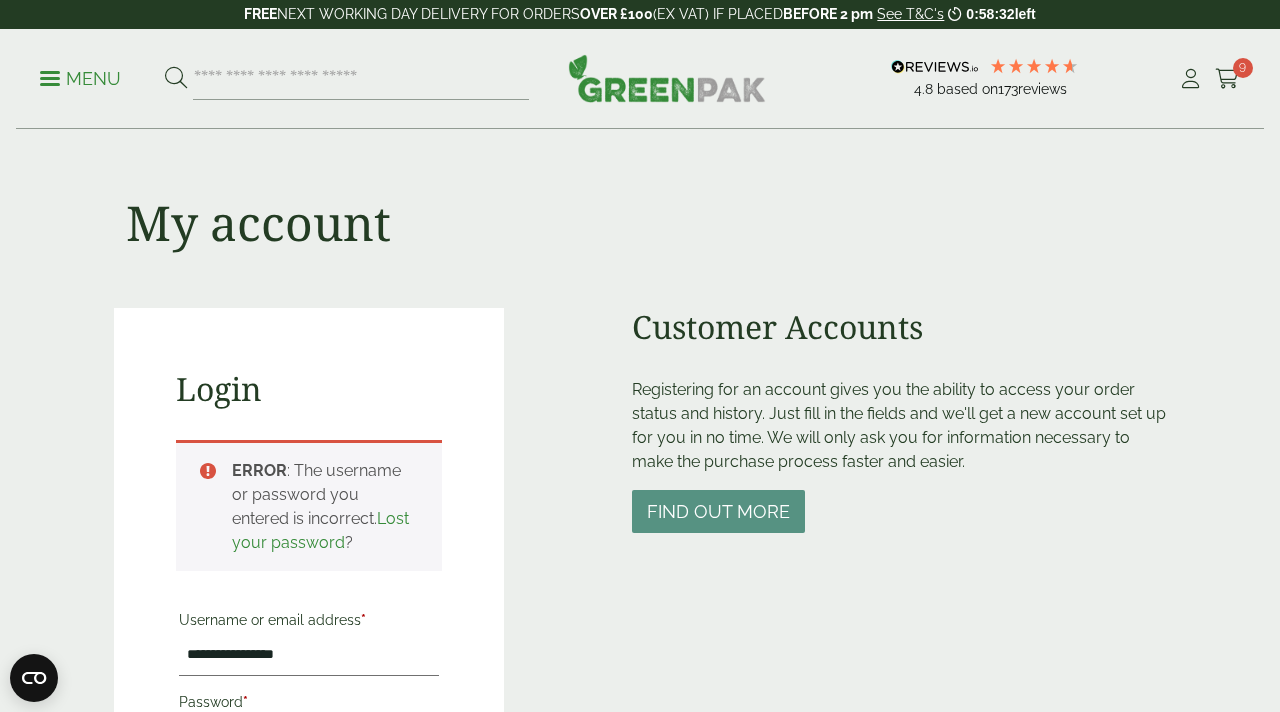 click on "**********" at bounding box center [640, 630] 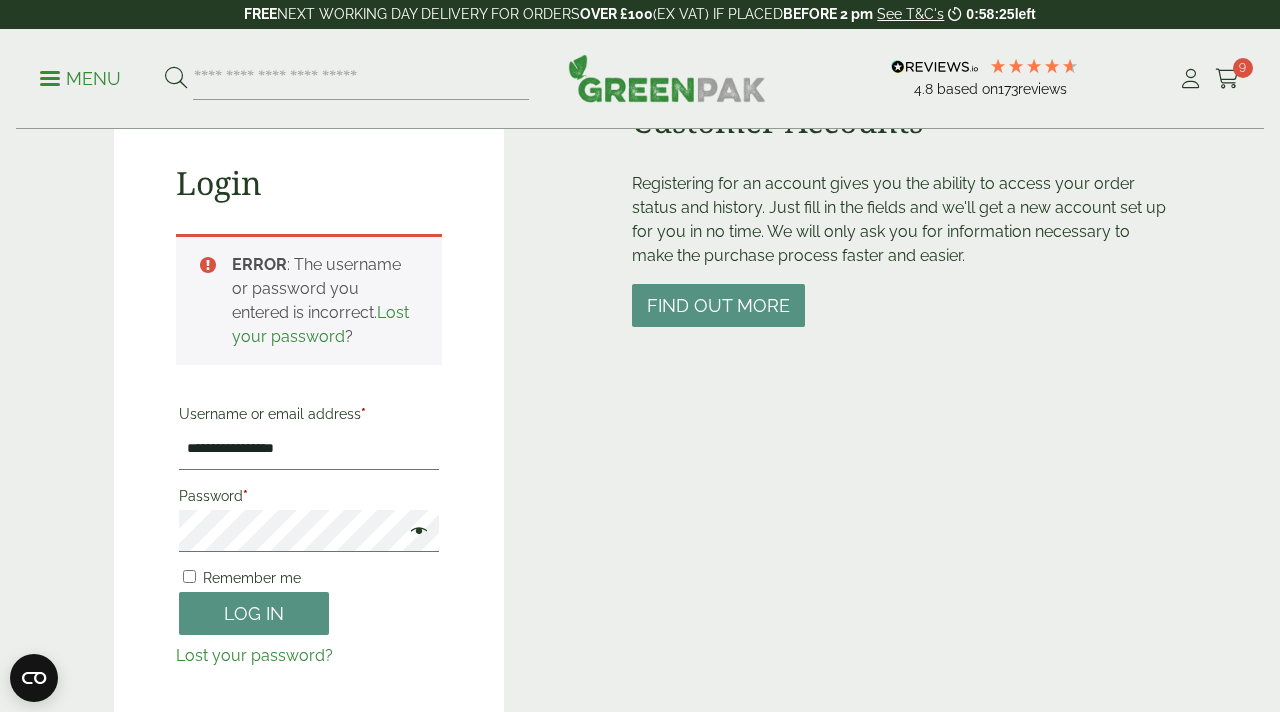 scroll, scrollTop: 205, scrollLeft: 0, axis: vertical 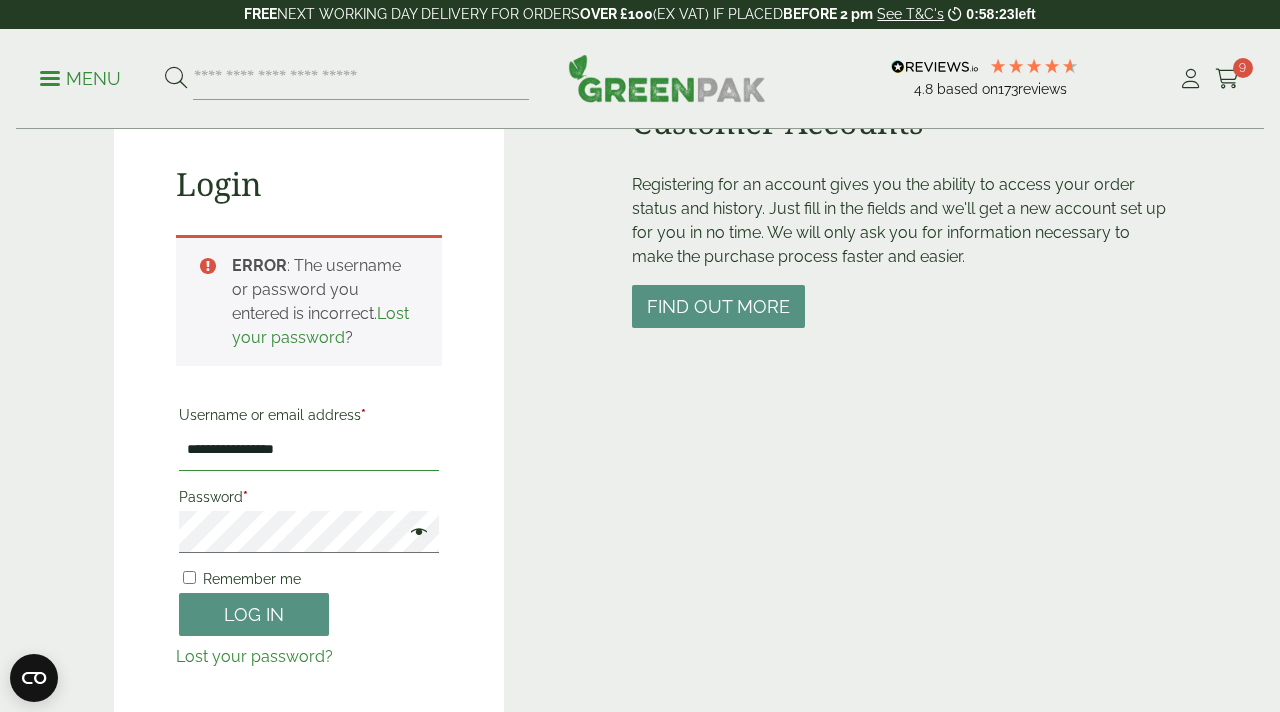 click on "**********" at bounding box center (309, 450) 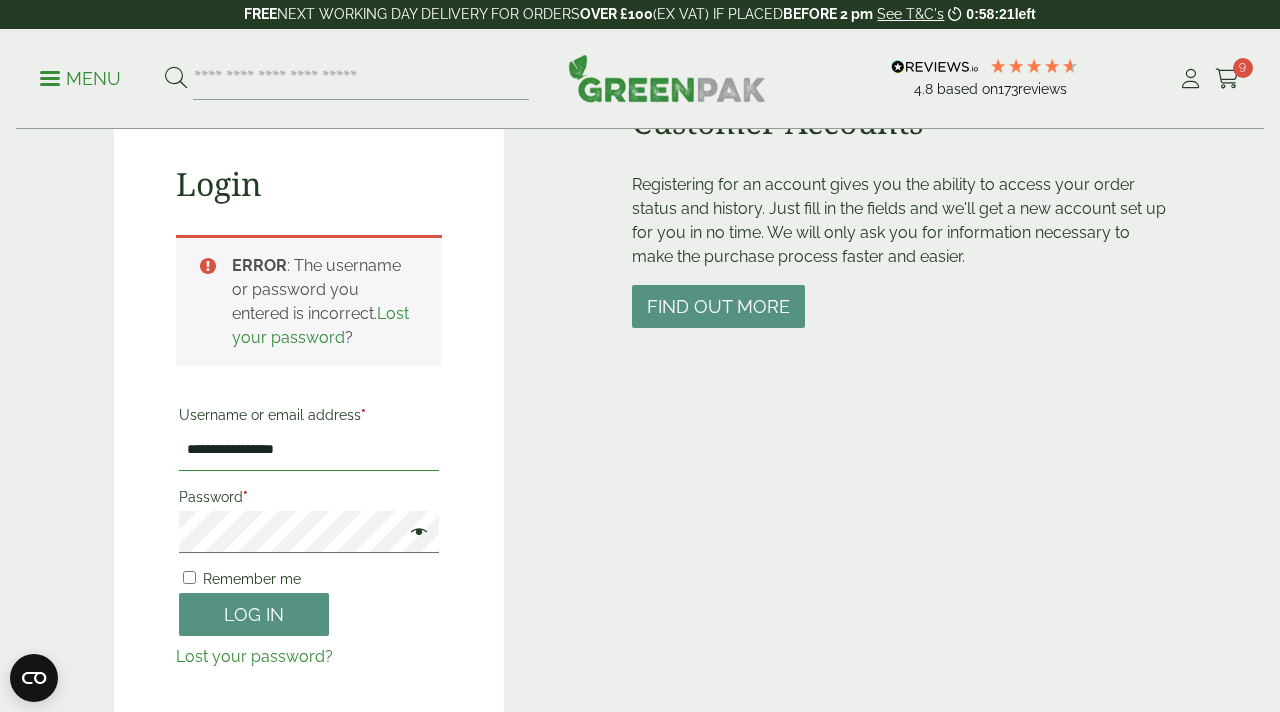 click on "**********" at bounding box center (309, 450) 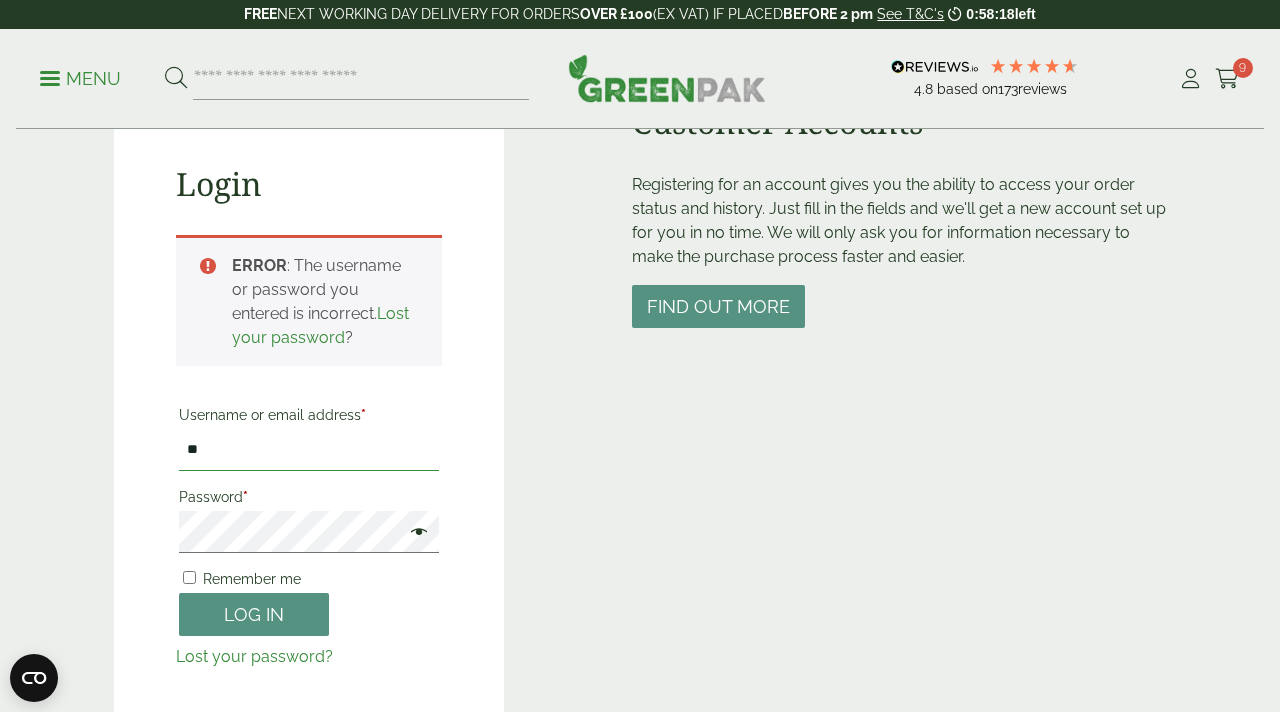 type on "*" 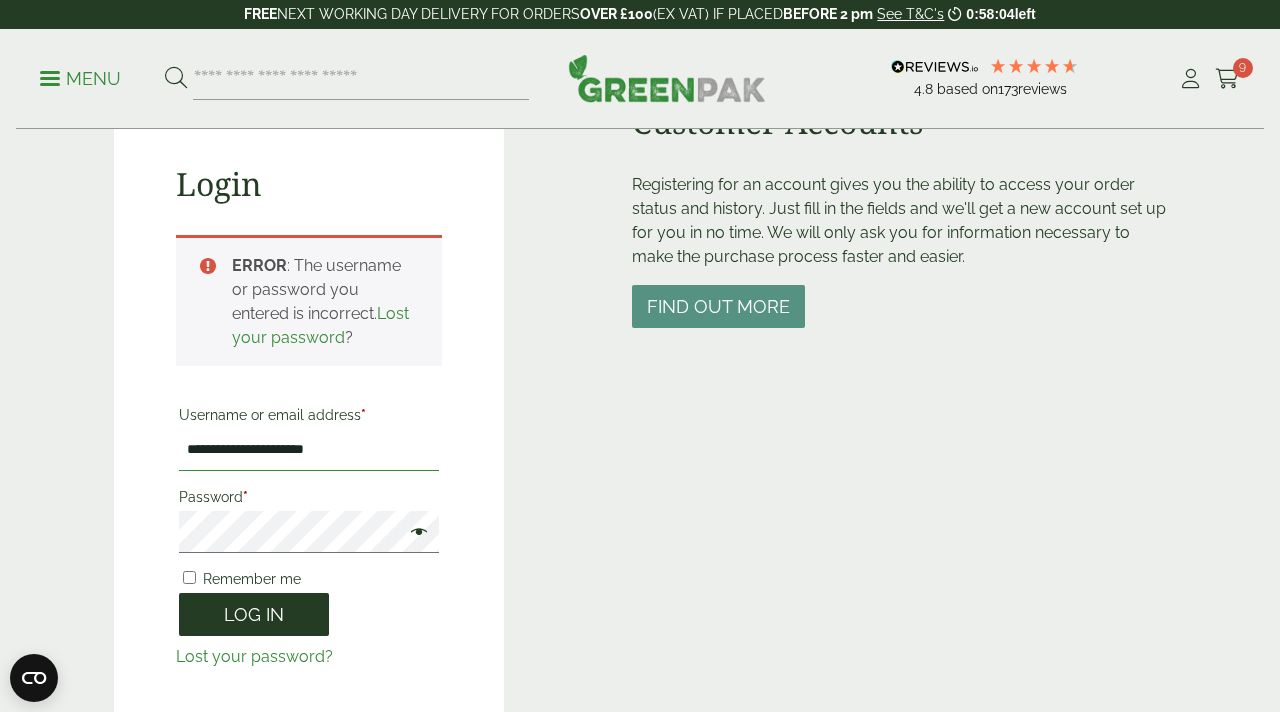 type on "**********" 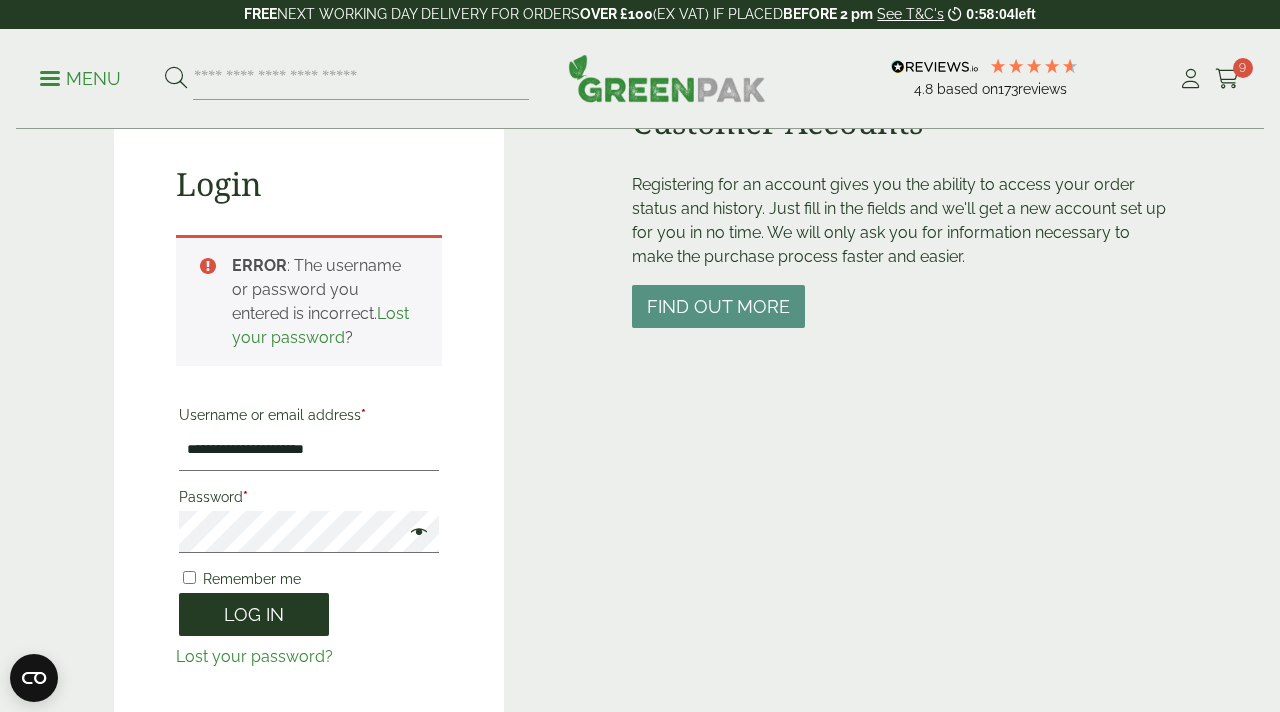 click on "Log in" at bounding box center [254, 614] 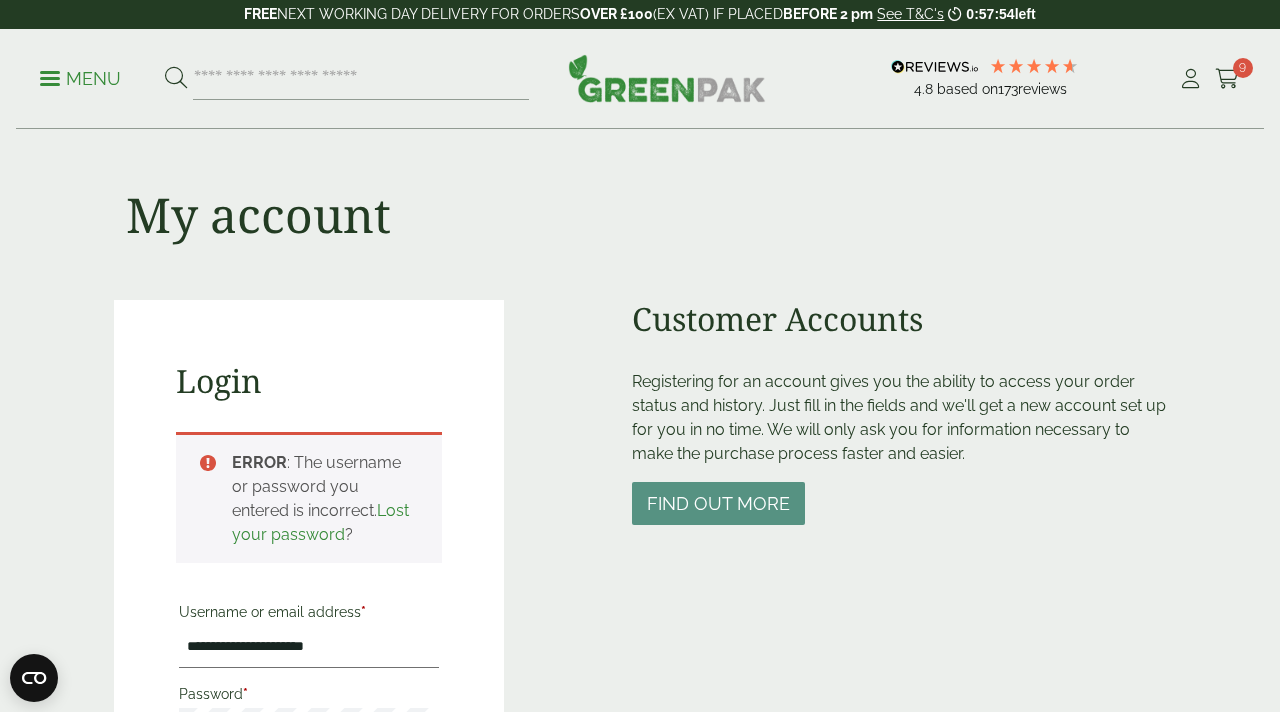 scroll, scrollTop: 0, scrollLeft: 0, axis: both 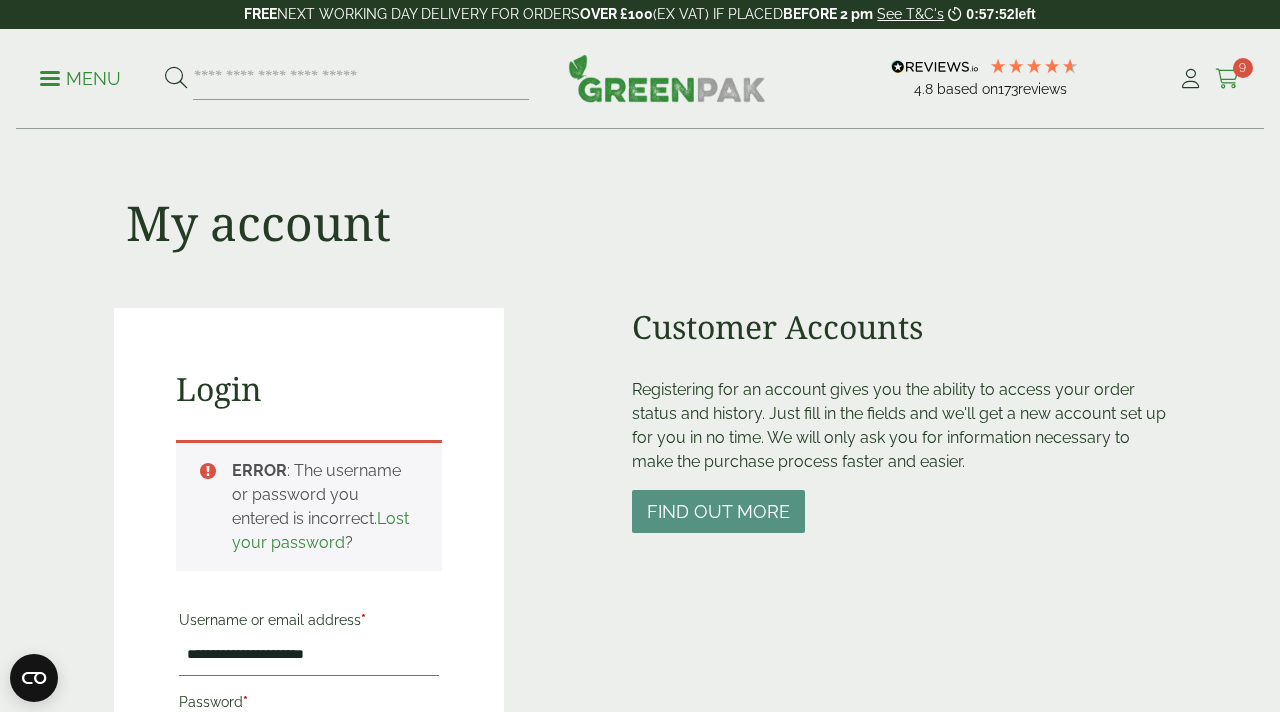 click at bounding box center [1227, 79] 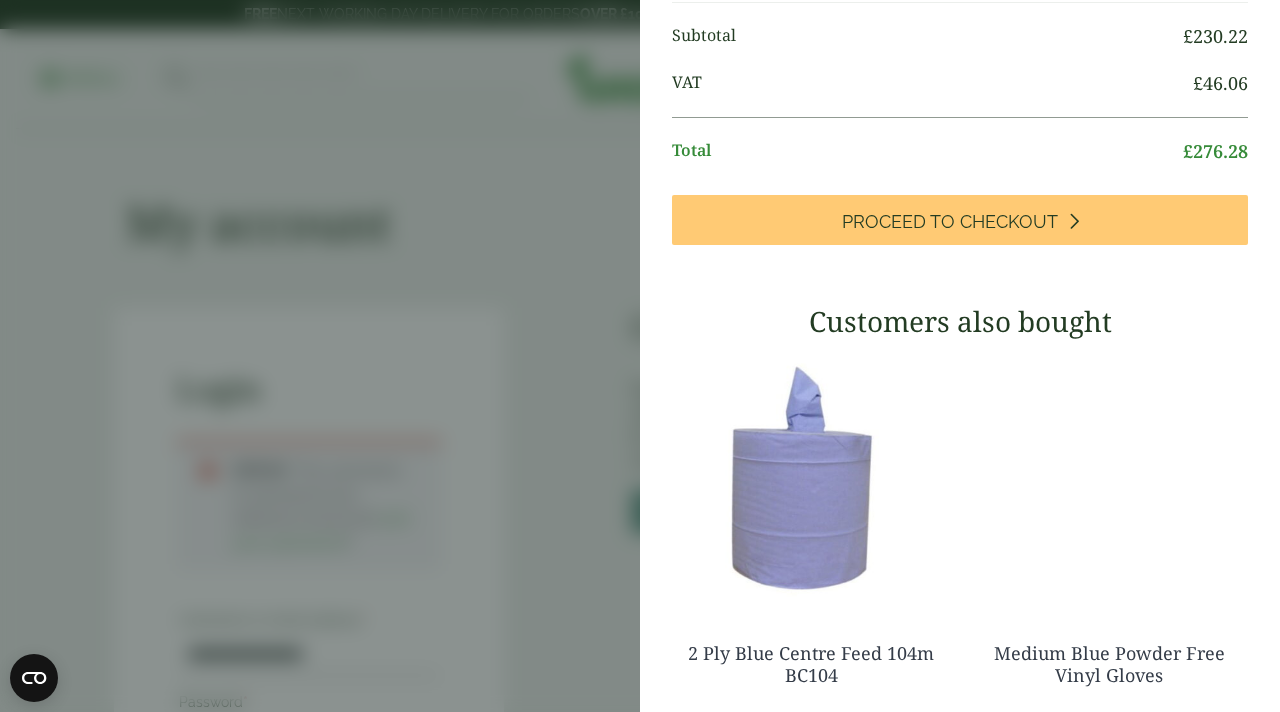 scroll, scrollTop: 1226, scrollLeft: 0, axis: vertical 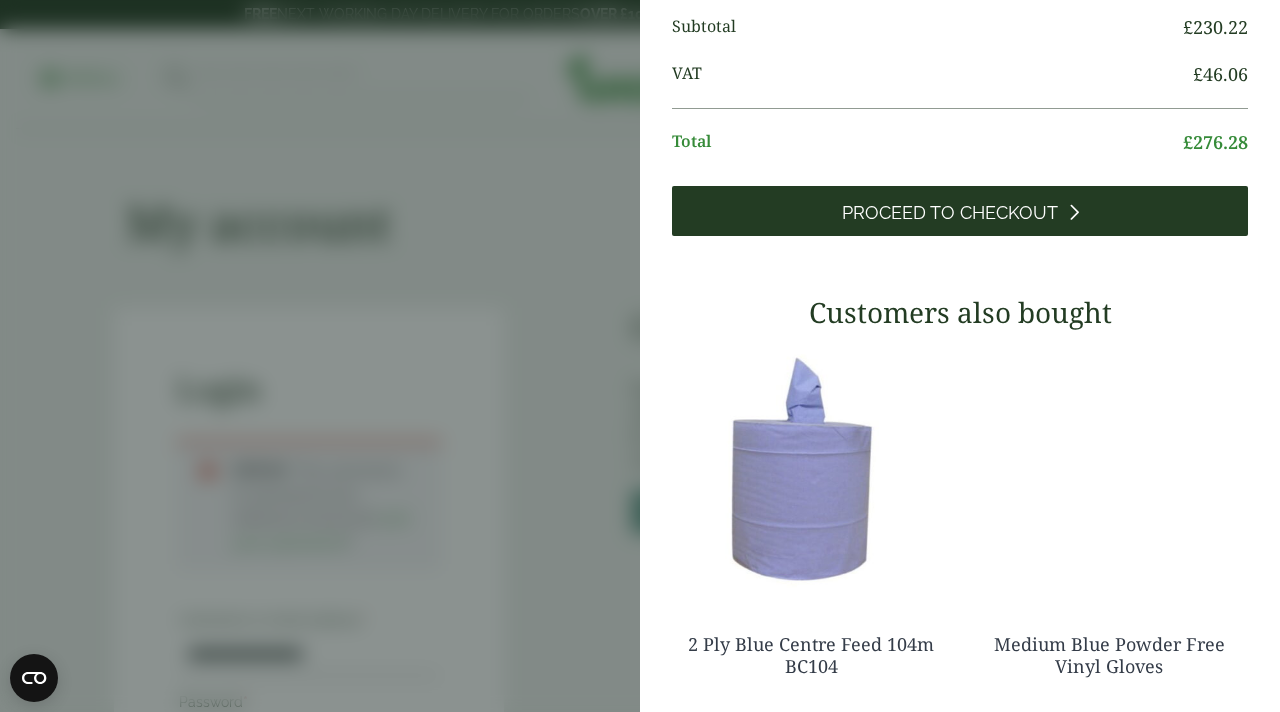 click on "Proceed to Checkout" at bounding box center [950, 213] 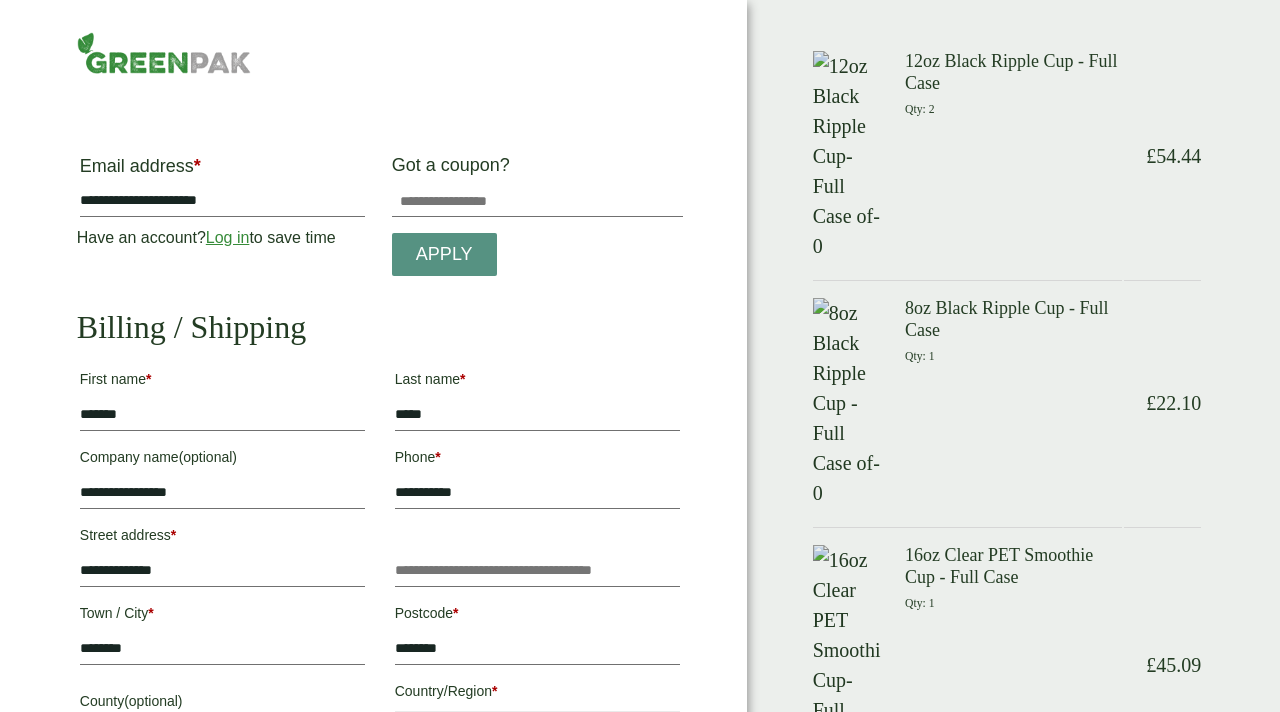 scroll, scrollTop: 0, scrollLeft: 0, axis: both 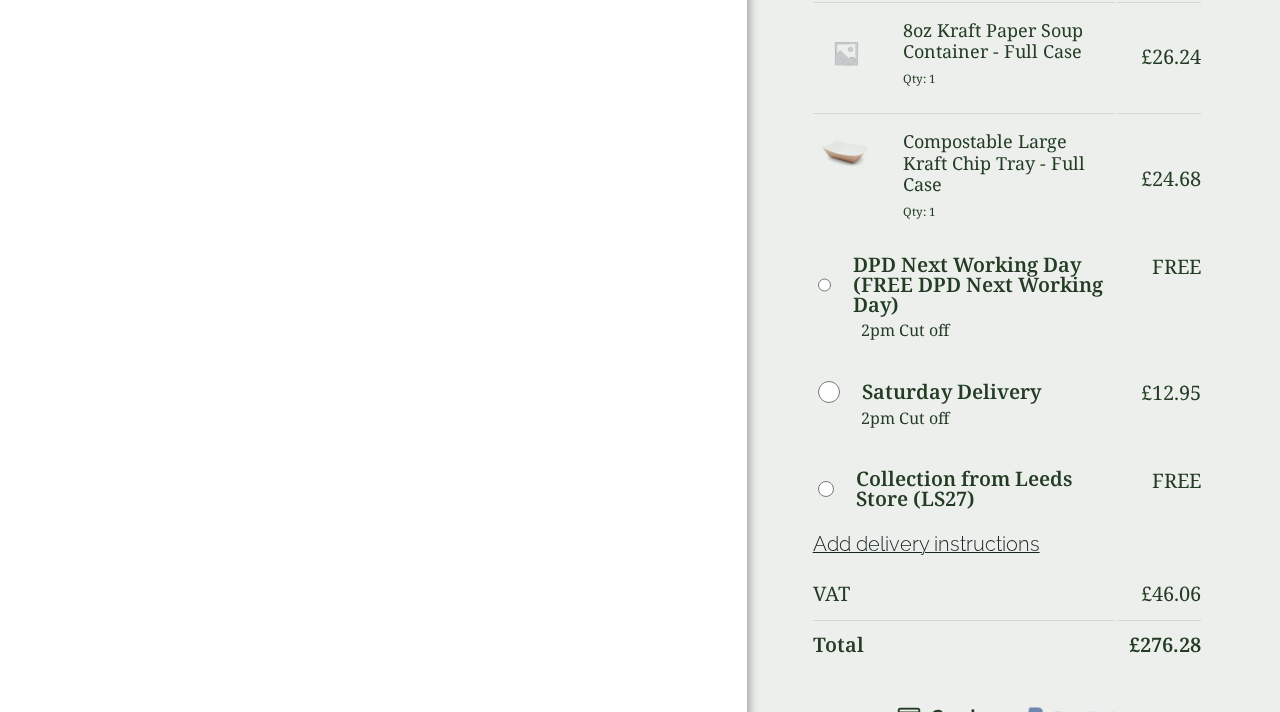 click on "Place order" at bounding box center (1007, 1042) 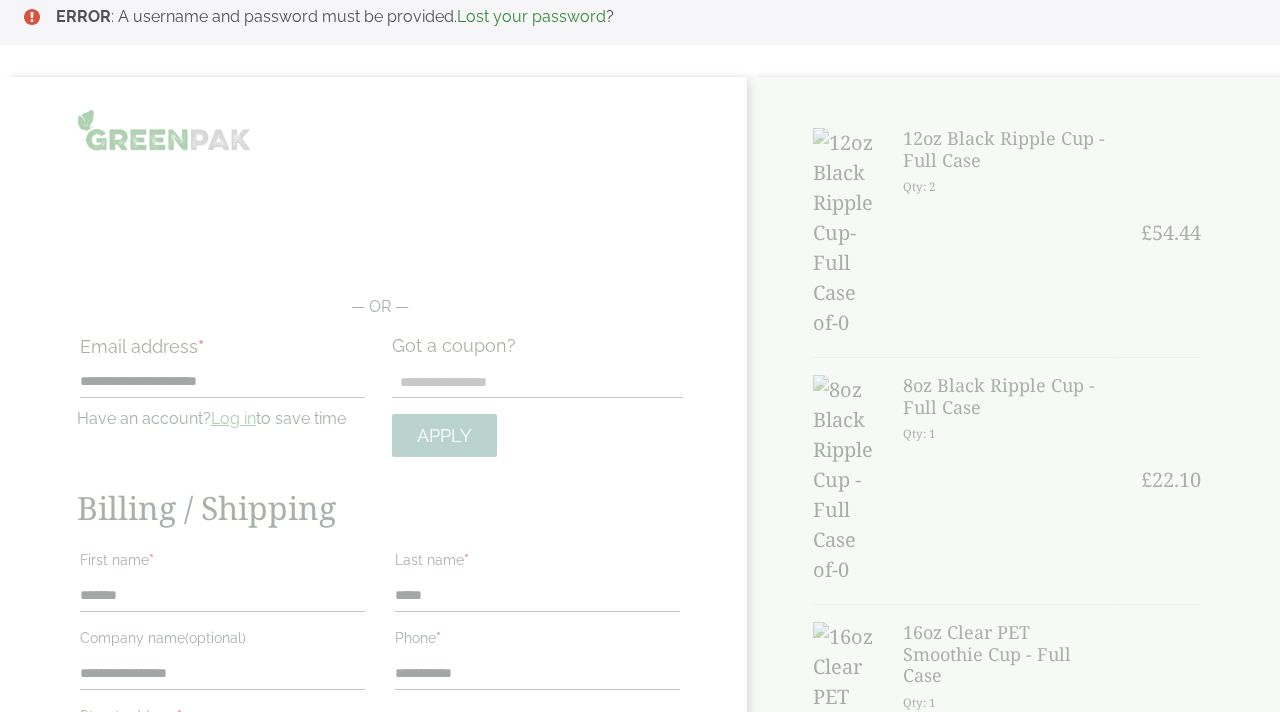 scroll, scrollTop: 2, scrollLeft: 0, axis: vertical 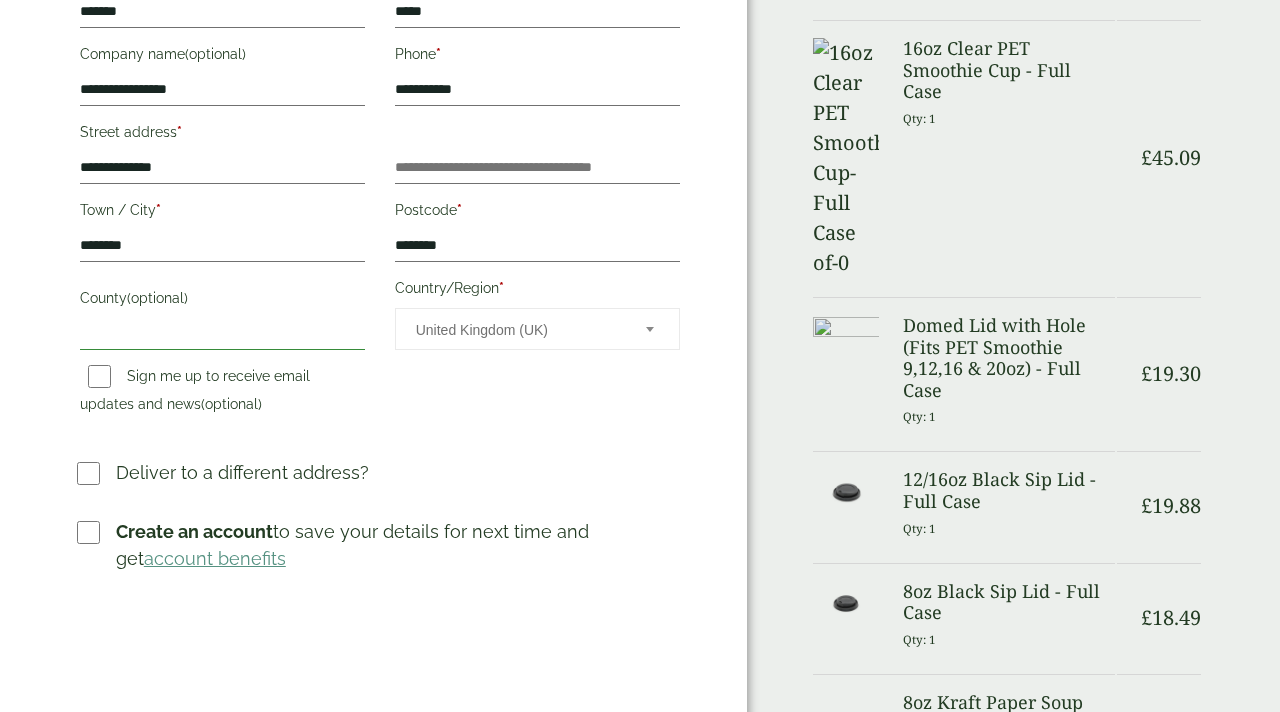 click on "County  (optional)" at bounding box center [222, 334] 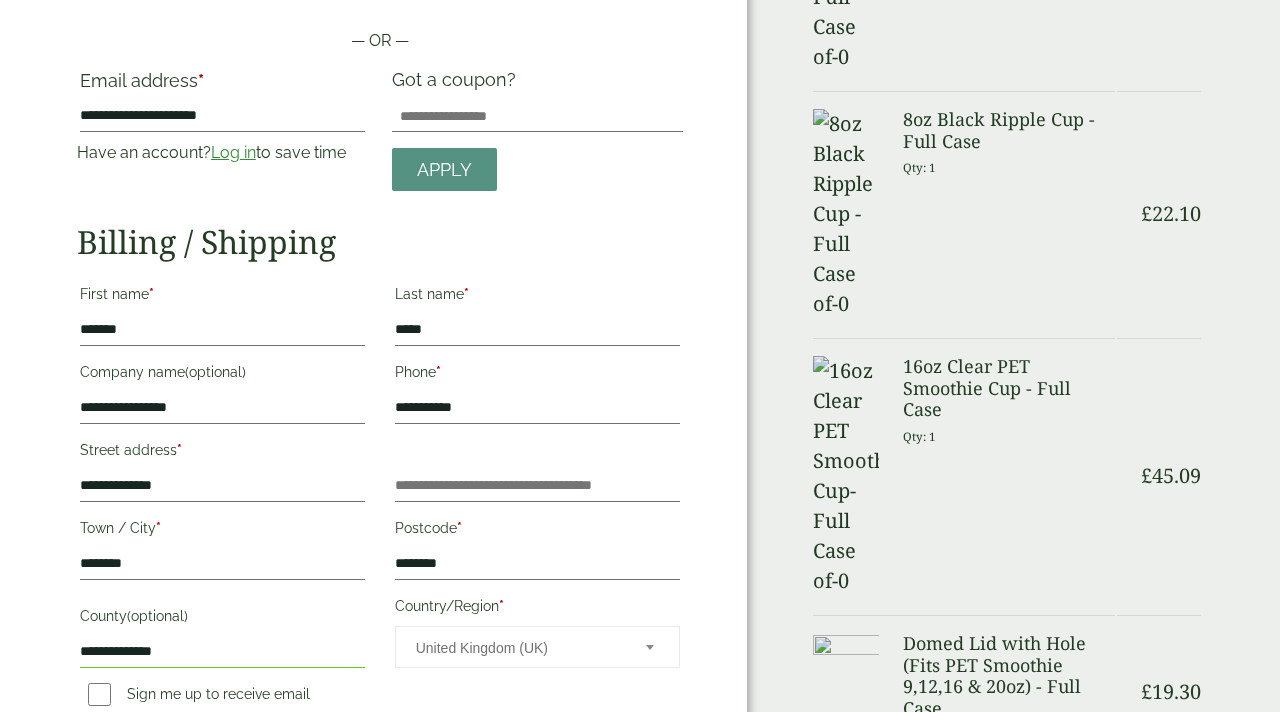 scroll, scrollTop: 0, scrollLeft: 0, axis: both 